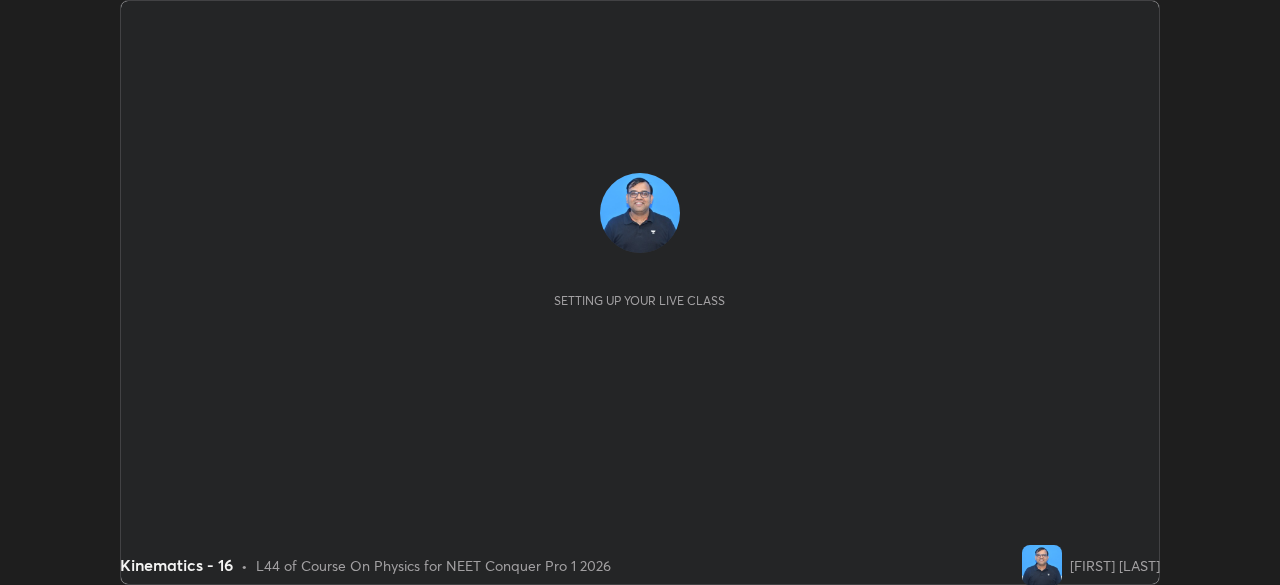 scroll, scrollTop: 0, scrollLeft: 0, axis: both 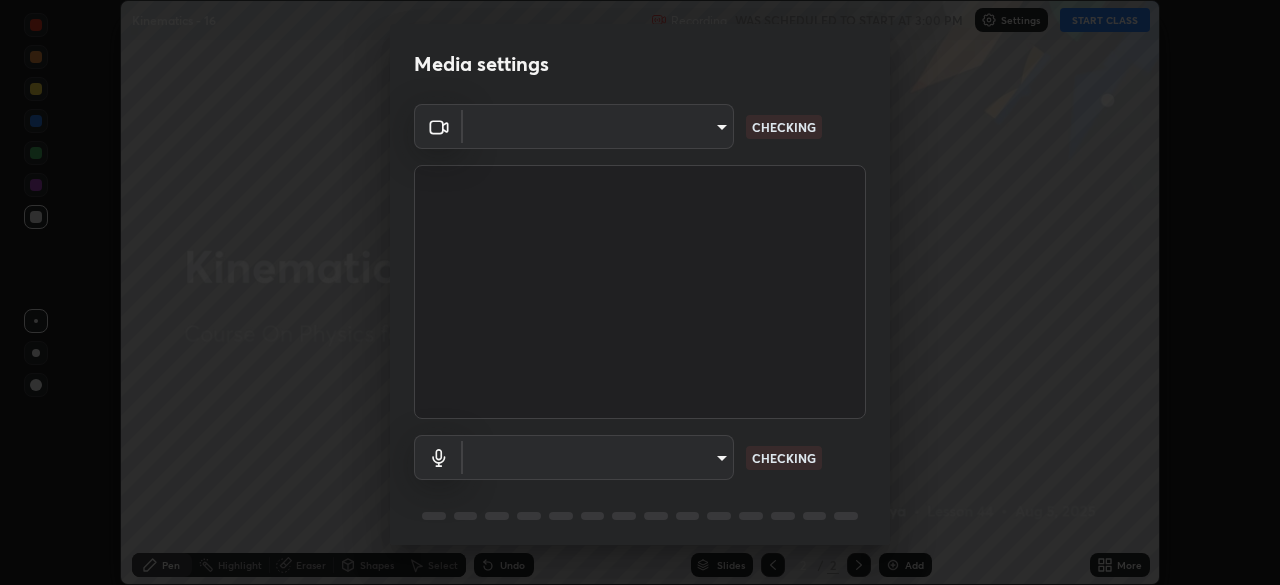 type on "e5f32b9a37d83756d2696e8423a1893a7de7eefef83412cf73fe4da3c4688103" 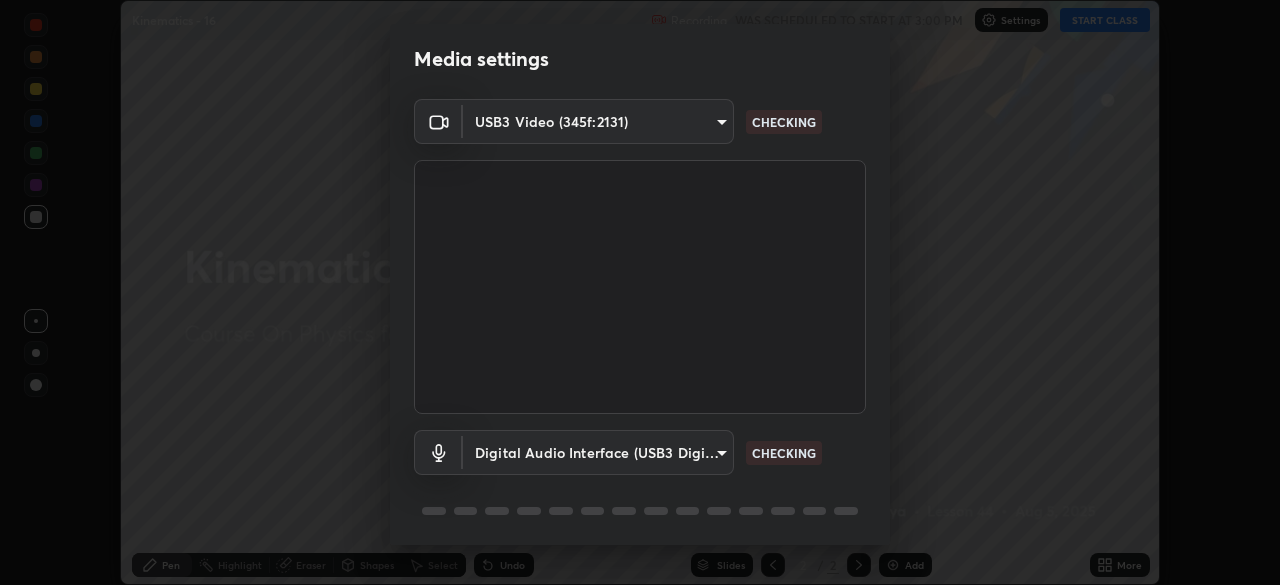 scroll, scrollTop: 5, scrollLeft: 0, axis: vertical 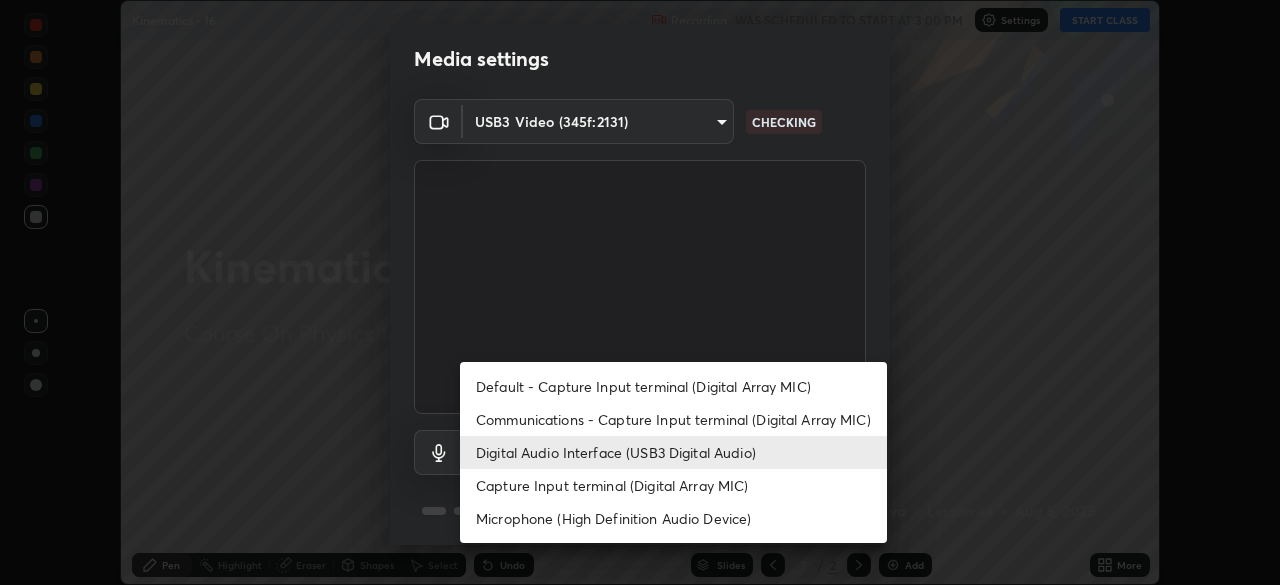 click on "Communications - Capture Input terminal (Digital Array MIC)" at bounding box center (673, 419) 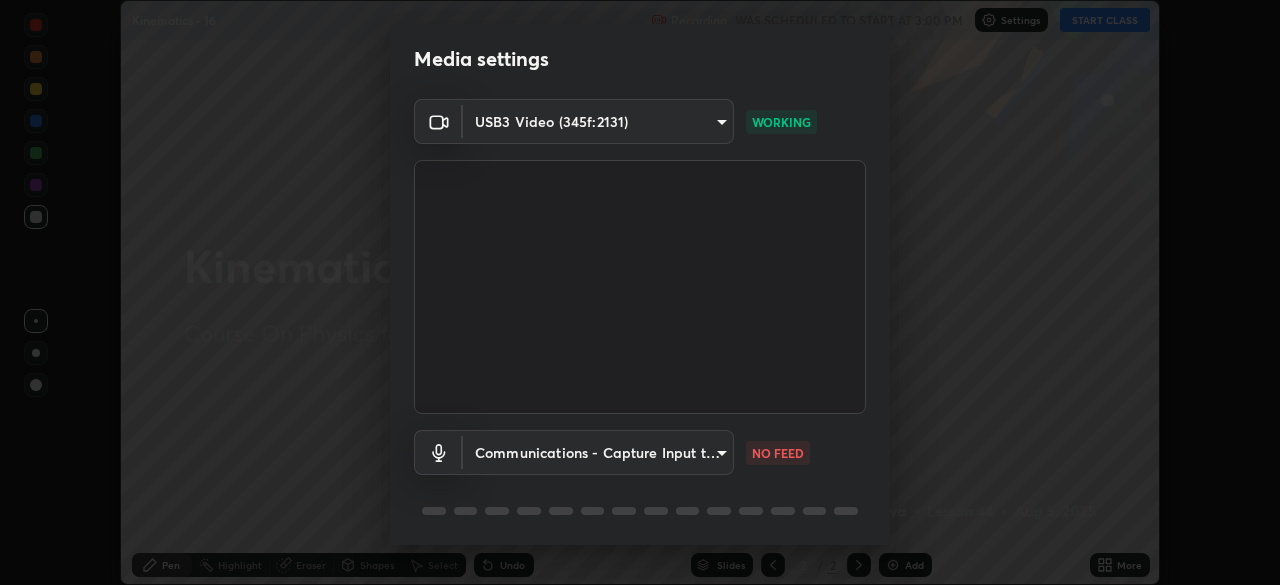 click on "Digital Audio Interface (USB3 Digital Audio)" at bounding box center [620, 452] 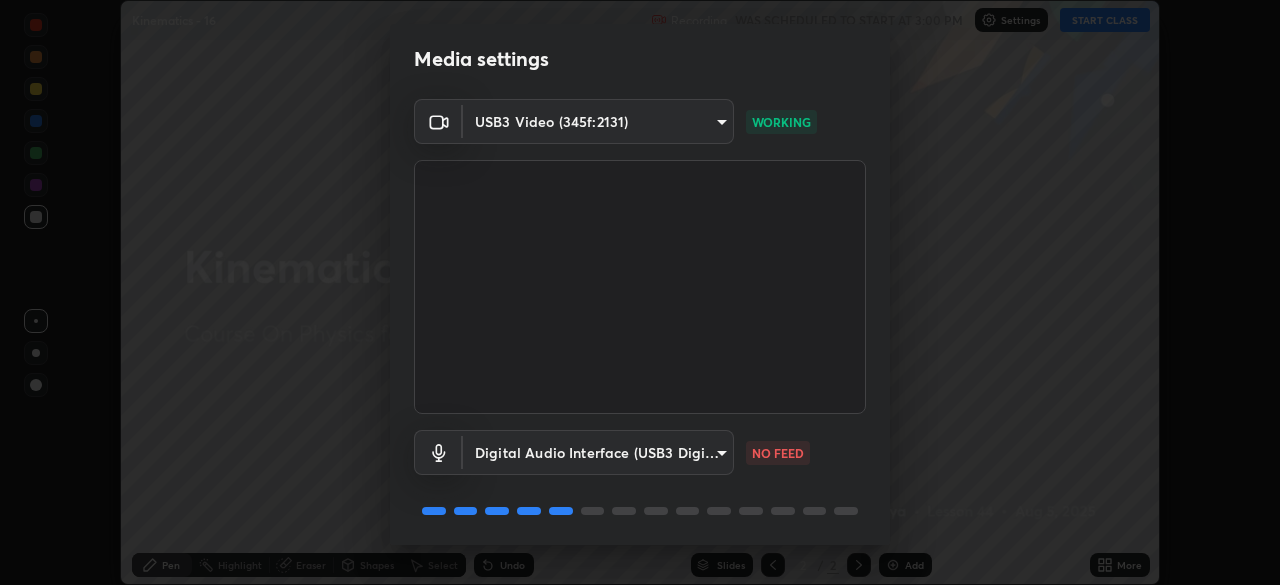 click on "Erase all Kinematics - 16 Recording WAS SCHEDULED TO START AT  3:00 PM Settings START CLASS Setting up your live class Kinematics - 16 • L44 of Course On Physics for NEET Conquer Pro 1 2026 [FIRST] [LAST] Pen Highlight Eraser Shapes Select Undo Slides 2 / 2 Add More No doubts shared Encourage your learners to ask a doubt for better clarity Report an issue Reason for reporting Buffering Chat not working Audio - Video sync issue Educator video quality low ​ Attach an image Report Media settings USB3 Video (345f:2131) [HASH] WORKING Digital Audio Interface (USB3 Digital Audio) [HASH] NO FEED 1 / 5 Next" at bounding box center (640, 292) 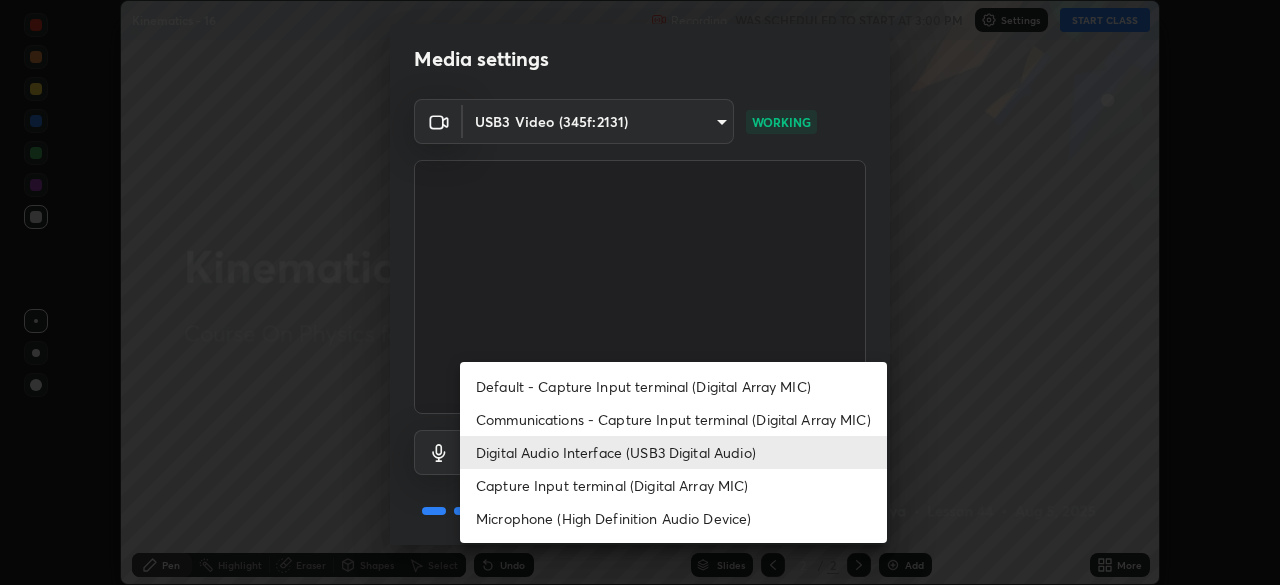click on "Communications - Capture Input terminal (Digital Array MIC)" at bounding box center [673, 419] 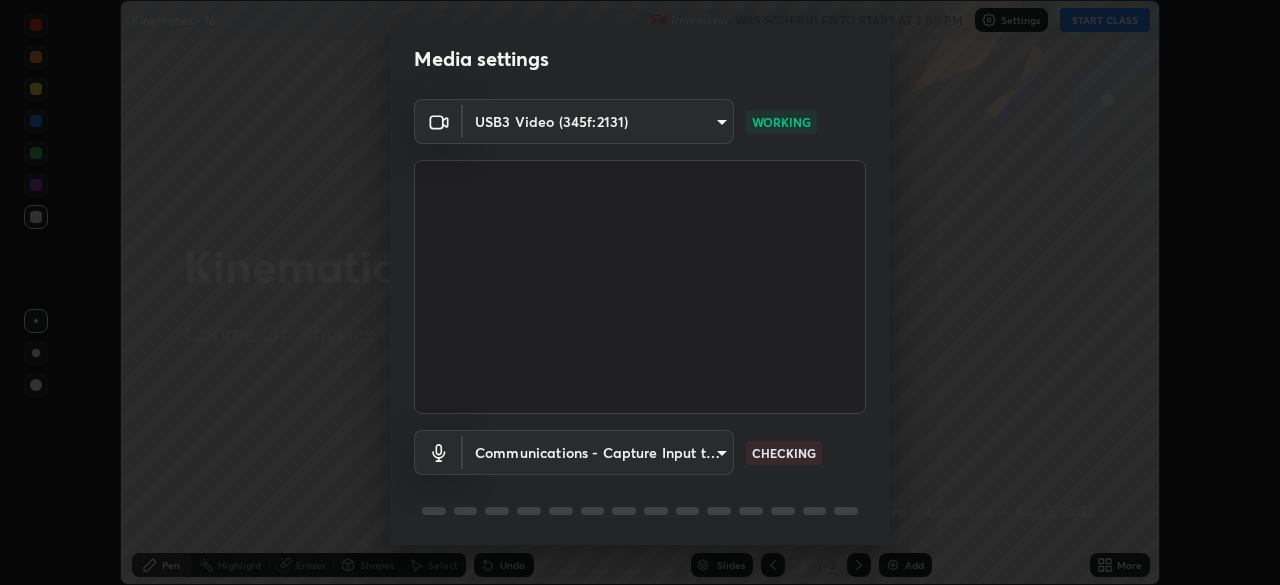 click on "Erase all Kinematics - 16 Recording WAS SCHEDULED TO START AT  3:00 PM Settings START CLASS Setting up your live class Kinematics - 16 • L44 of Course On Physics for NEET Conquer Pro 1 2026 [FIRST] [LAST] Pen Highlight Eraser Shapes Select Undo Slides 2 / 2 Add More No doubts shared Encourage your learners to ask a doubt for better clarity Report an issue Reason for reporting Buffering Chat not working Audio - Video sync issue Educator video quality low ​ Attach an image Report Media settings USB3 Video (345f:2131) [HASH] WORKING Communications - Capture Input terminal (Digital Array MIC) Communications CHECKING 1 / 5 Next Default - Capture Input terminal (Digital Array MIC) Communications - Capture Input terminal (Digital Array MIC) Digital Audio Interface (USB3 Digital Audio) Capture Input terminal (Digital Array MIC) Microphone (High Definition Audio Device)" at bounding box center (640, 292) 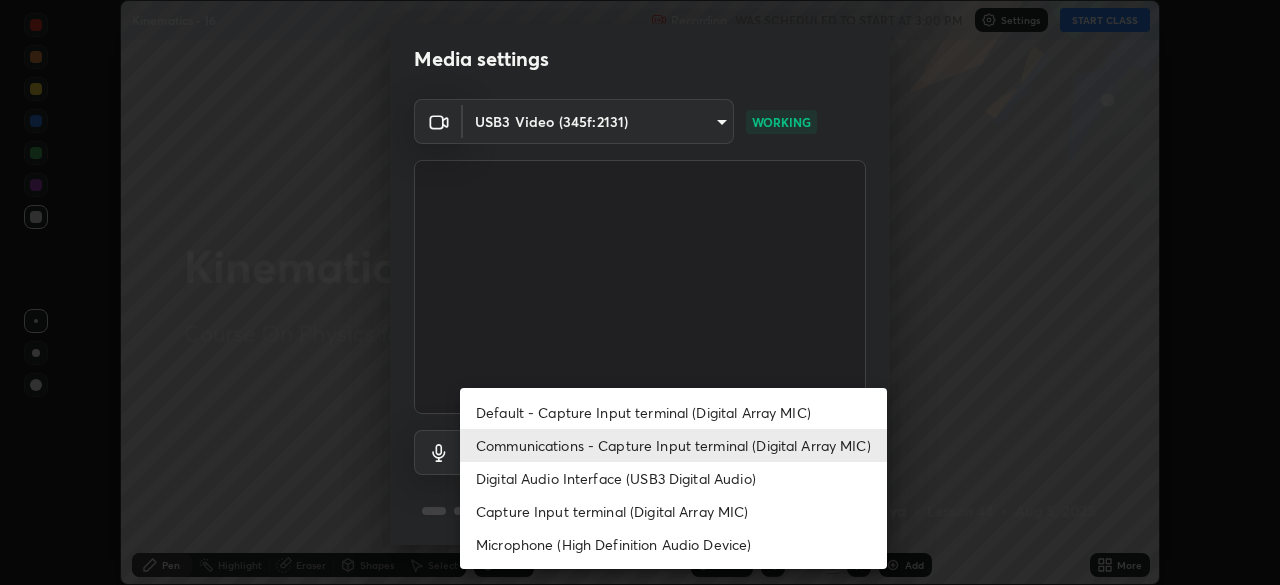 click on "Digital Audio Interface (USB3 Digital Audio)" at bounding box center (673, 478) 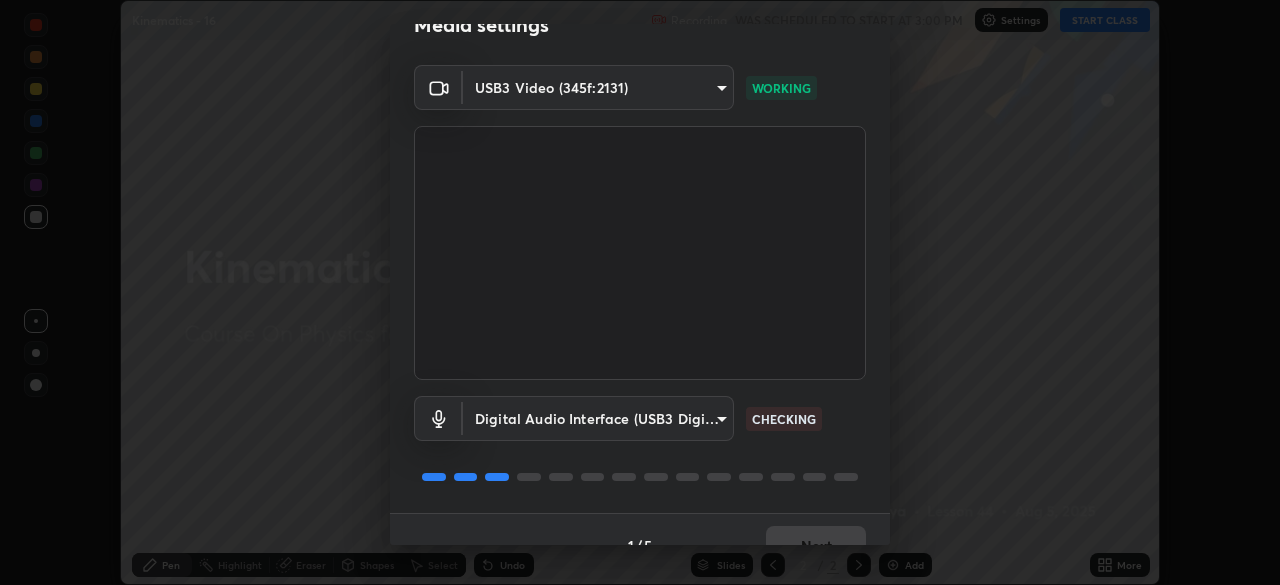 scroll, scrollTop: 70, scrollLeft: 0, axis: vertical 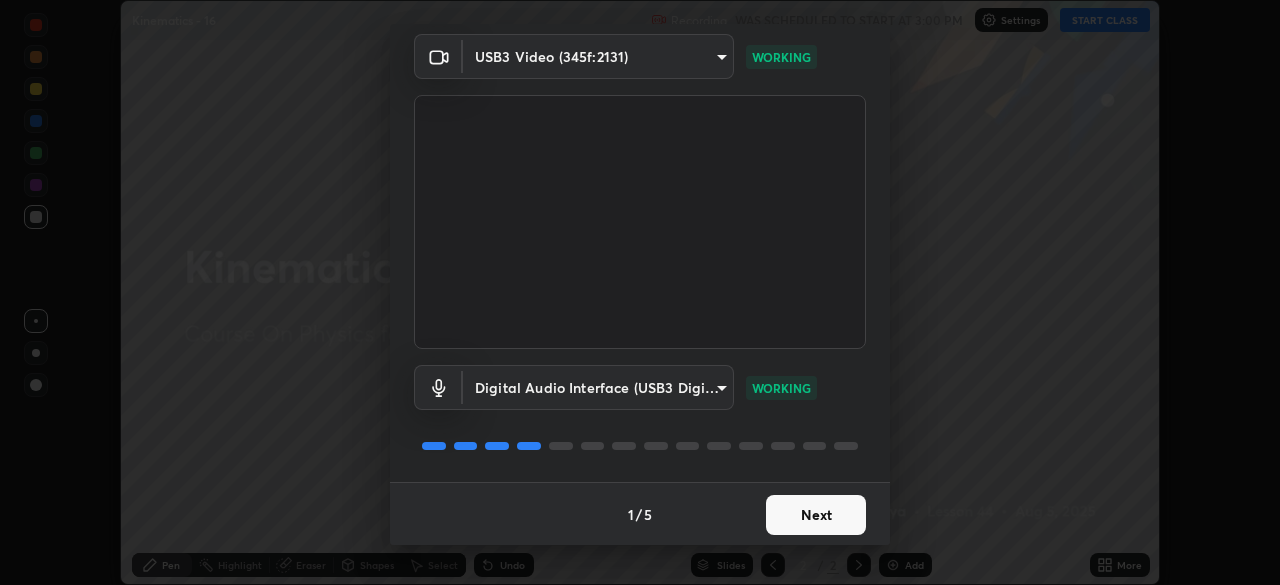click on "Next" at bounding box center [816, 515] 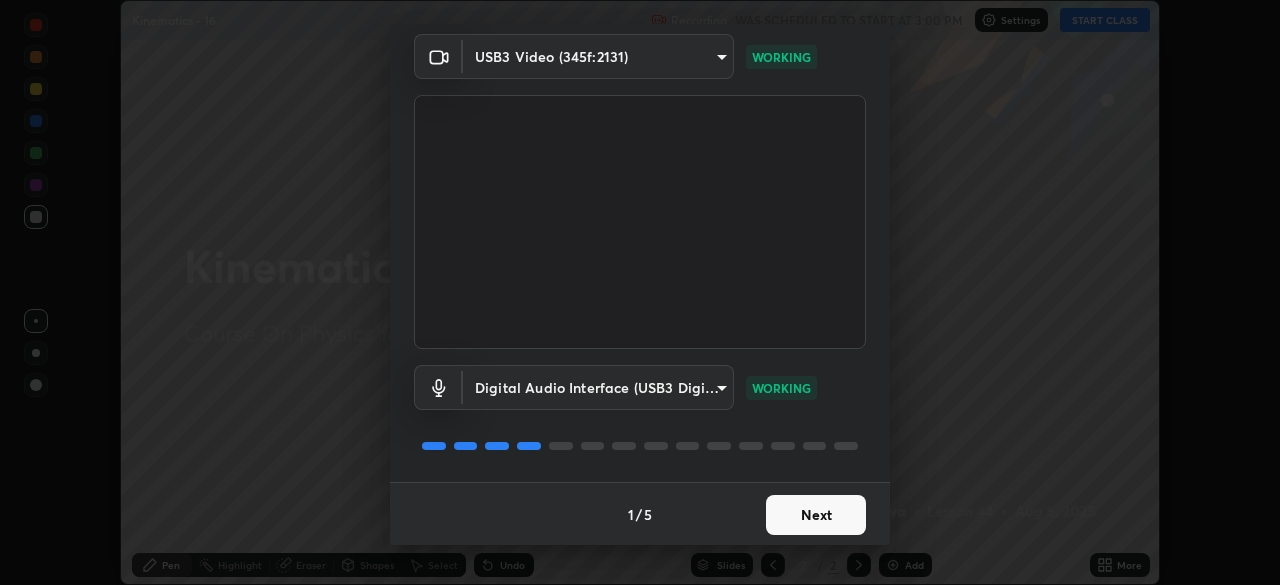 scroll, scrollTop: 0, scrollLeft: 0, axis: both 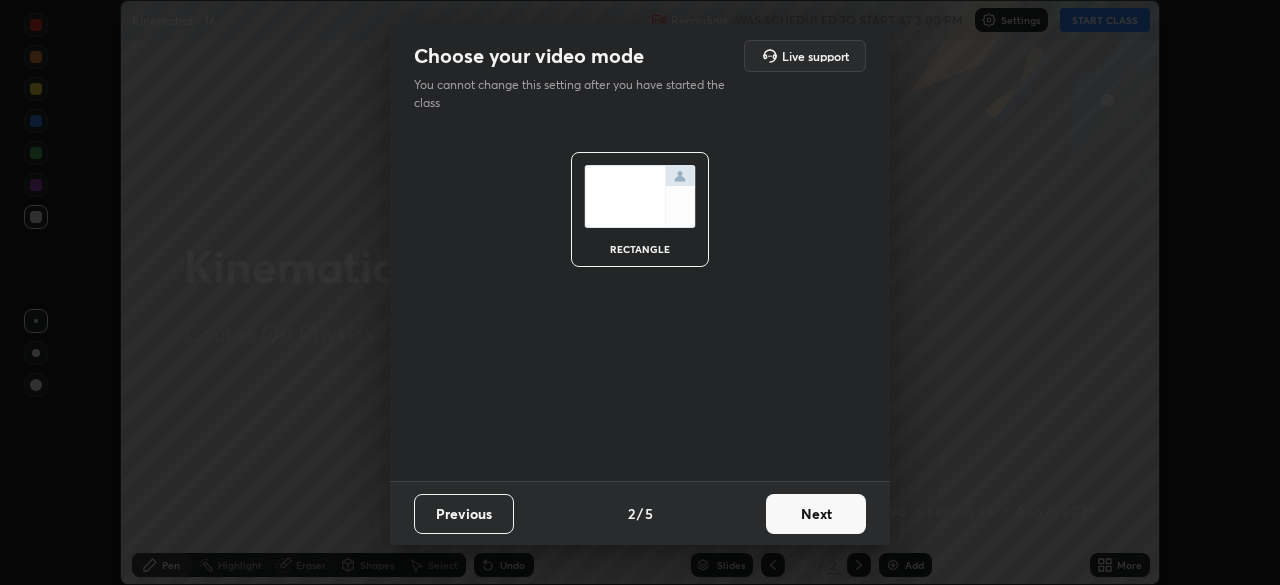 click on "Next" at bounding box center [816, 514] 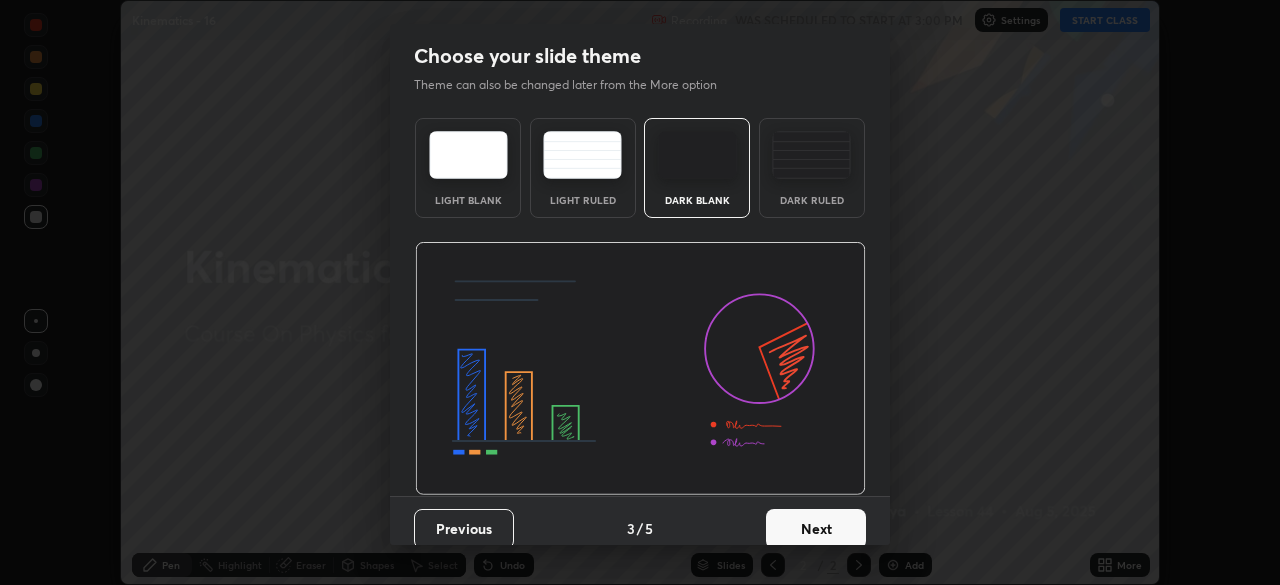 click on "Next" at bounding box center (816, 529) 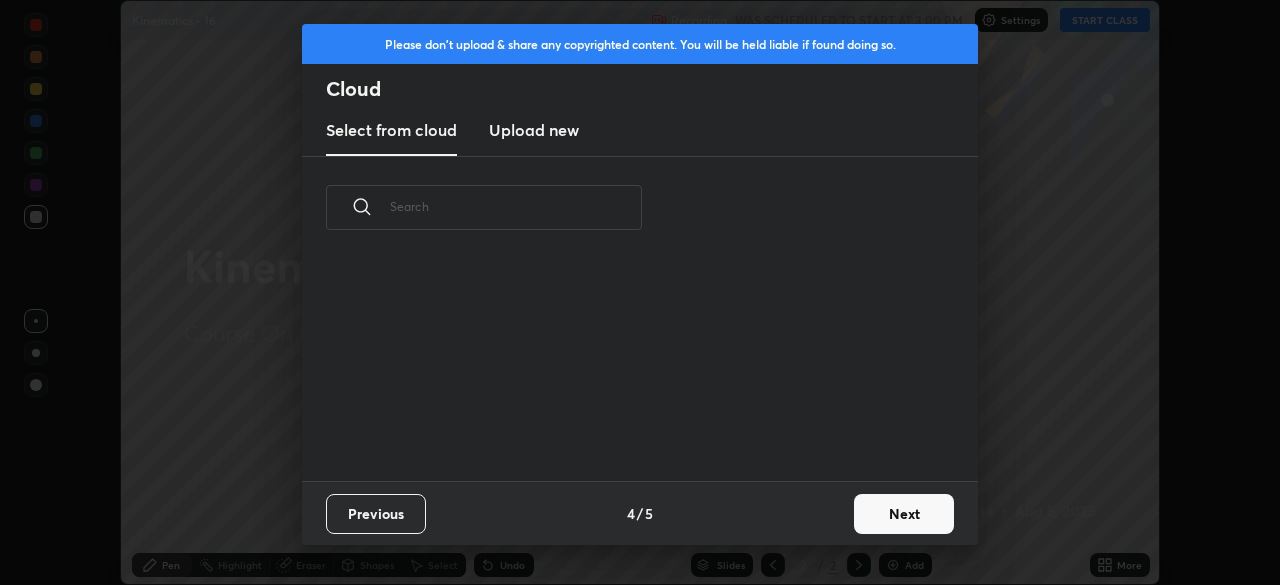 click on "Next" at bounding box center (904, 514) 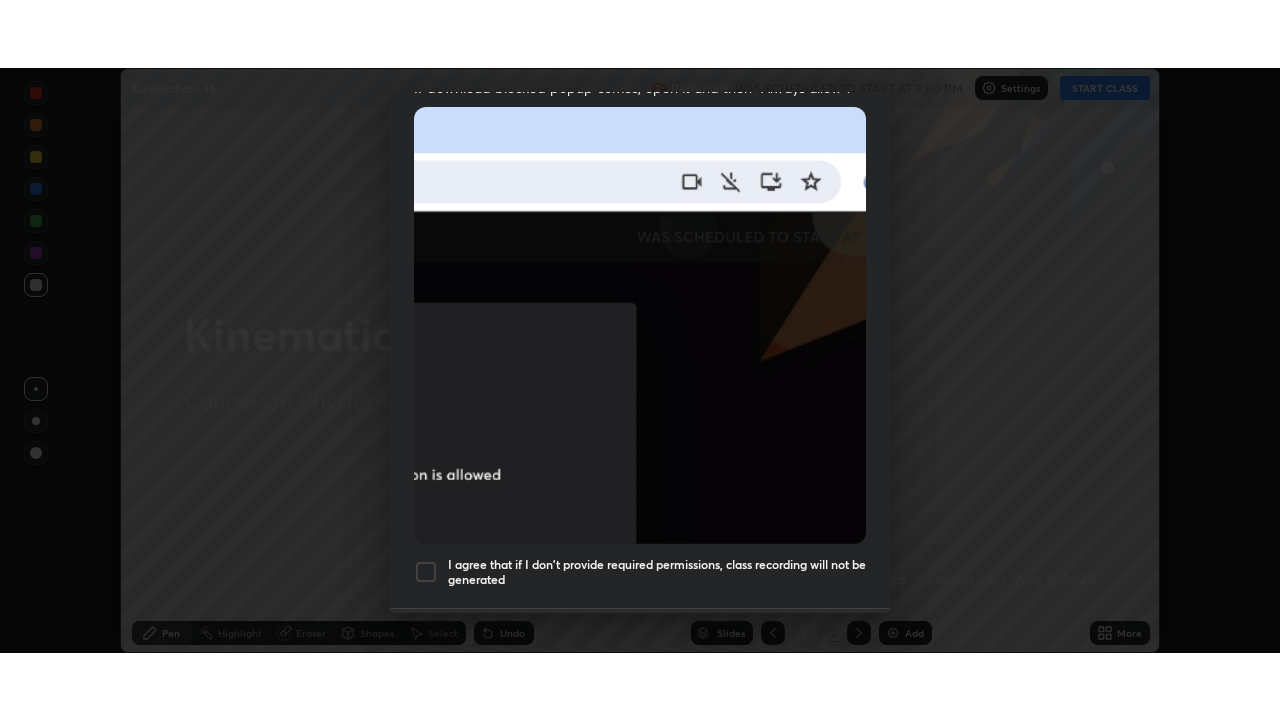 scroll, scrollTop: 478, scrollLeft: 0, axis: vertical 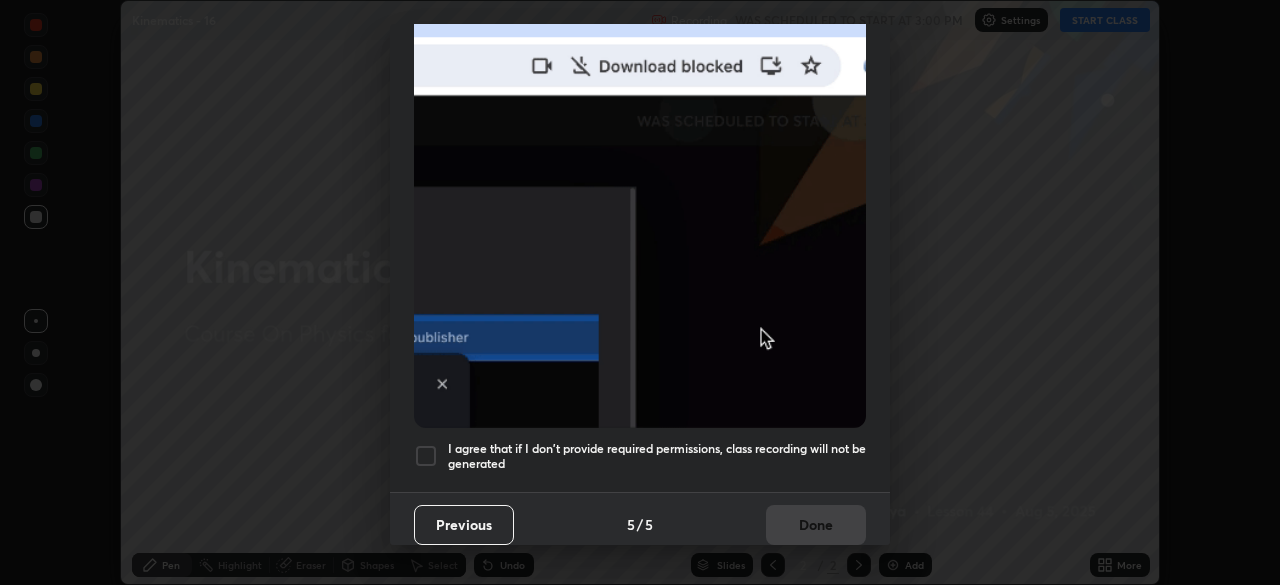 click on "I agree that if I don't provide required permissions, class recording will not be generated" at bounding box center (657, 456) 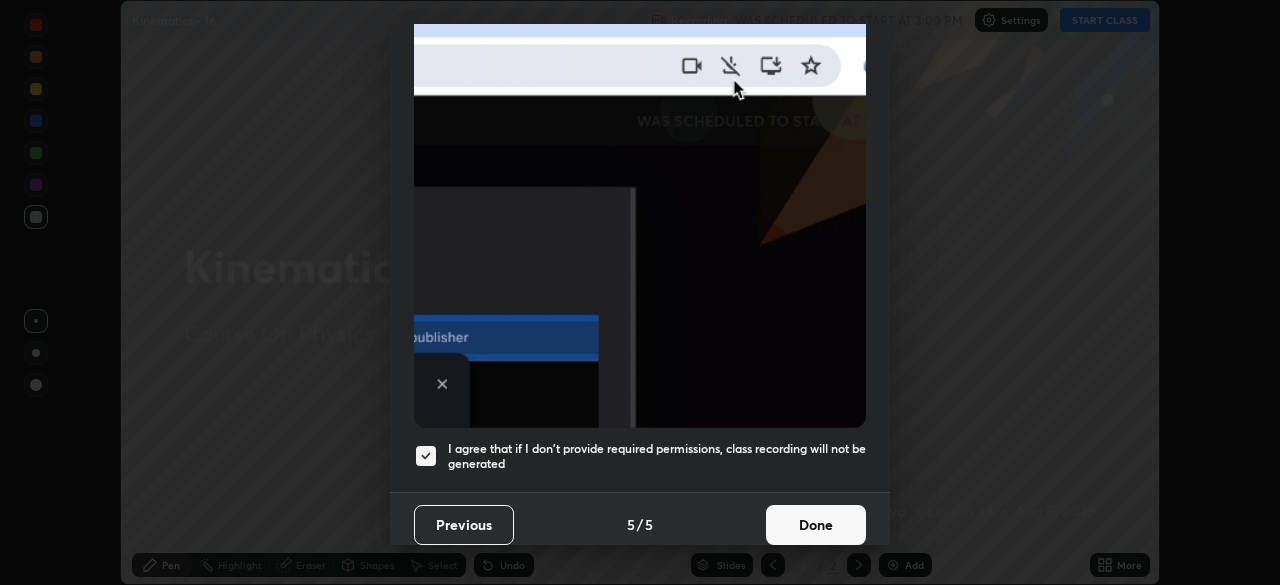 click on "Done" at bounding box center (816, 525) 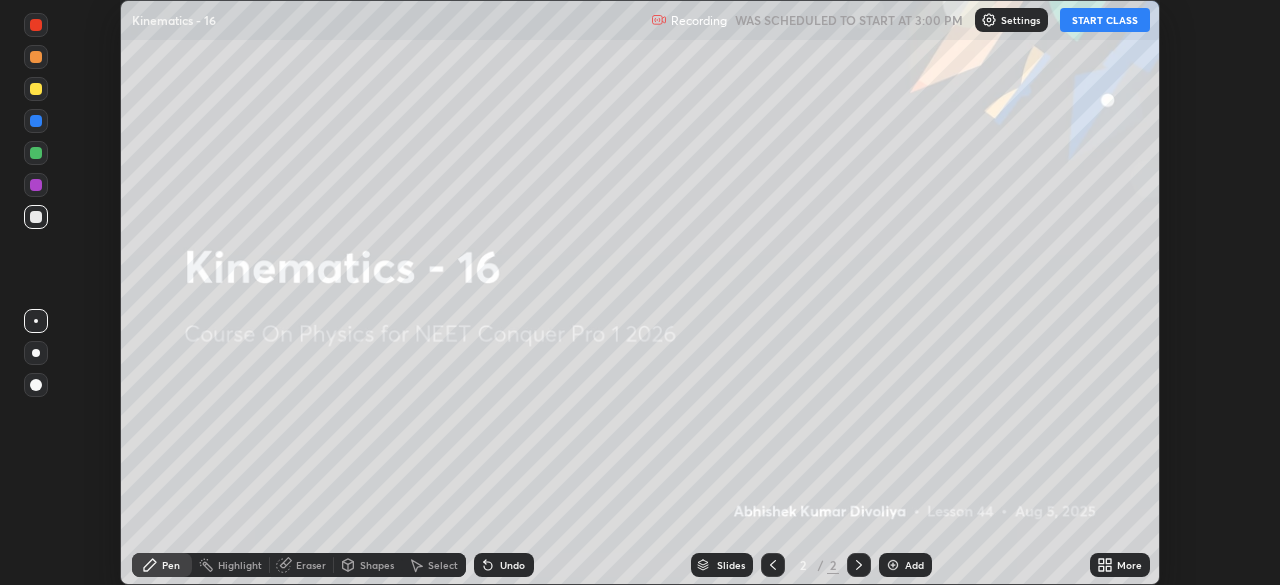 click on "More" at bounding box center (1120, 565) 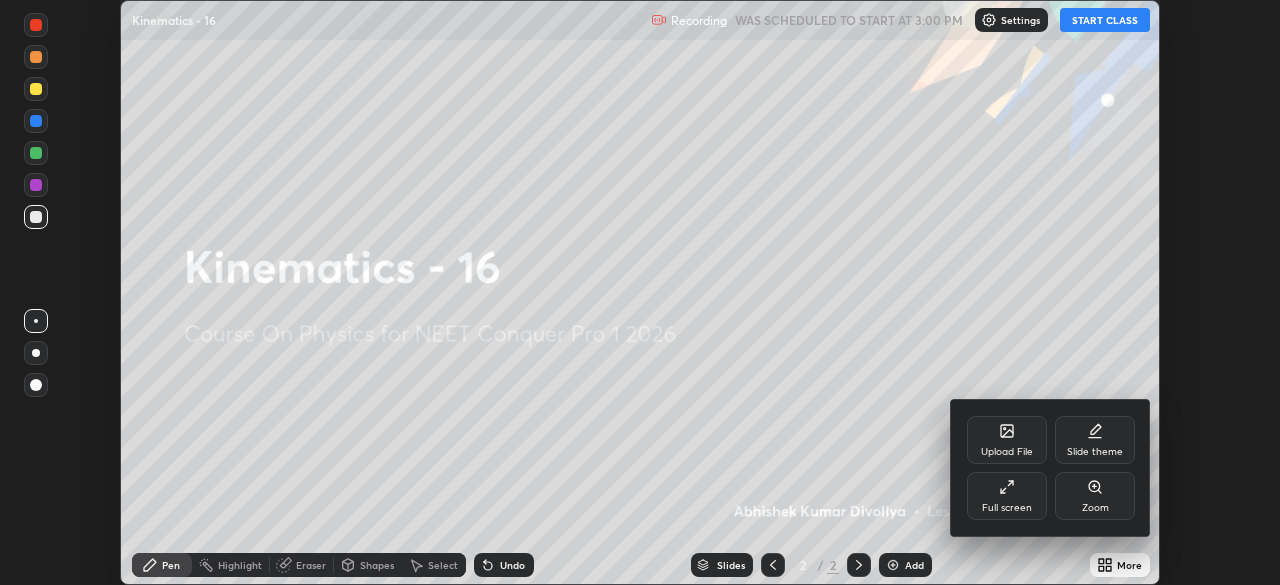 click on "Full screen" at bounding box center [1007, 508] 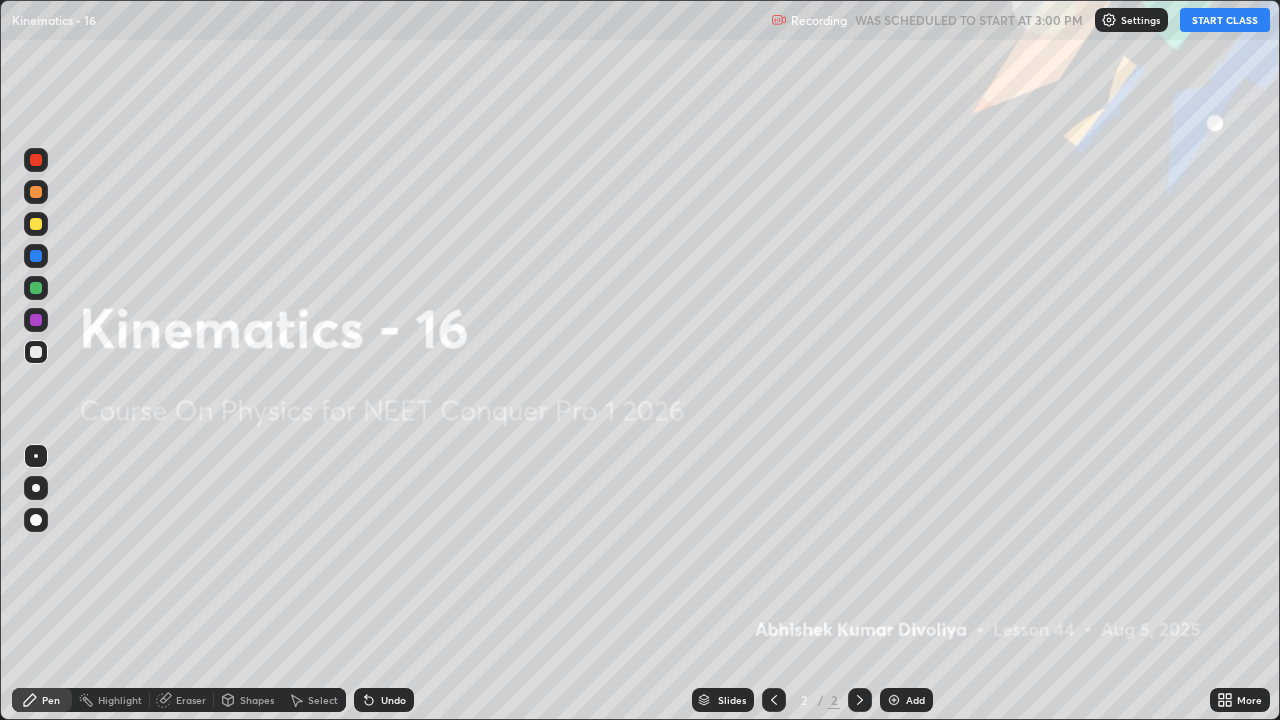 scroll, scrollTop: 99280, scrollLeft: 98720, axis: both 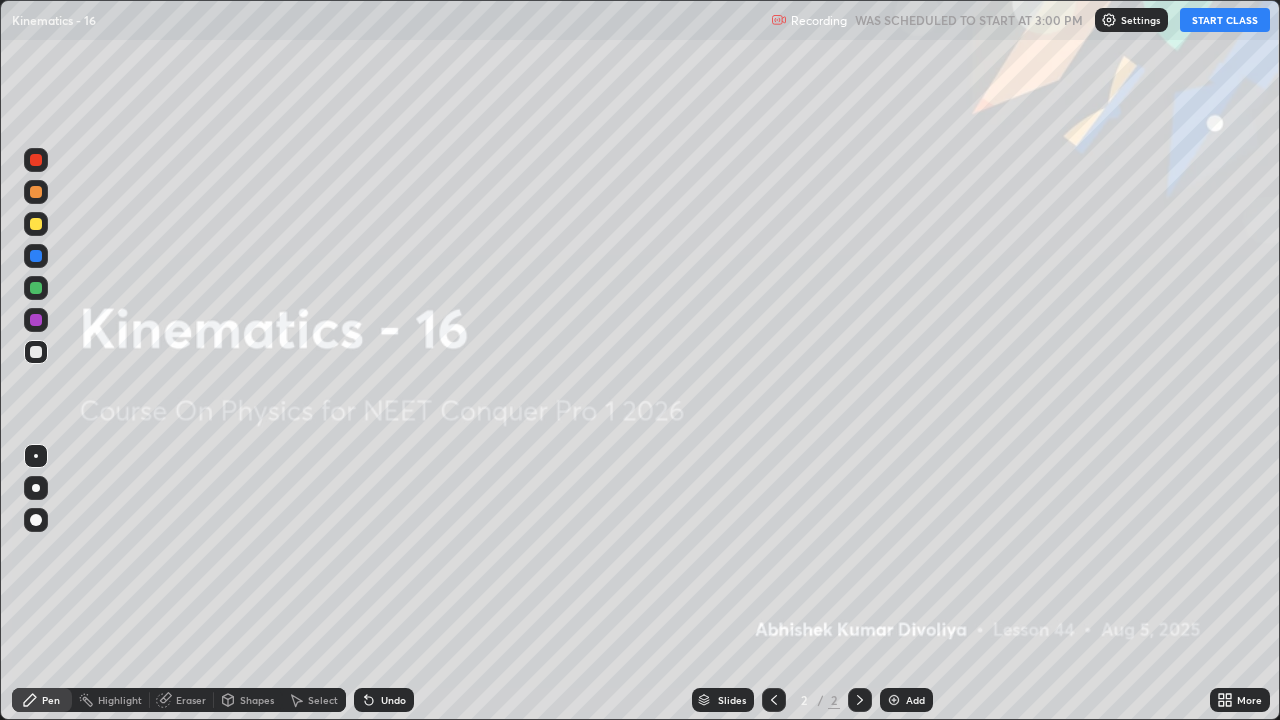 click on "START CLASS" at bounding box center [1225, 20] 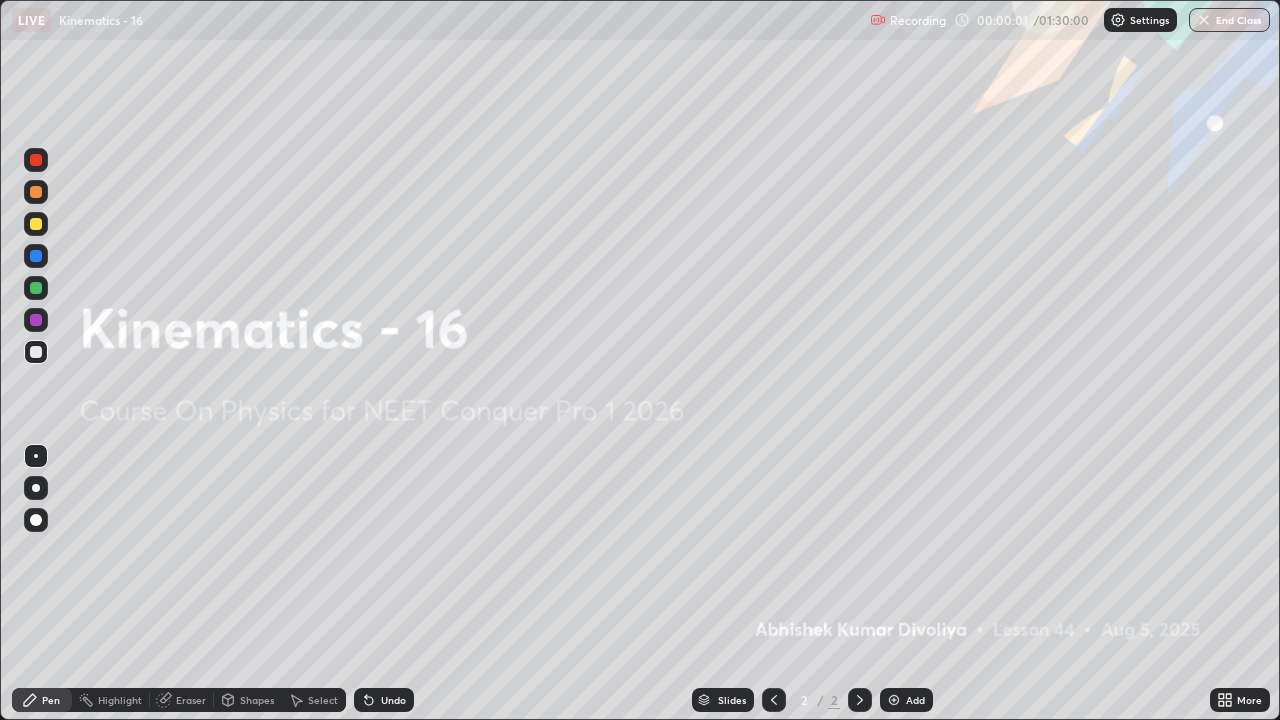 click at bounding box center (36, 520) 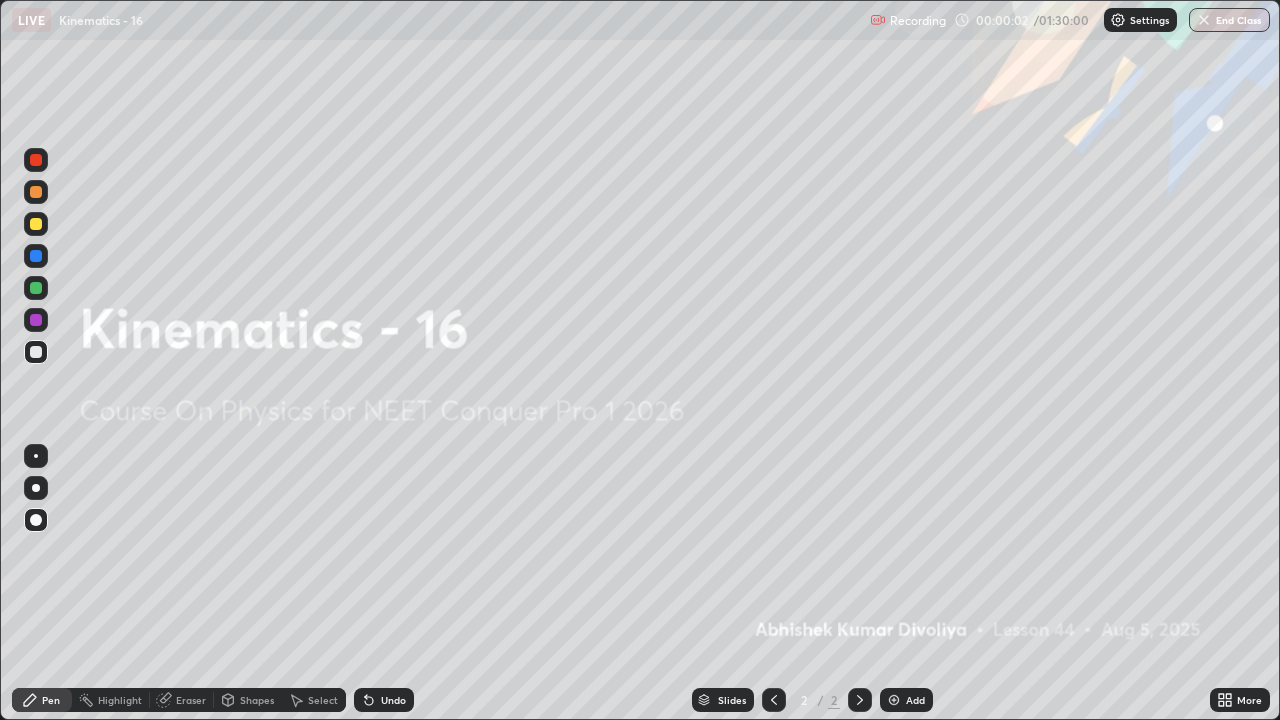 click at bounding box center [36, 224] 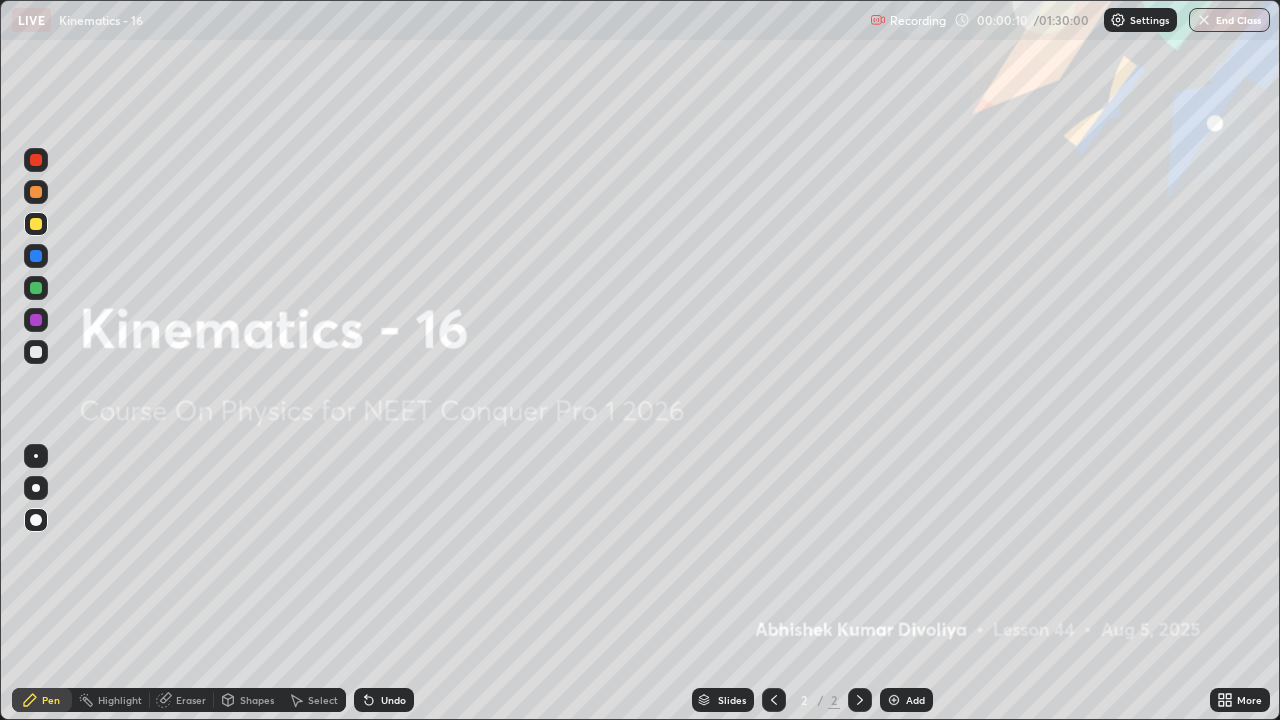 click at bounding box center (894, 700) 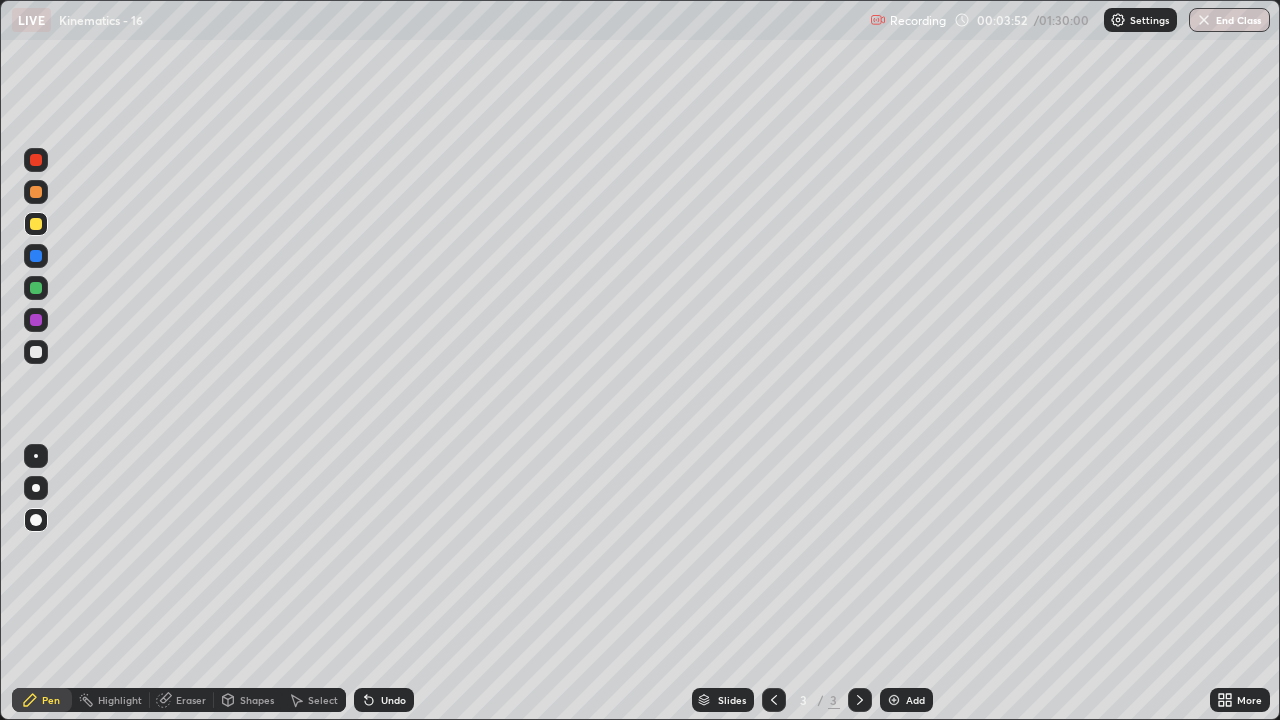 click on "Shapes" at bounding box center [248, 700] 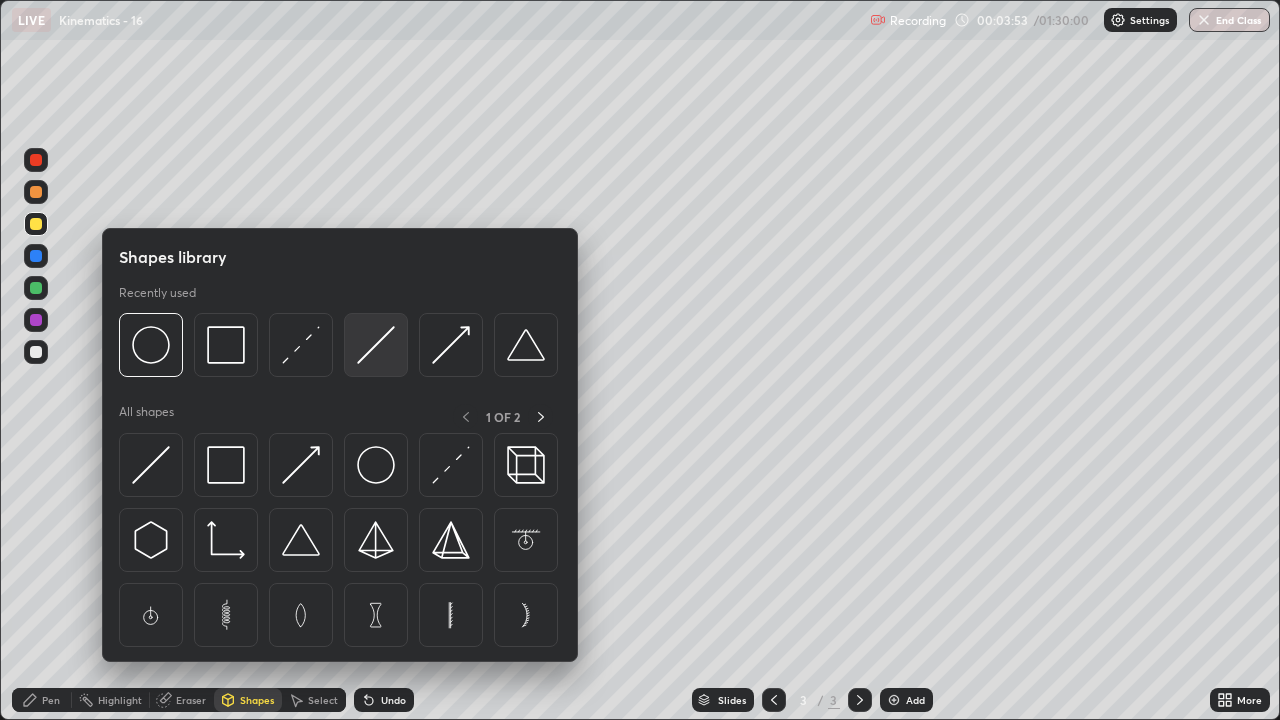 click at bounding box center (376, 345) 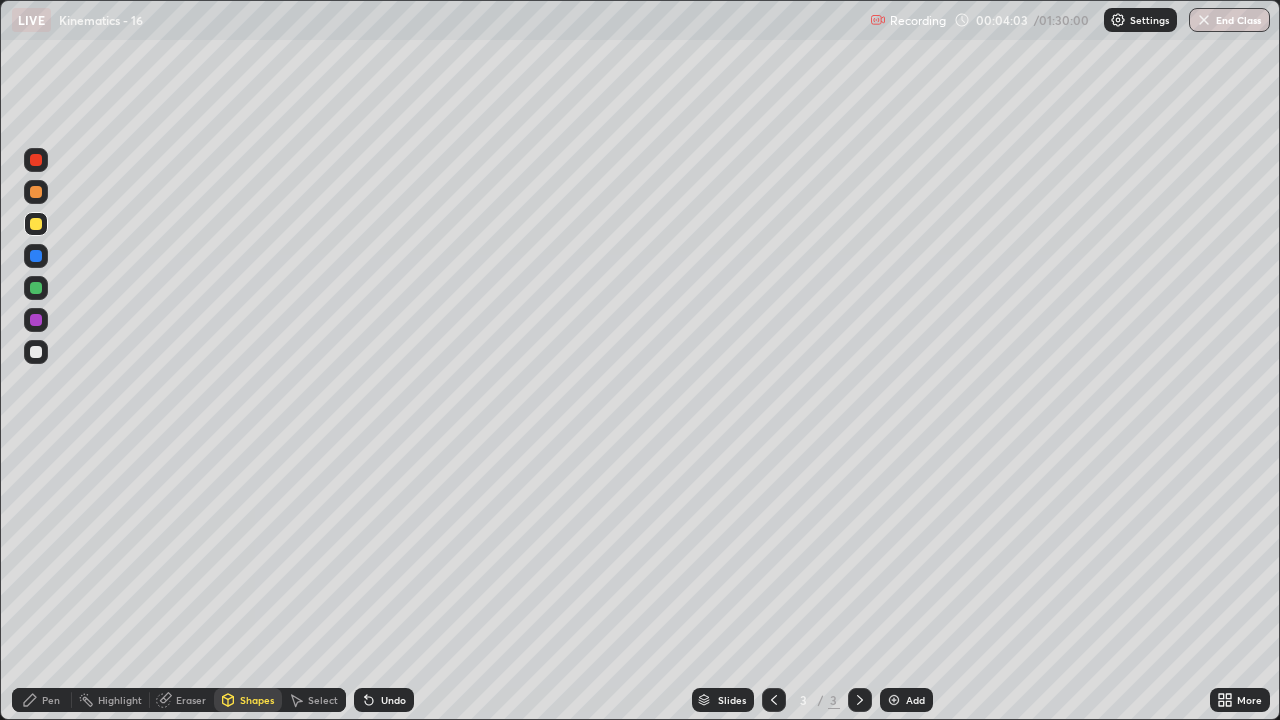 click at bounding box center [36, 352] 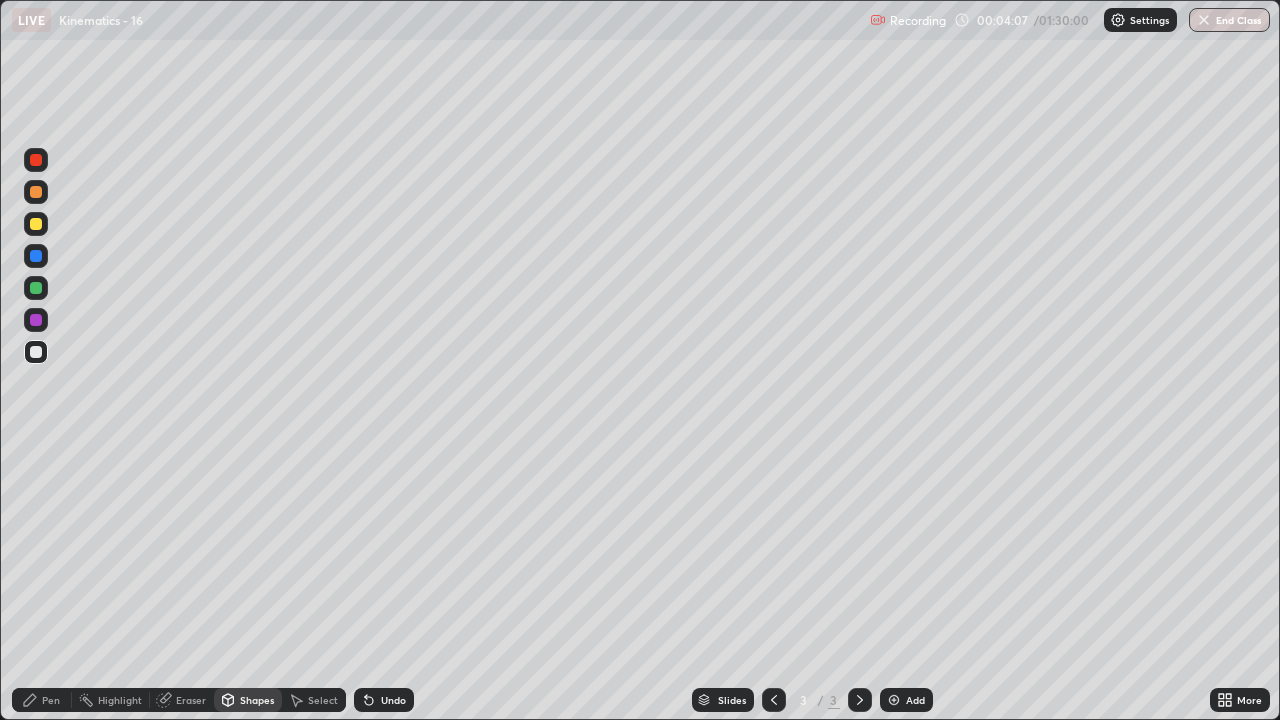 click on "Pen" at bounding box center [51, 700] 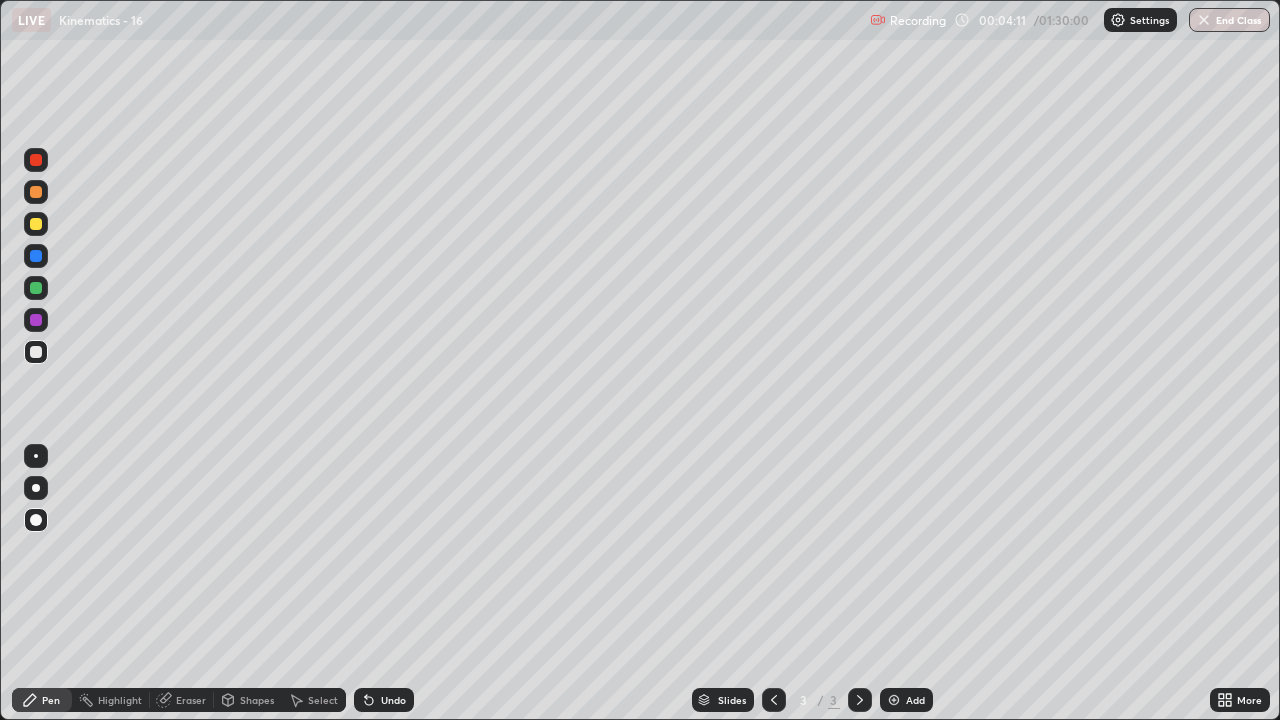 click at bounding box center [36, 288] 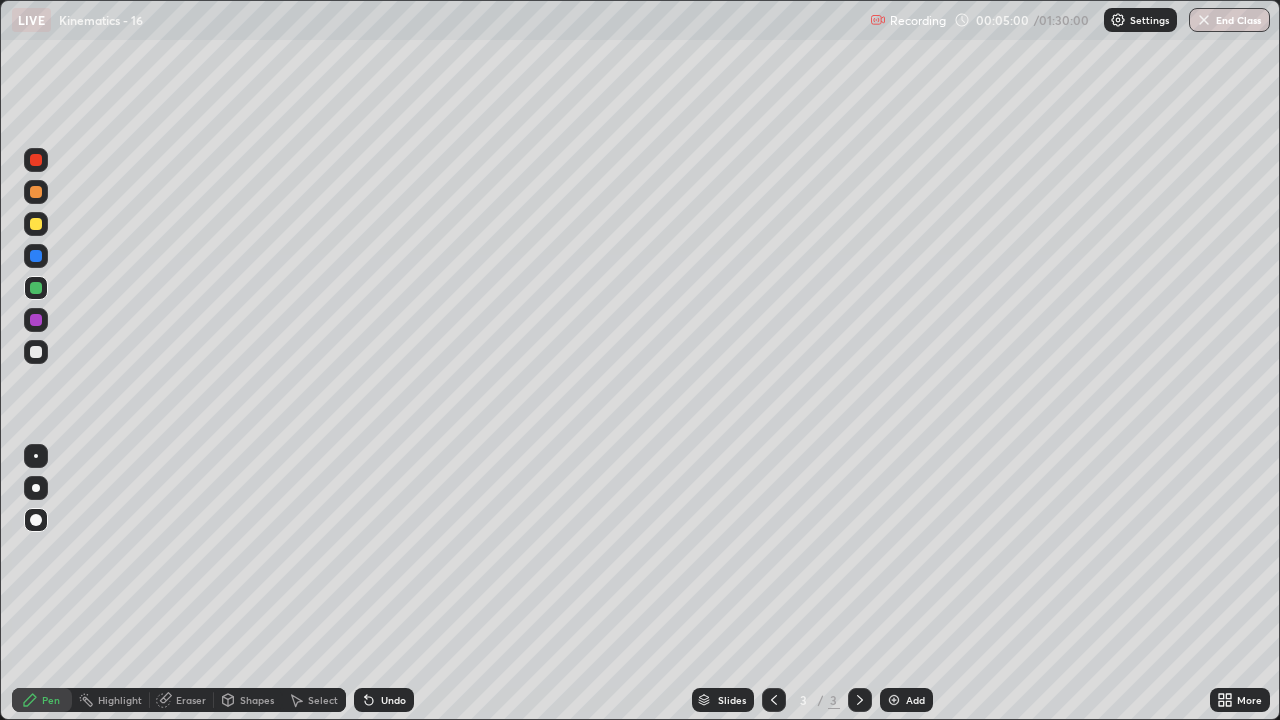 click at bounding box center [36, 352] 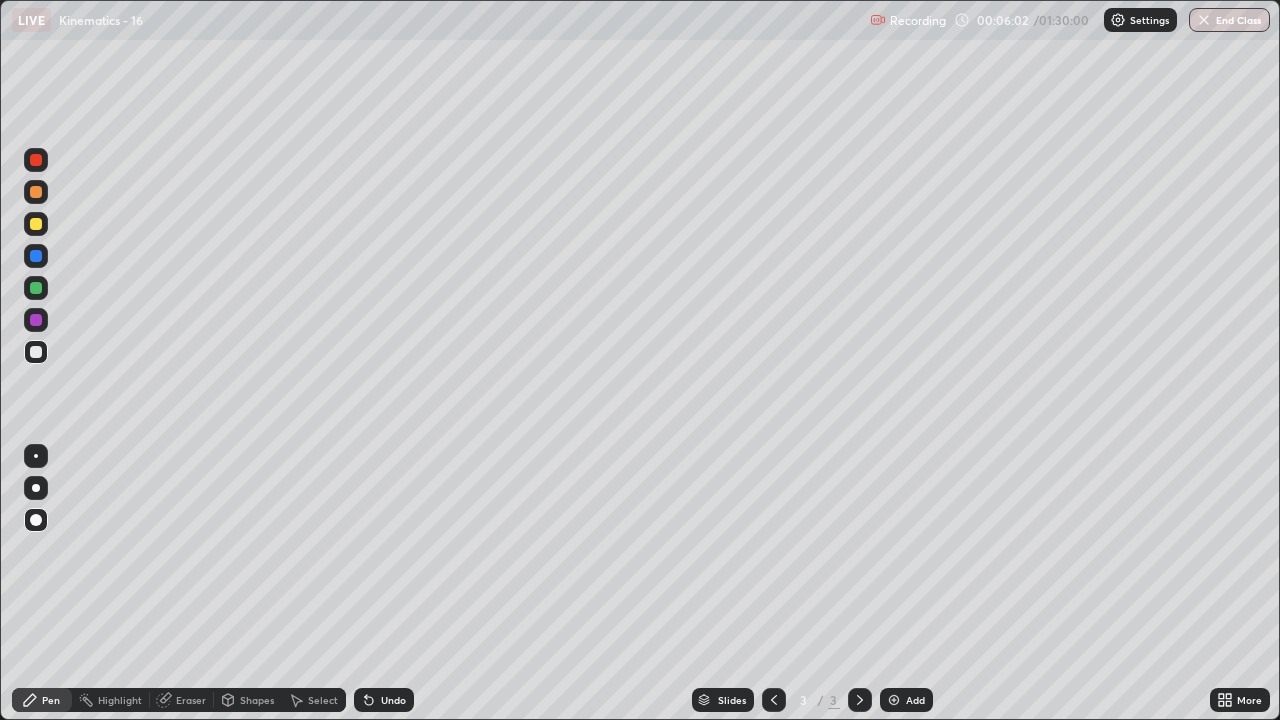 click at bounding box center (36, 192) 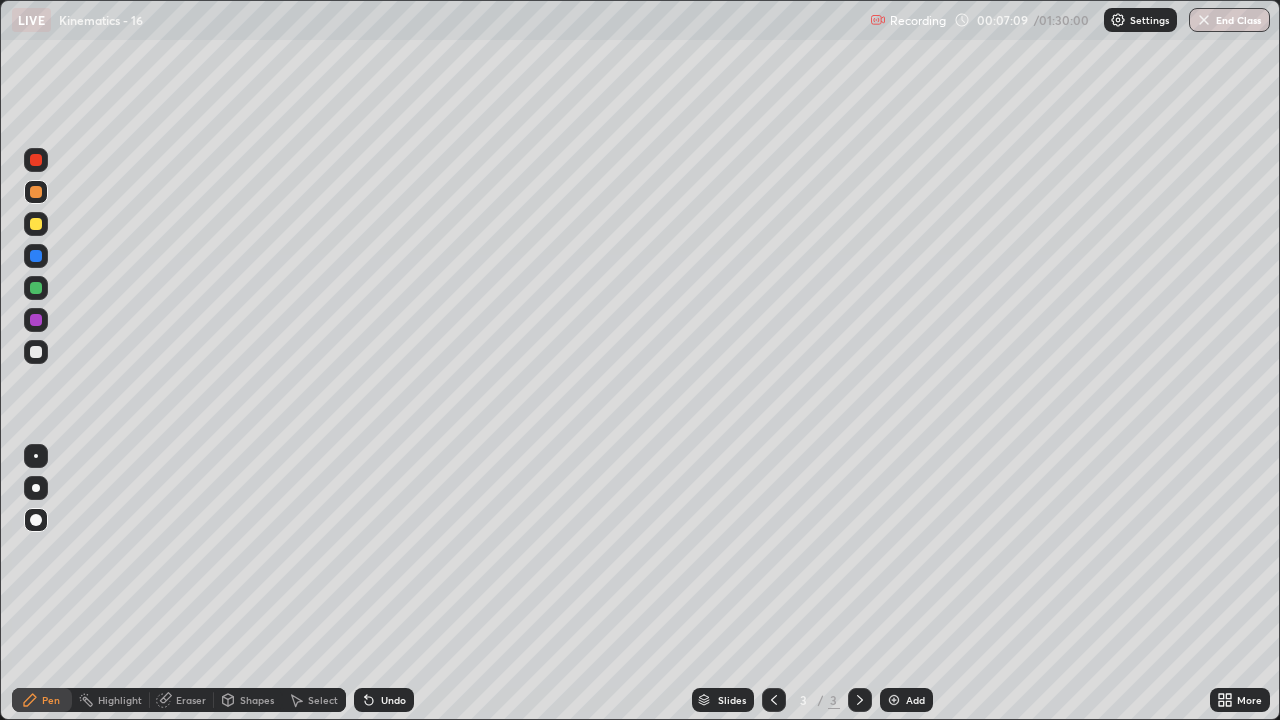 click at bounding box center (36, 224) 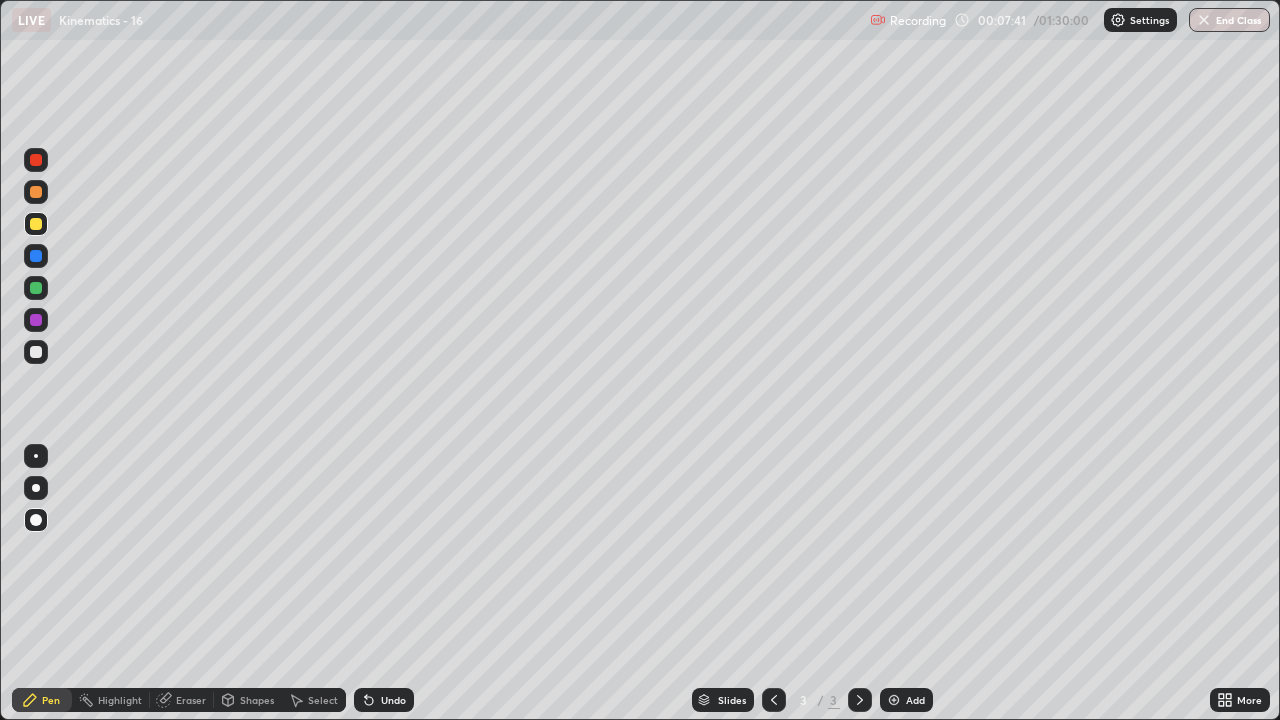 click on "Shapes" at bounding box center [257, 700] 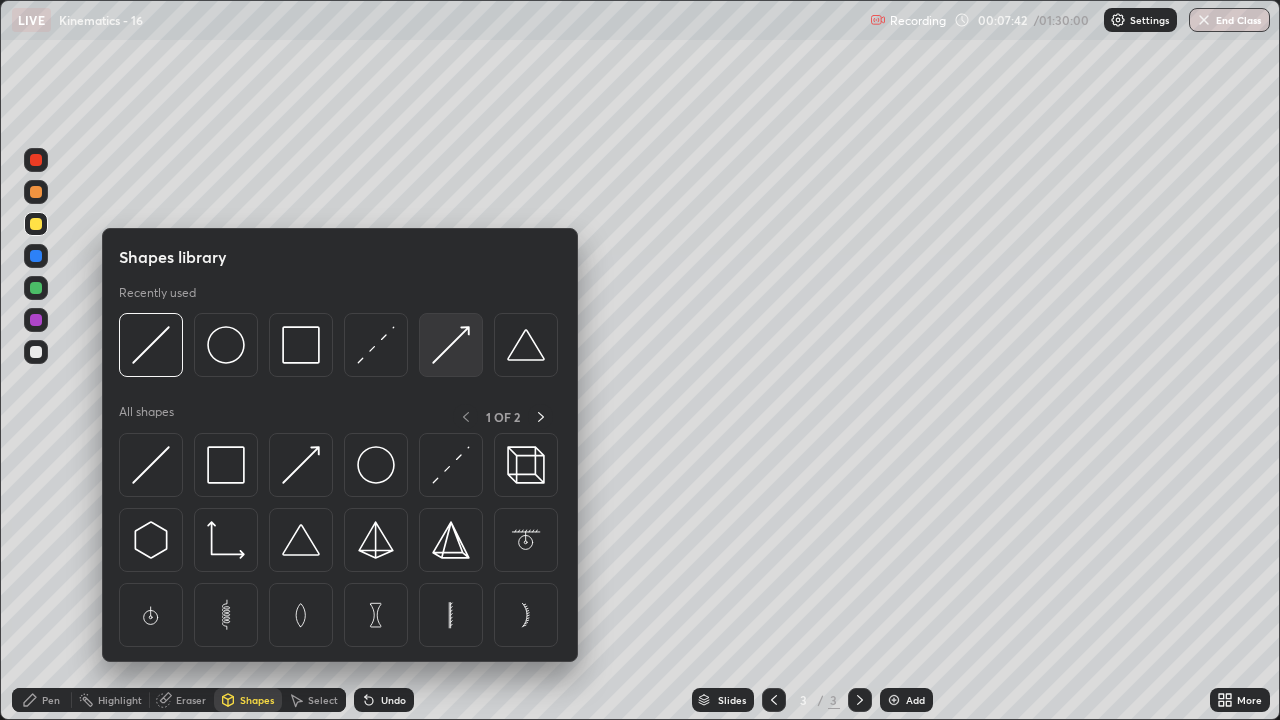 click at bounding box center (451, 345) 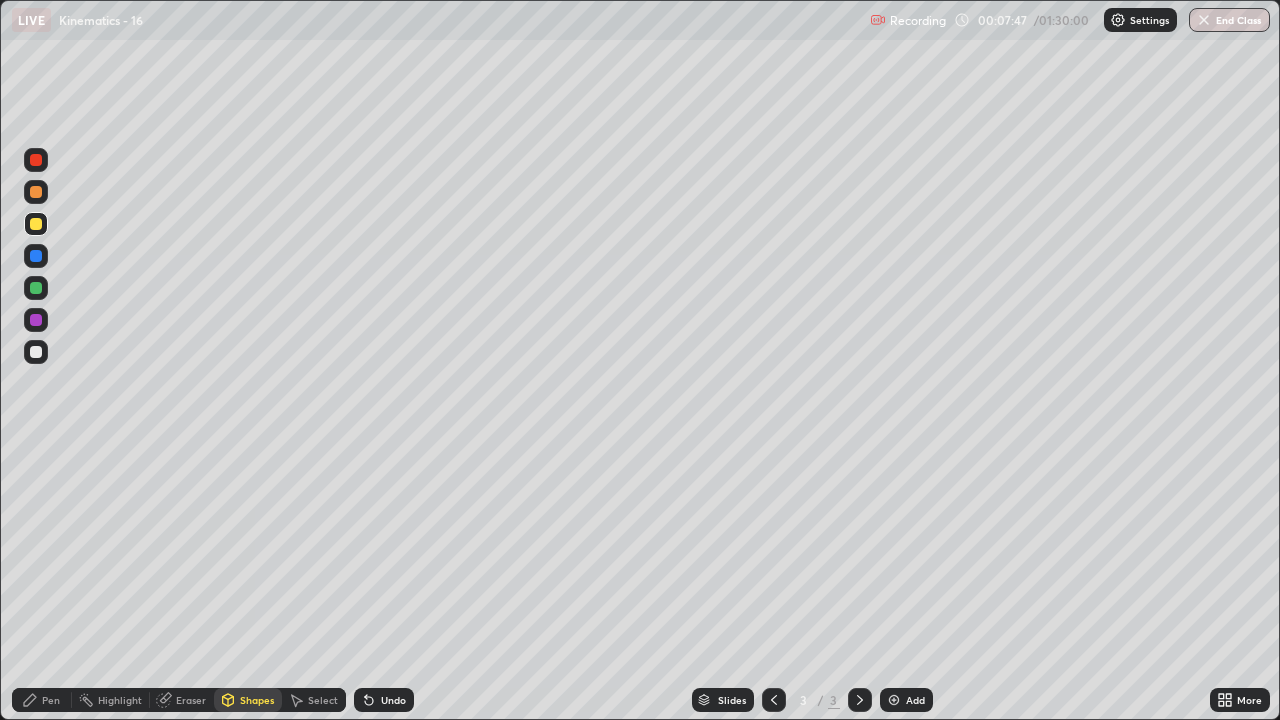 click on "Pen" at bounding box center (51, 700) 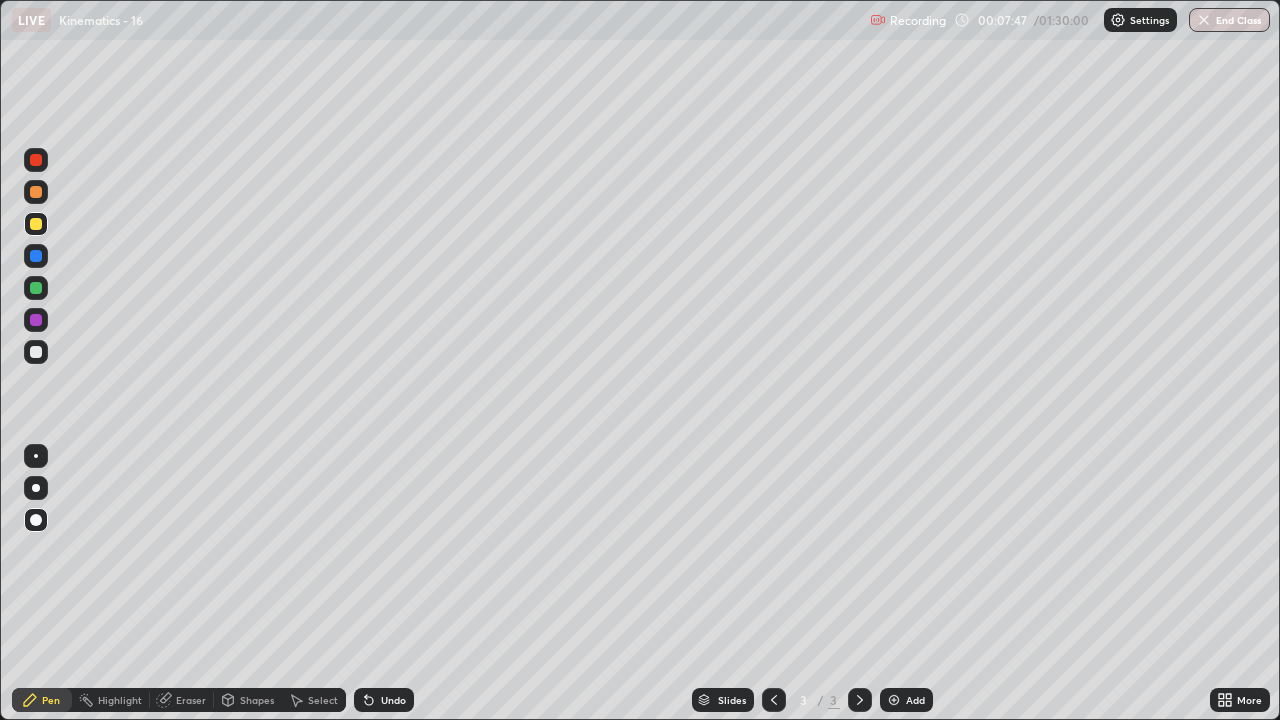 click at bounding box center [36, 288] 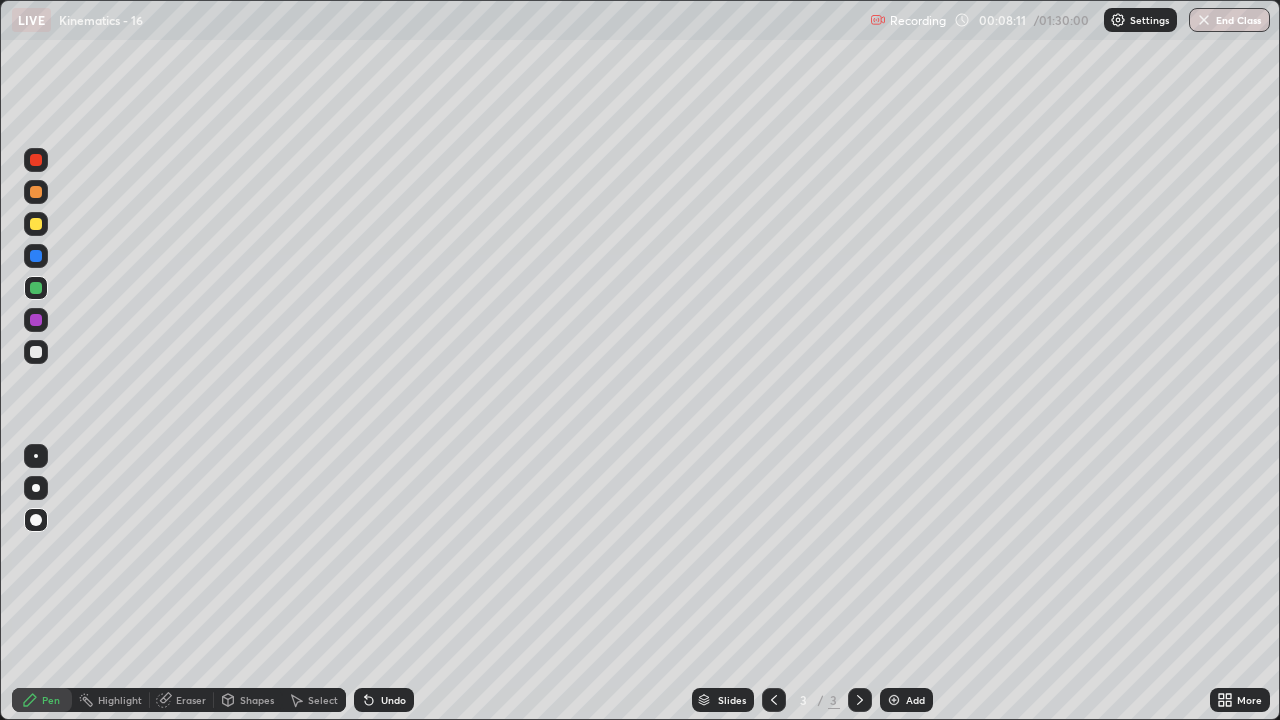 click at bounding box center [36, 352] 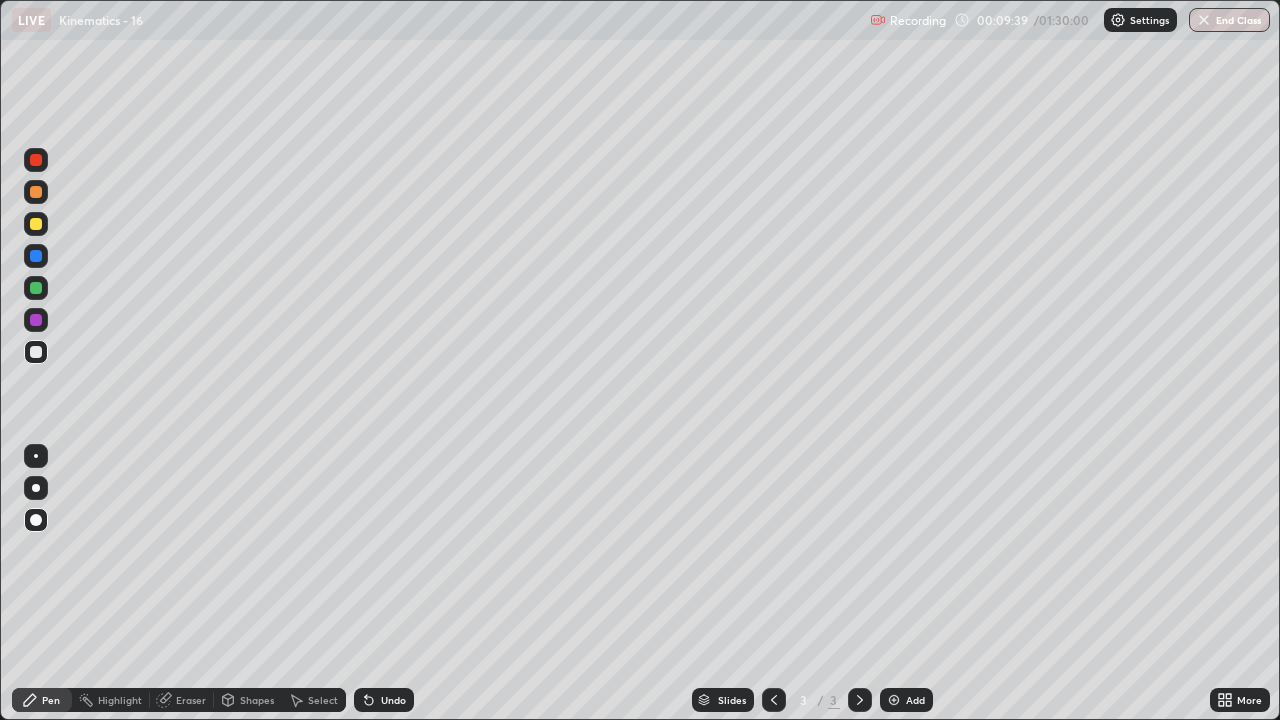 click at bounding box center (36, 192) 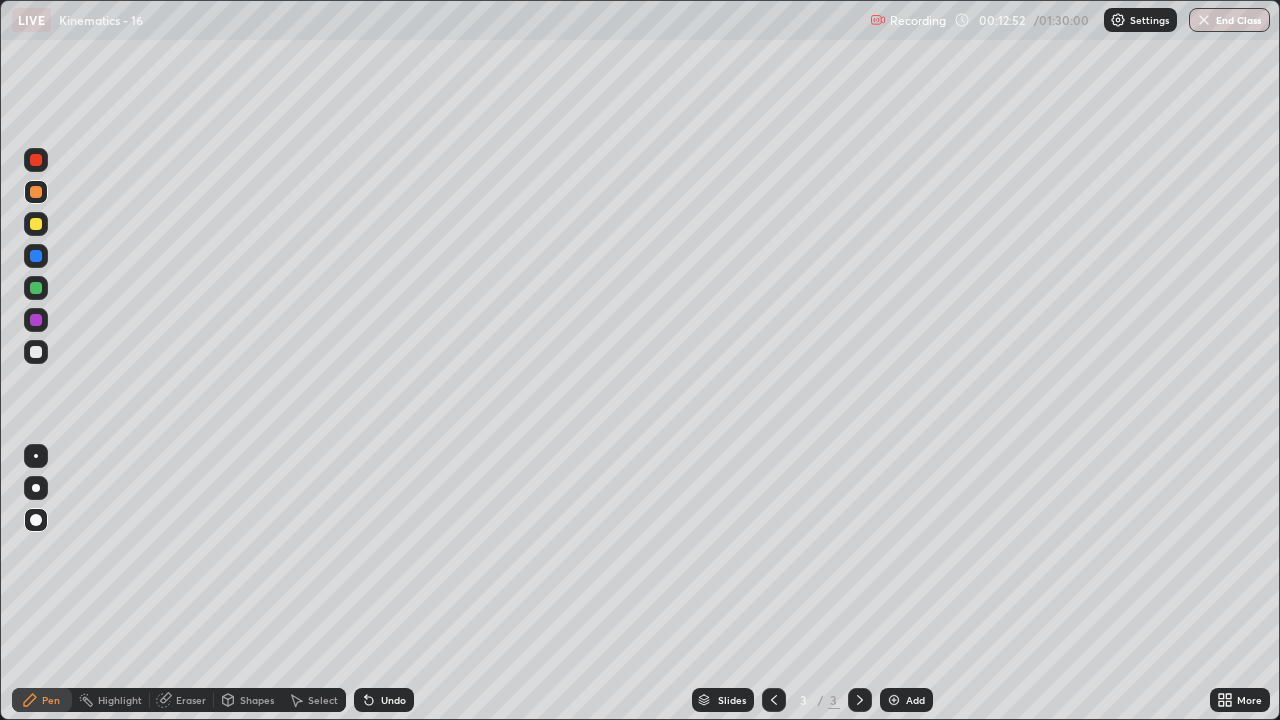 click at bounding box center [894, 700] 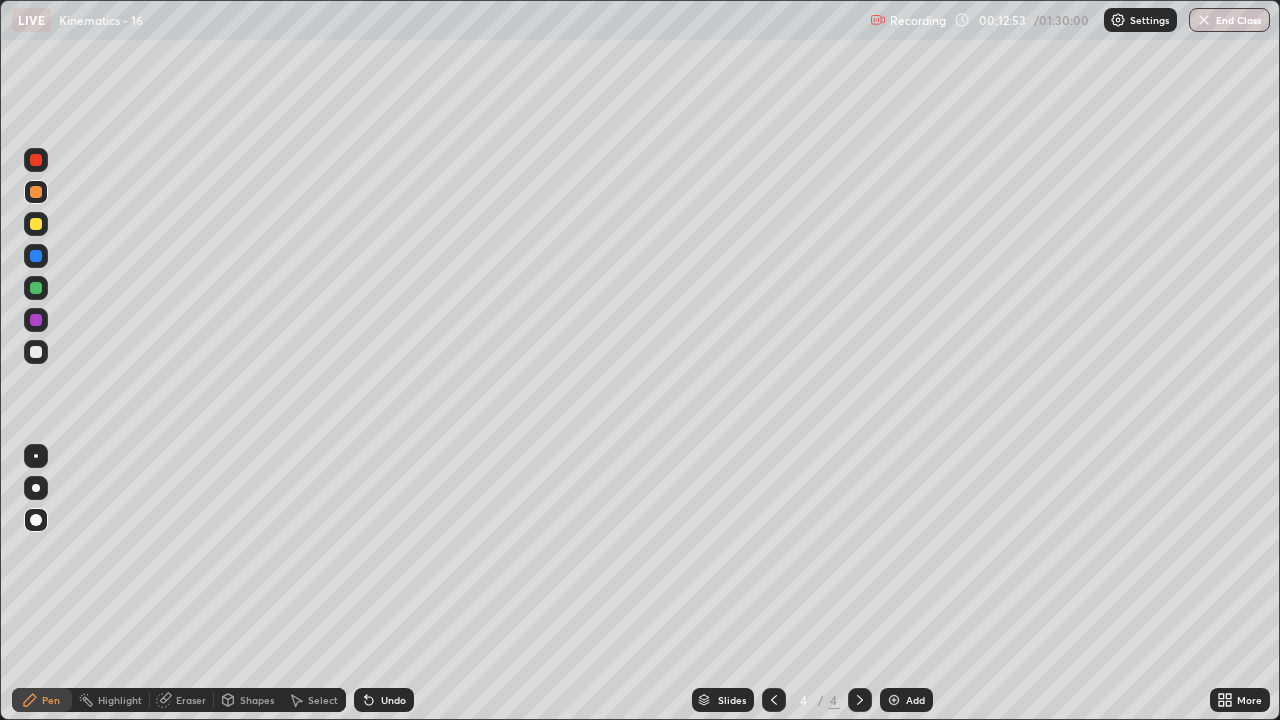 click at bounding box center [36, 224] 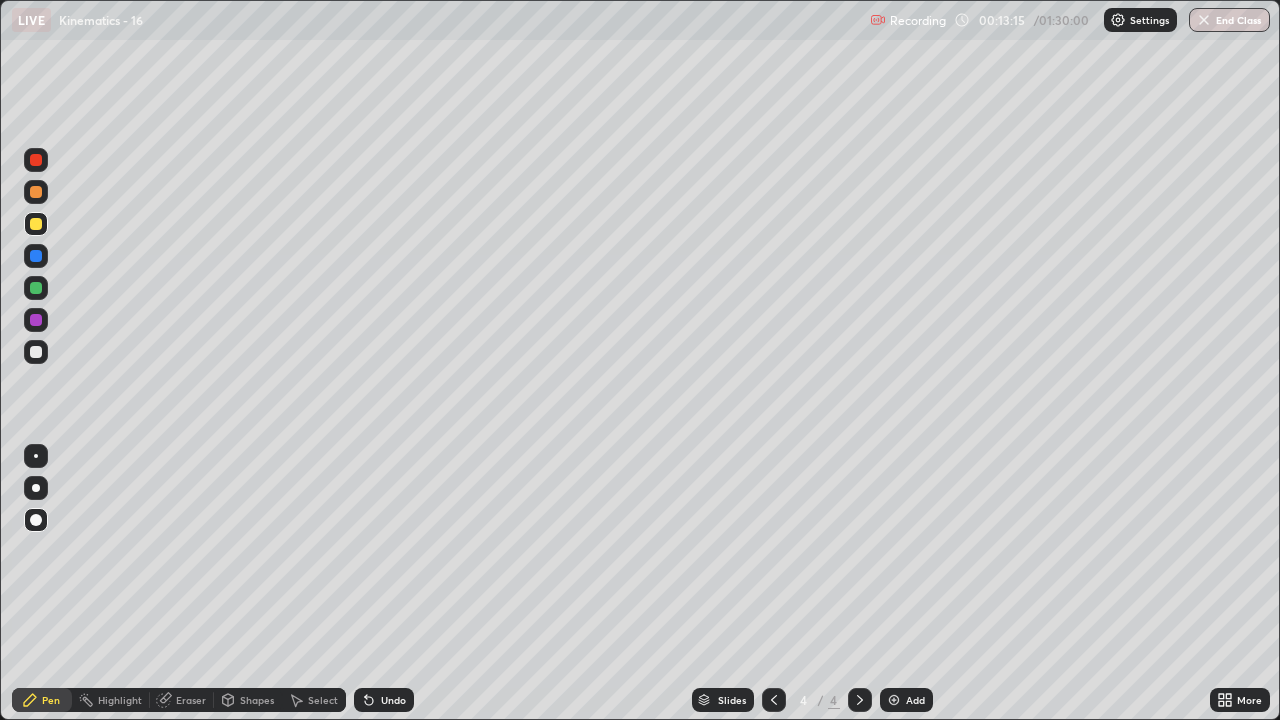 click at bounding box center (36, 192) 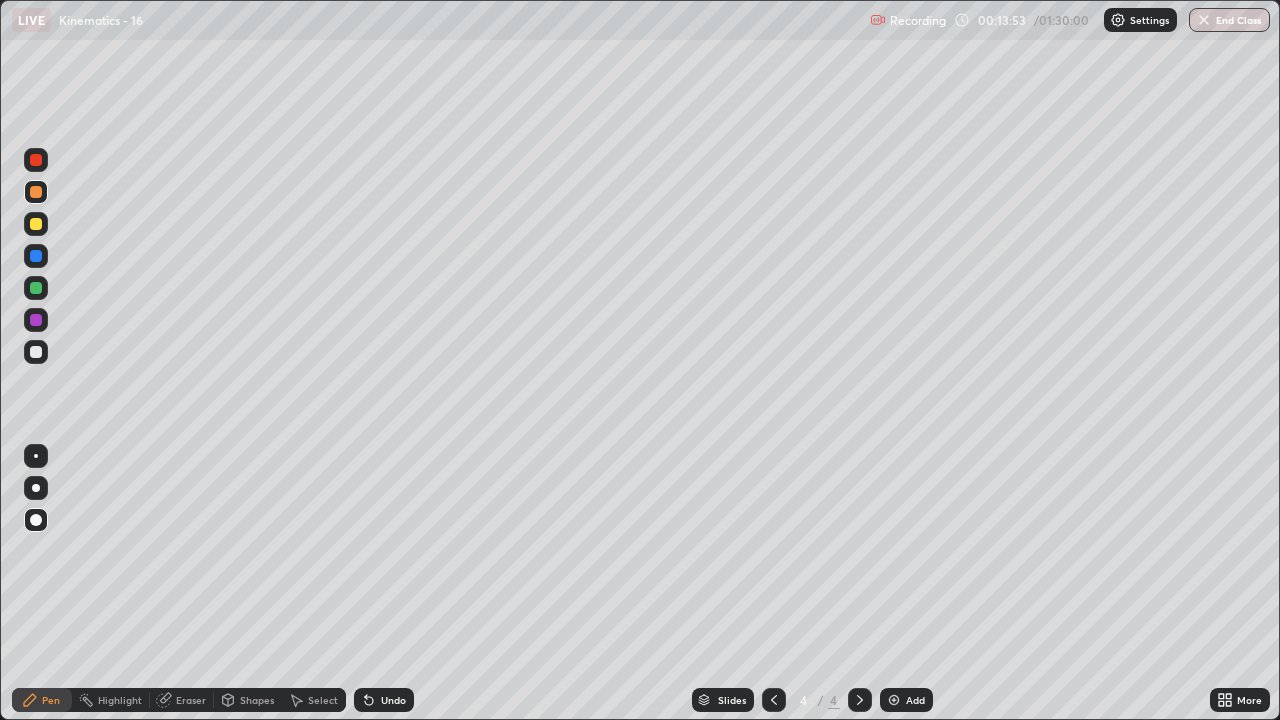click at bounding box center [36, 352] 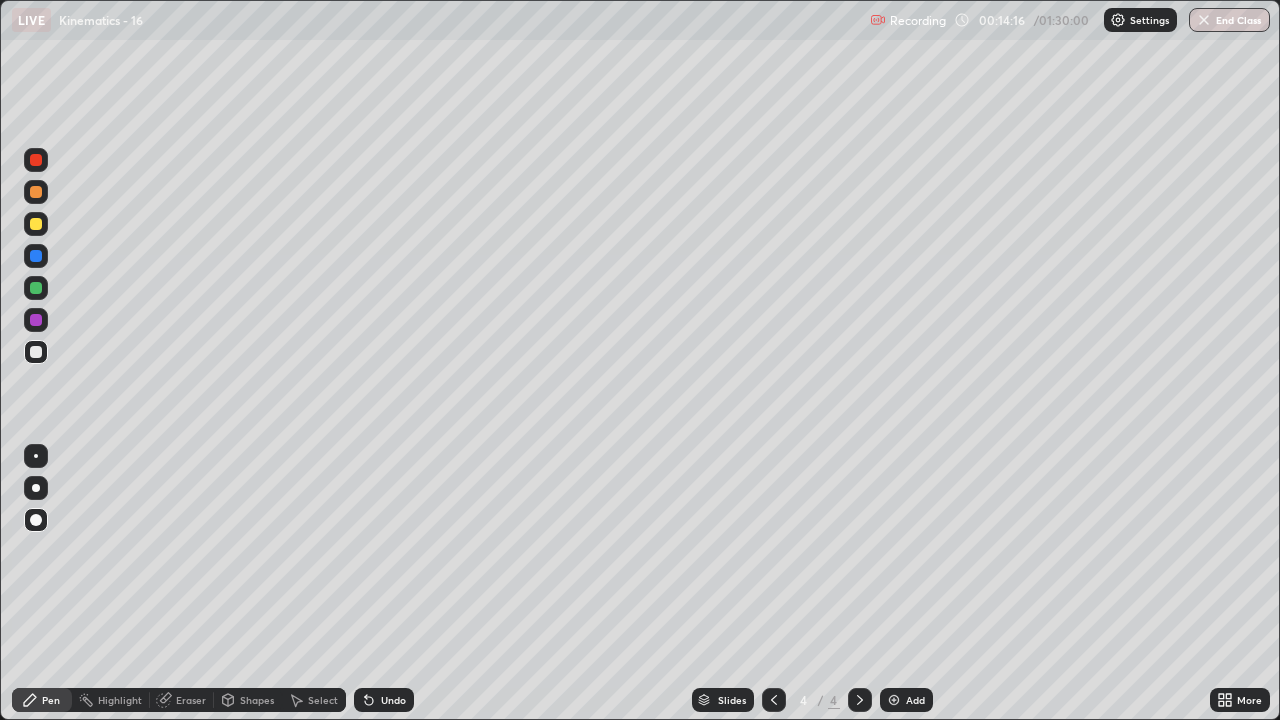click at bounding box center (36, 288) 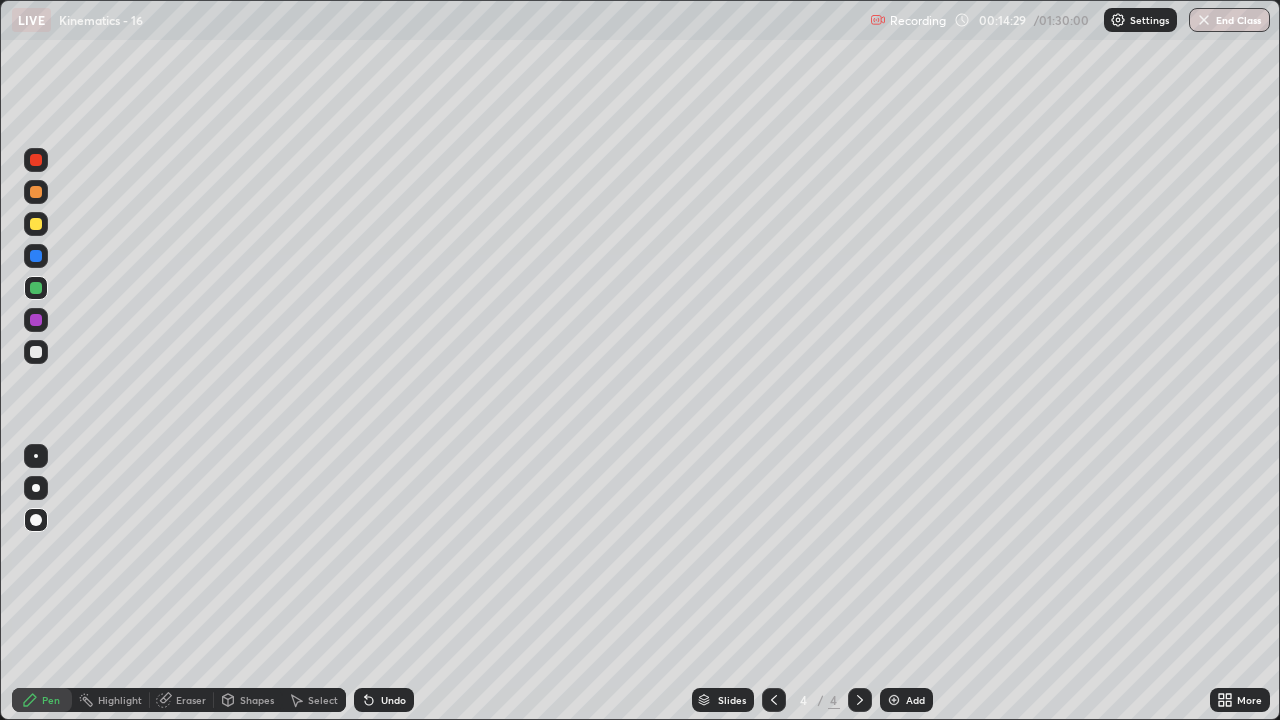 click at bounding box center (36, 256) 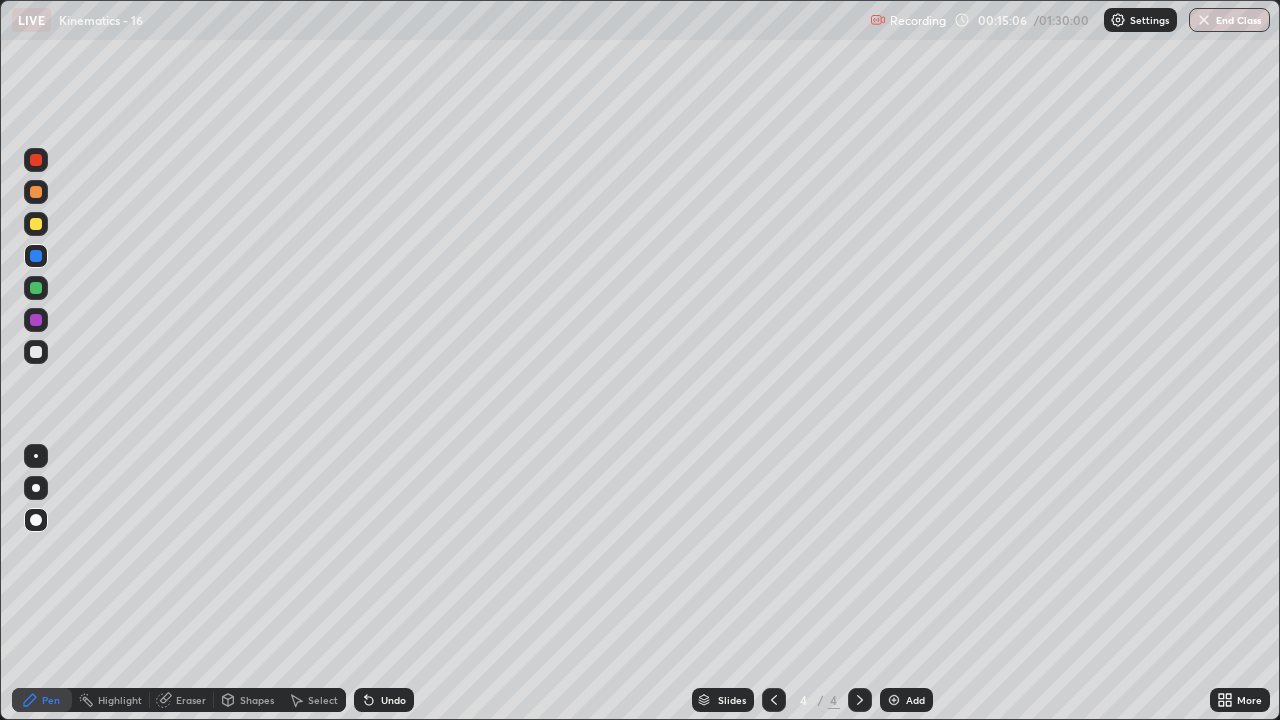click at bounding box center [36, 288] 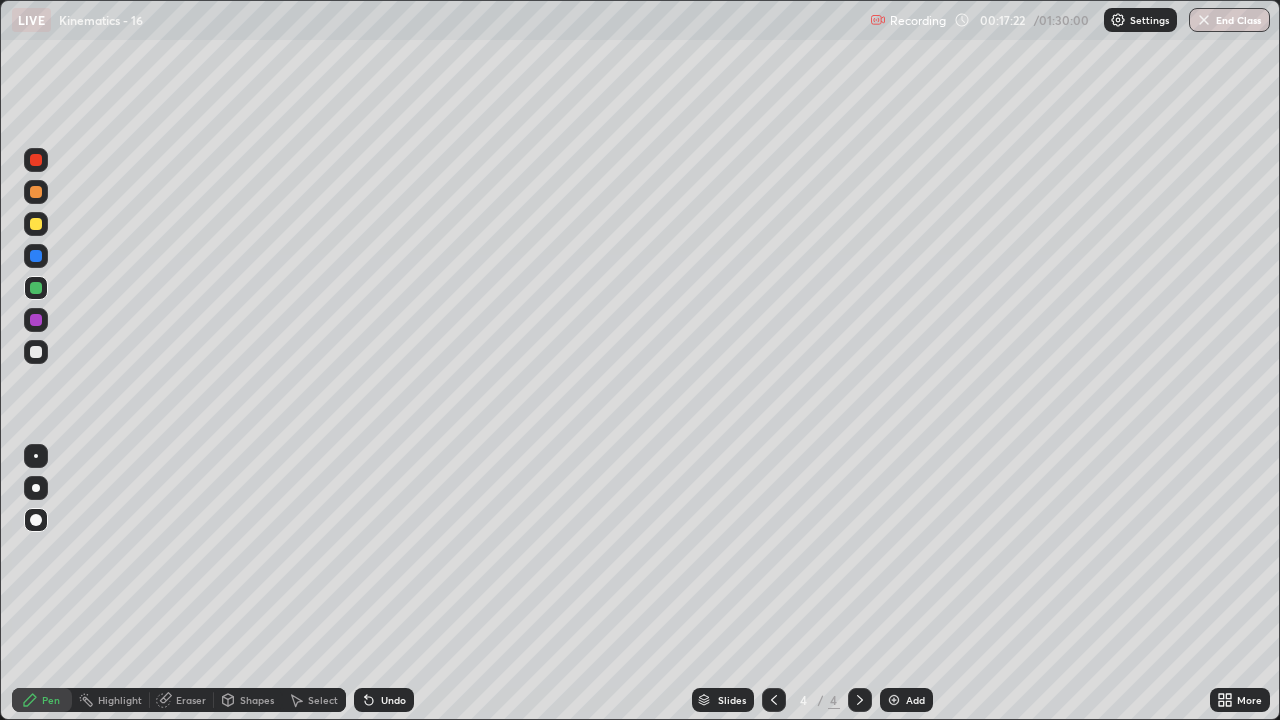 click on "Add" at bounding box center (906, 700) 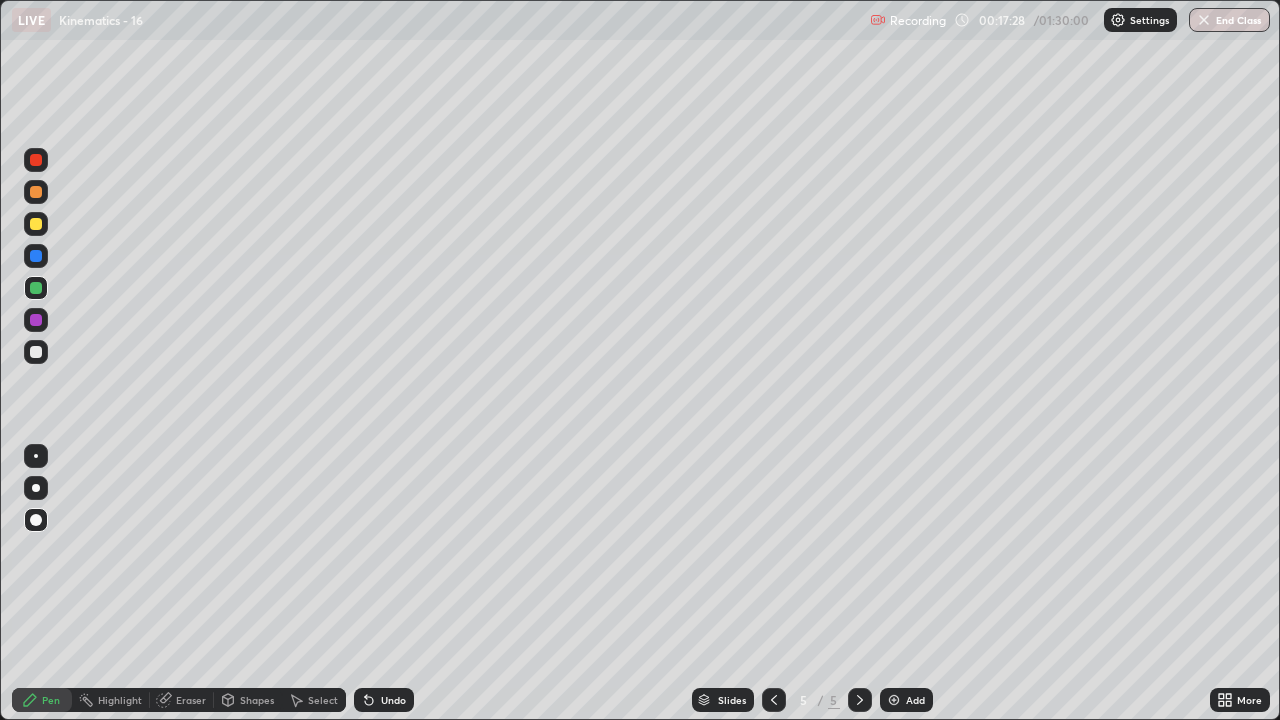 click at bounding box center (36, 224) 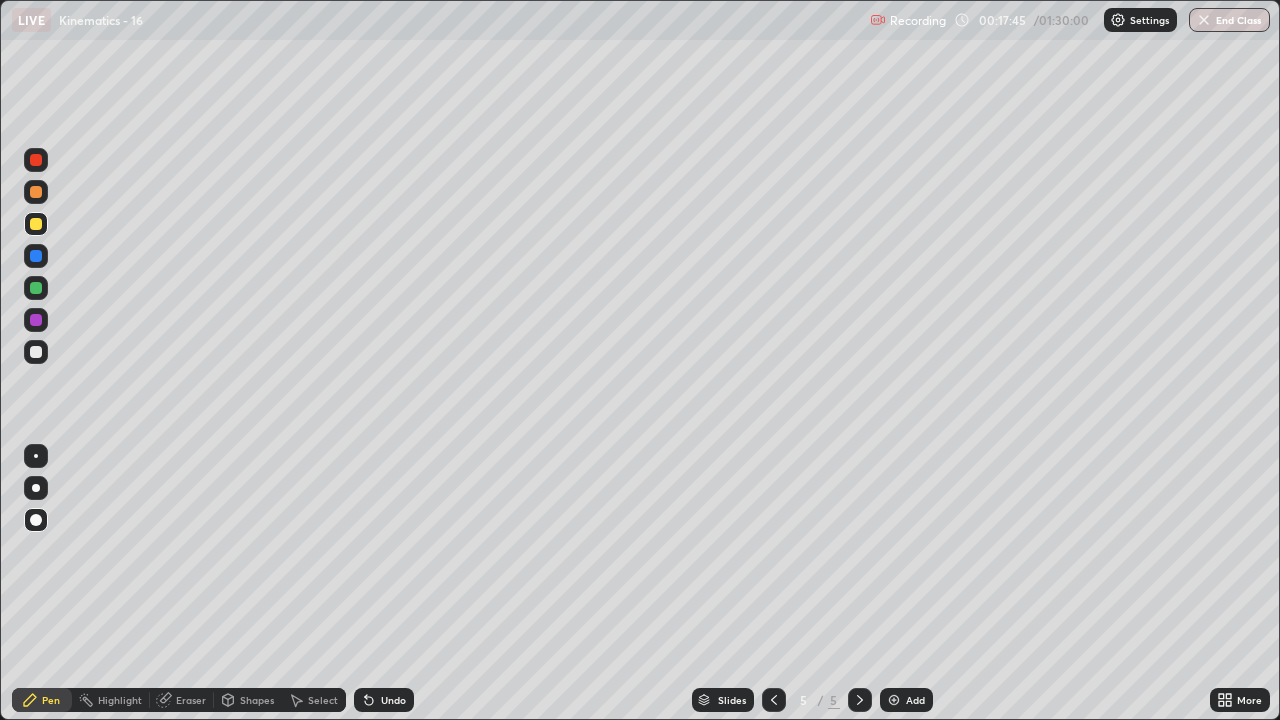 click at bounding box center (36, 352) 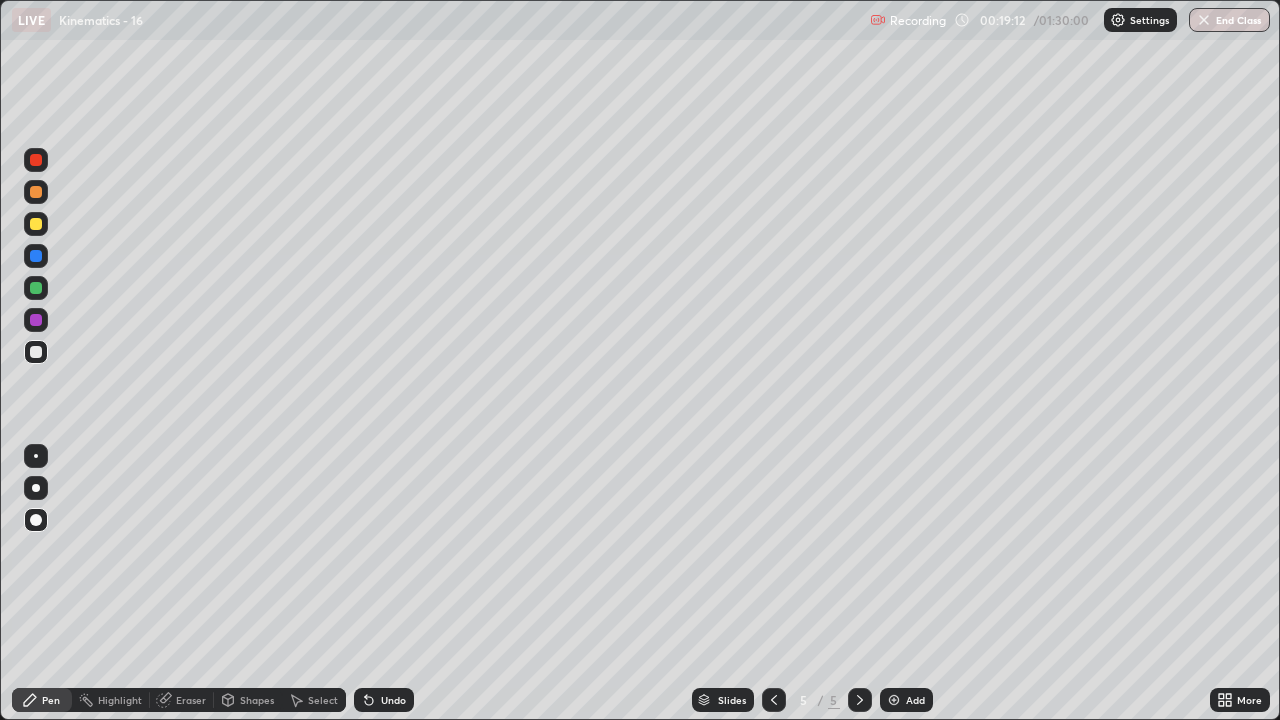 click at bounding box center [36, 288] 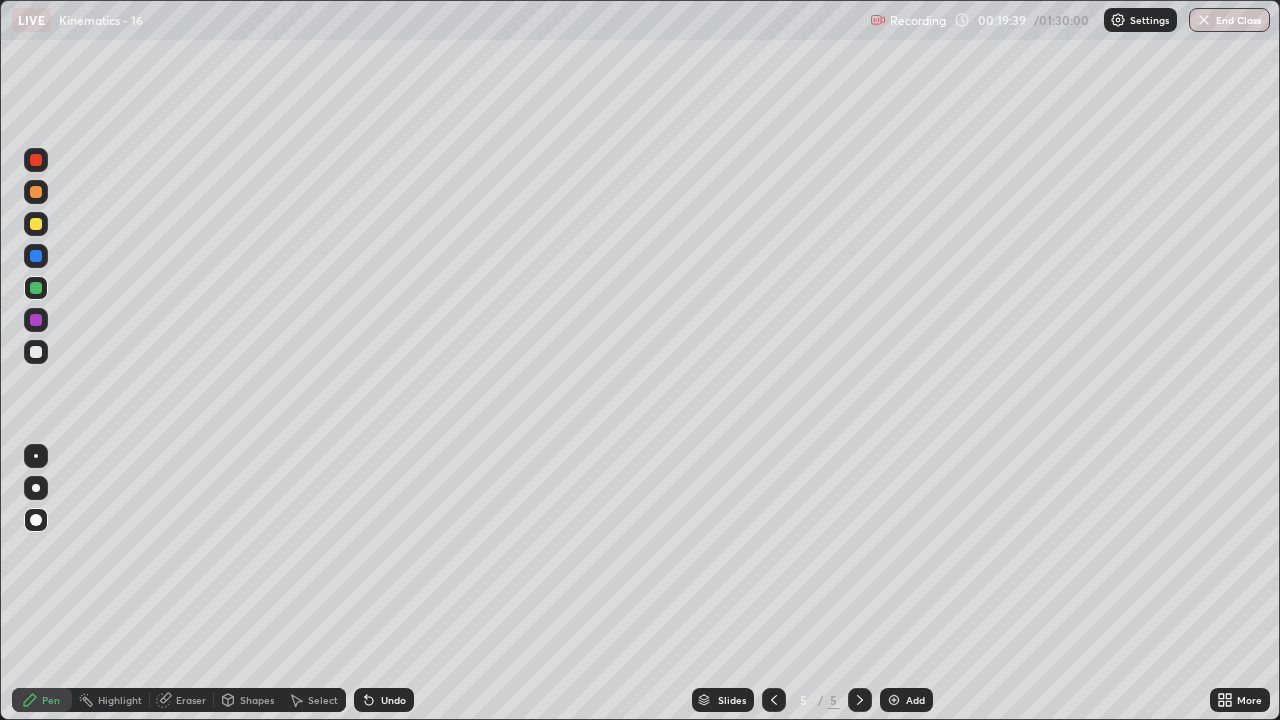 click at bounding box center [36, 192] 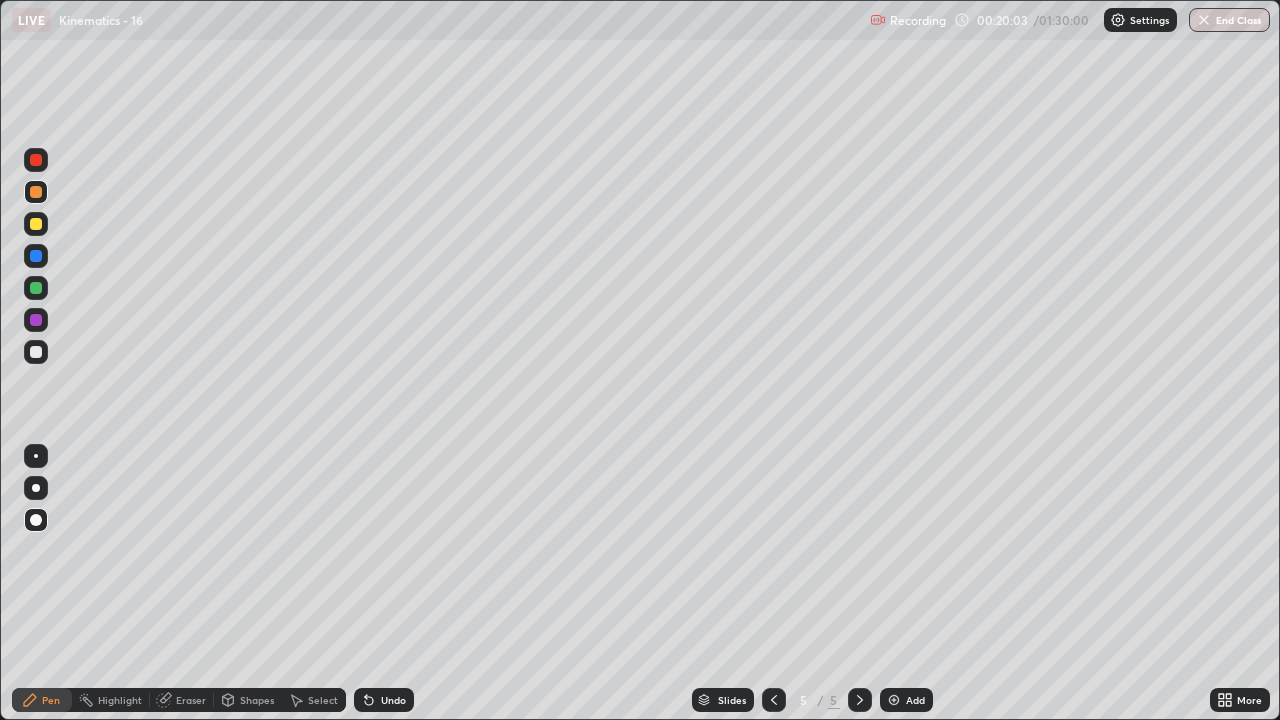 click at bounding box center [36, 352] 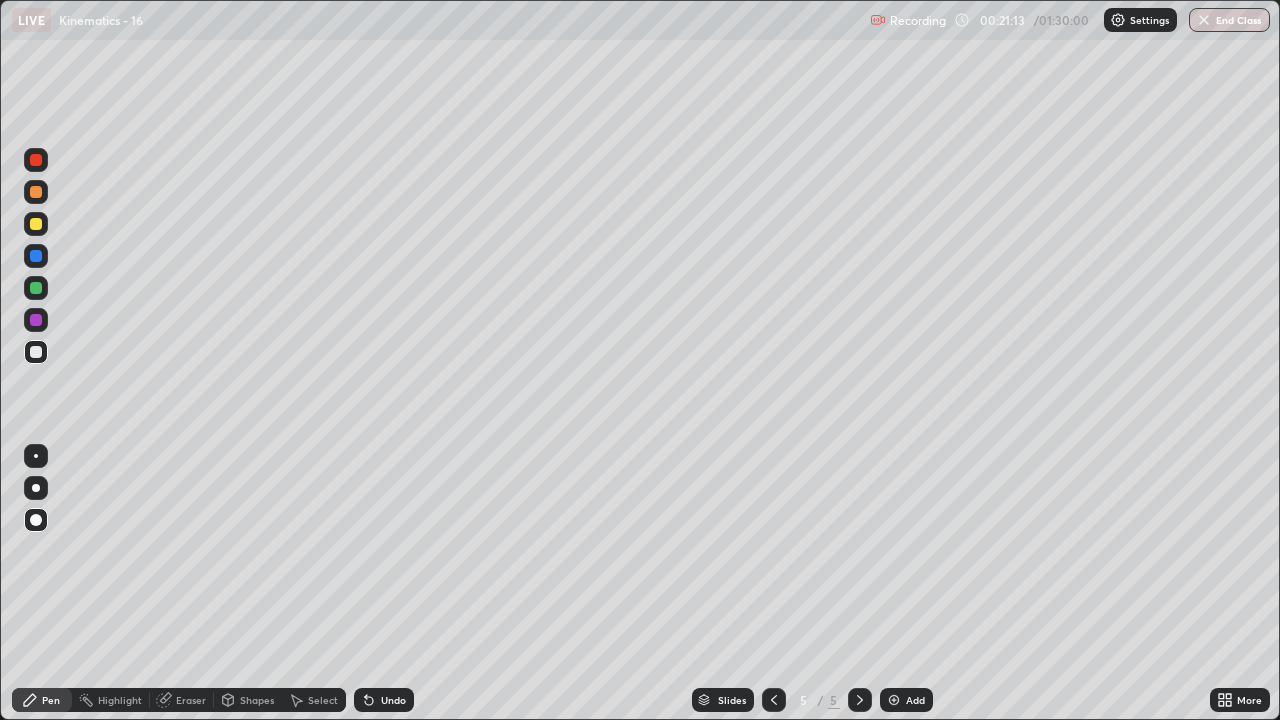 click at bounding box center (36, 288) 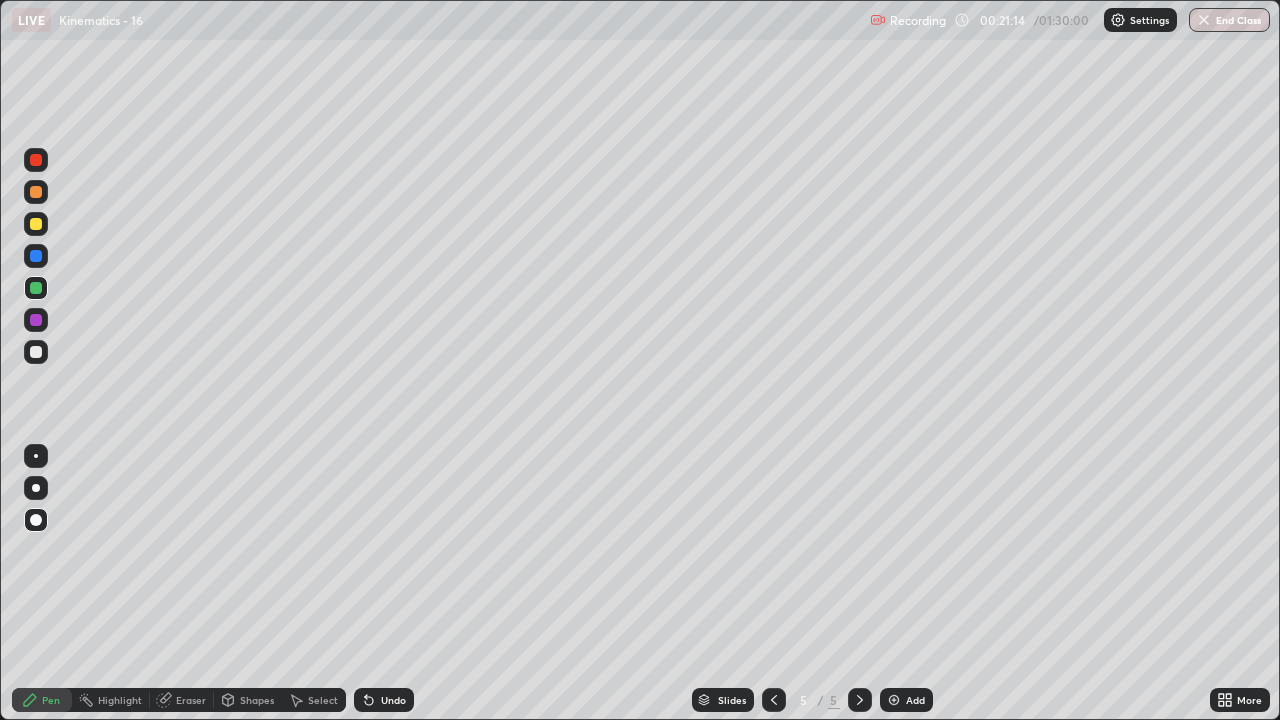 click on "Shapes" at bounding box center [257, 700] 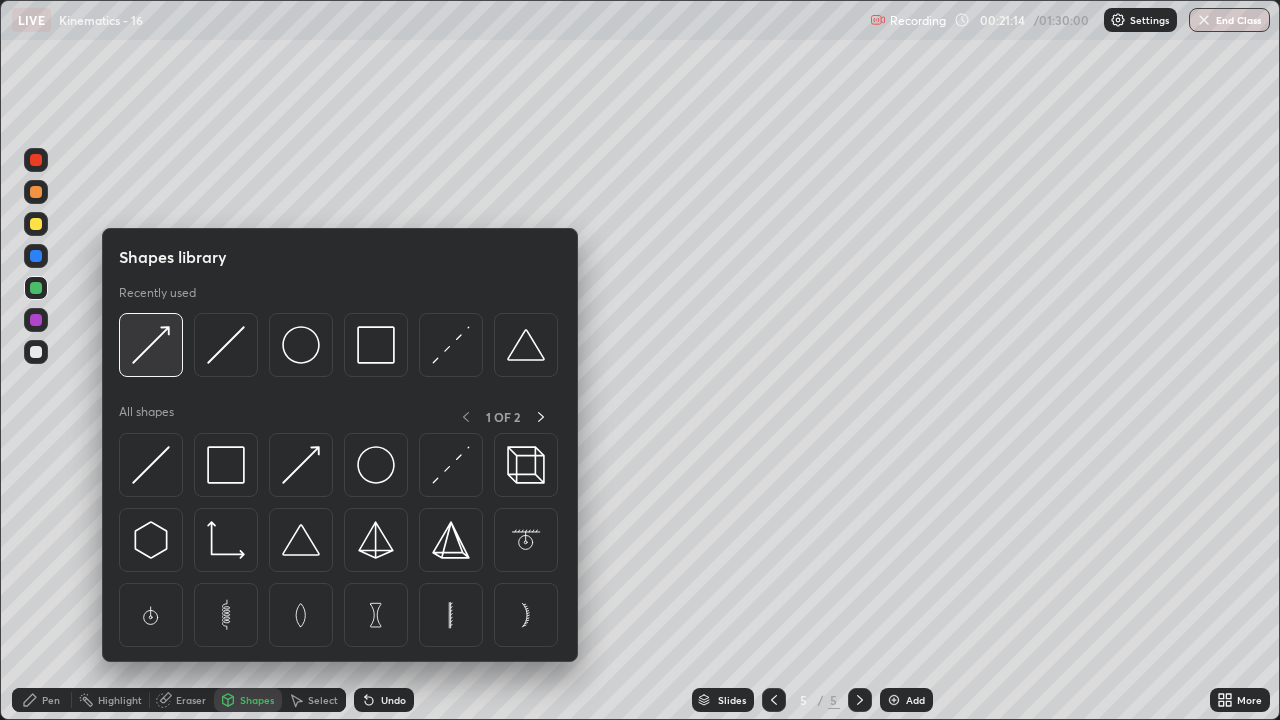 click at bounding box center (151, 345) 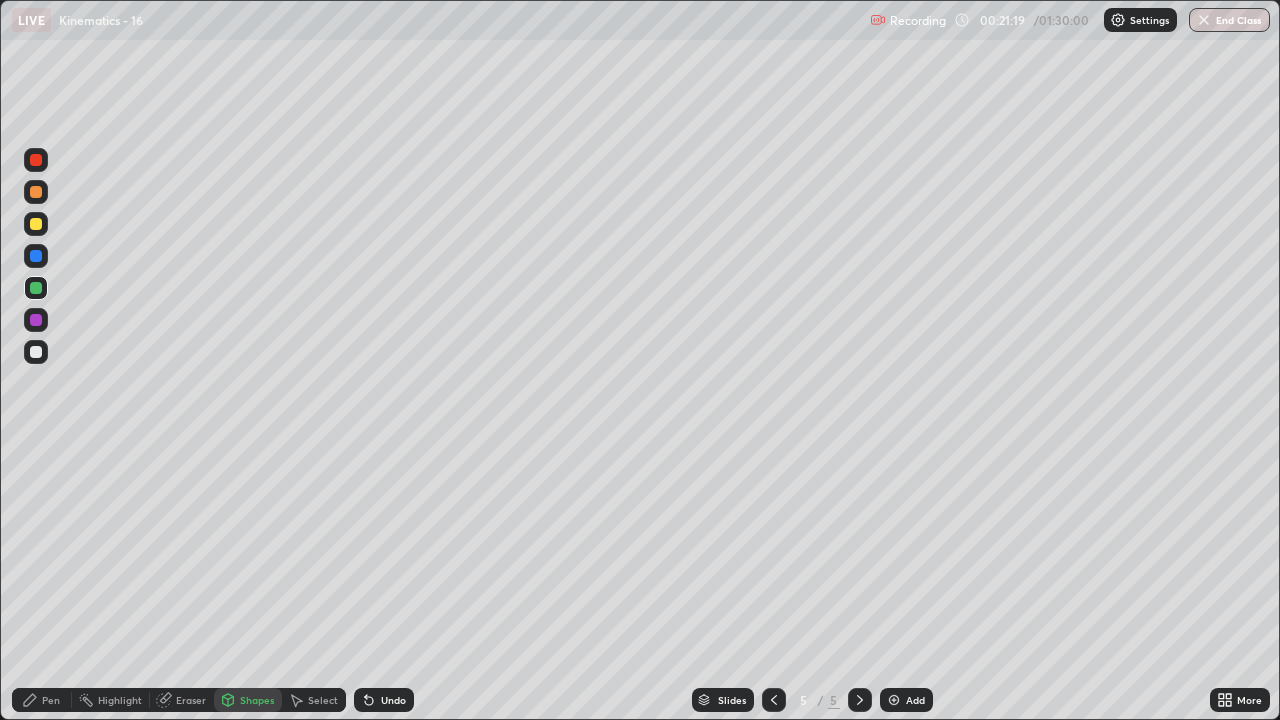 click on "Pen" at bounding box center (42, 700) 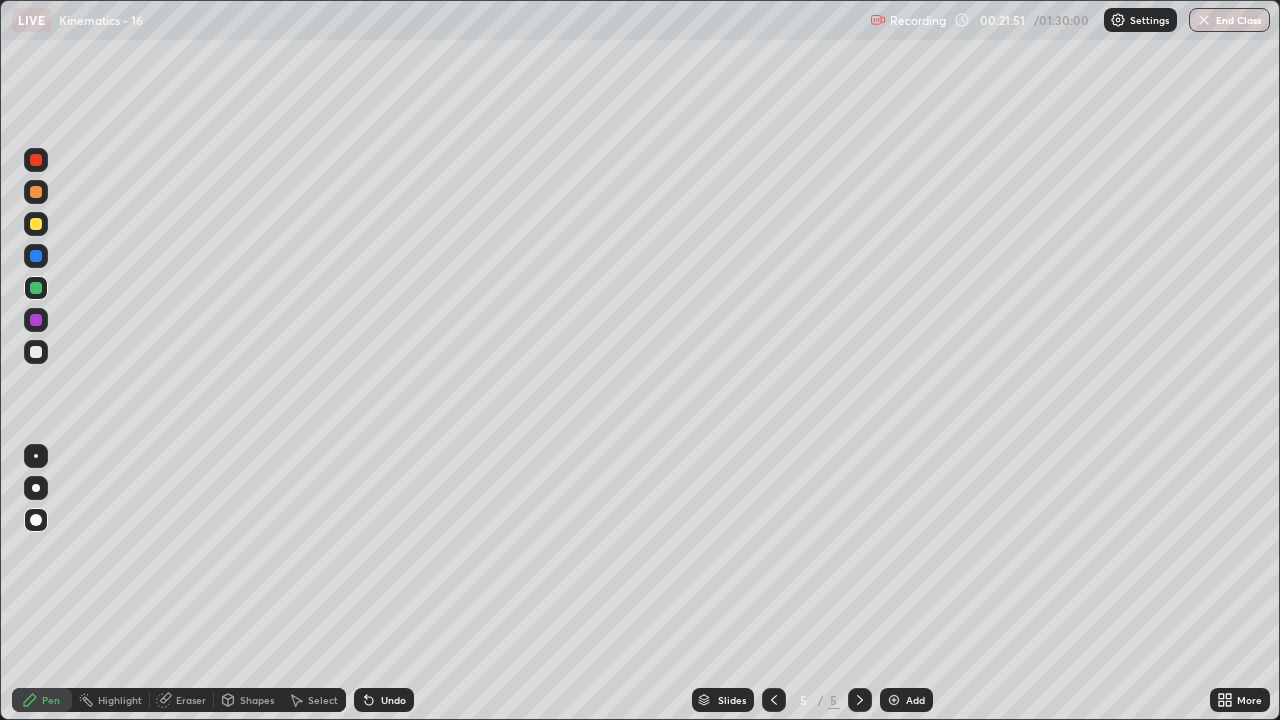 click at bounding box center [36, 224] 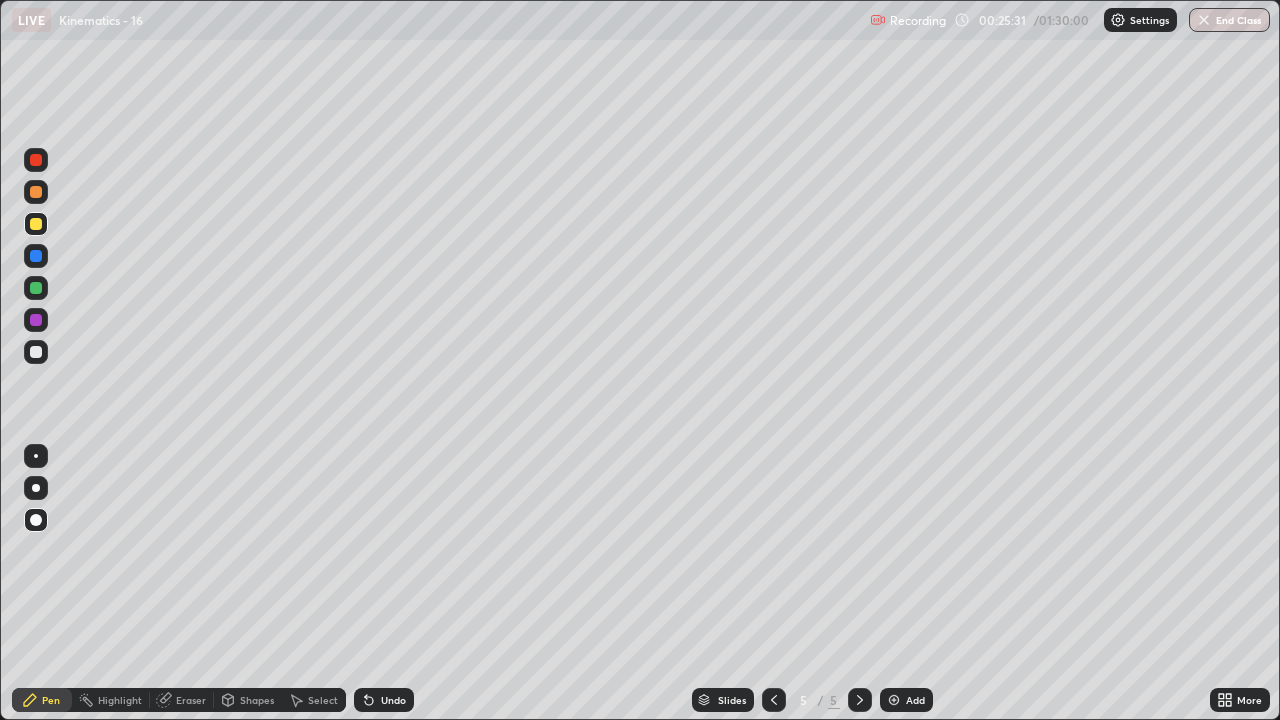 click at bounding box center [894, 700] 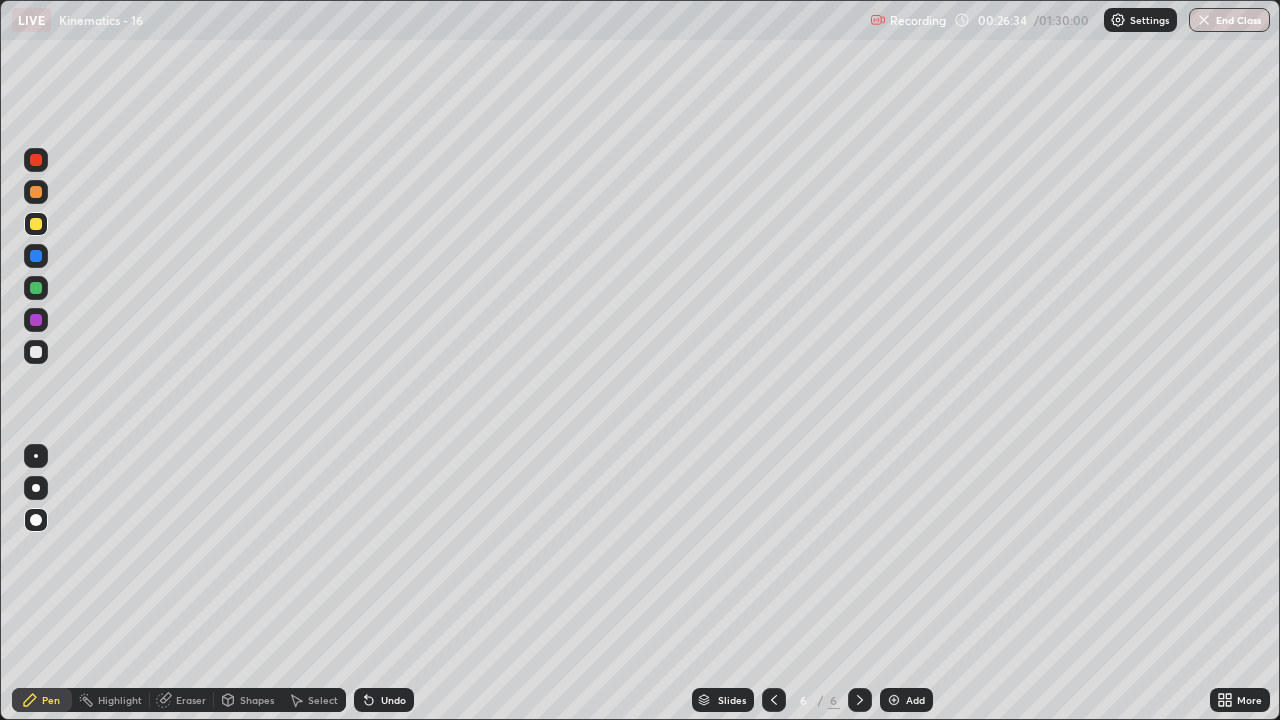 click on "Shapes" at bounding box center [257, 700] 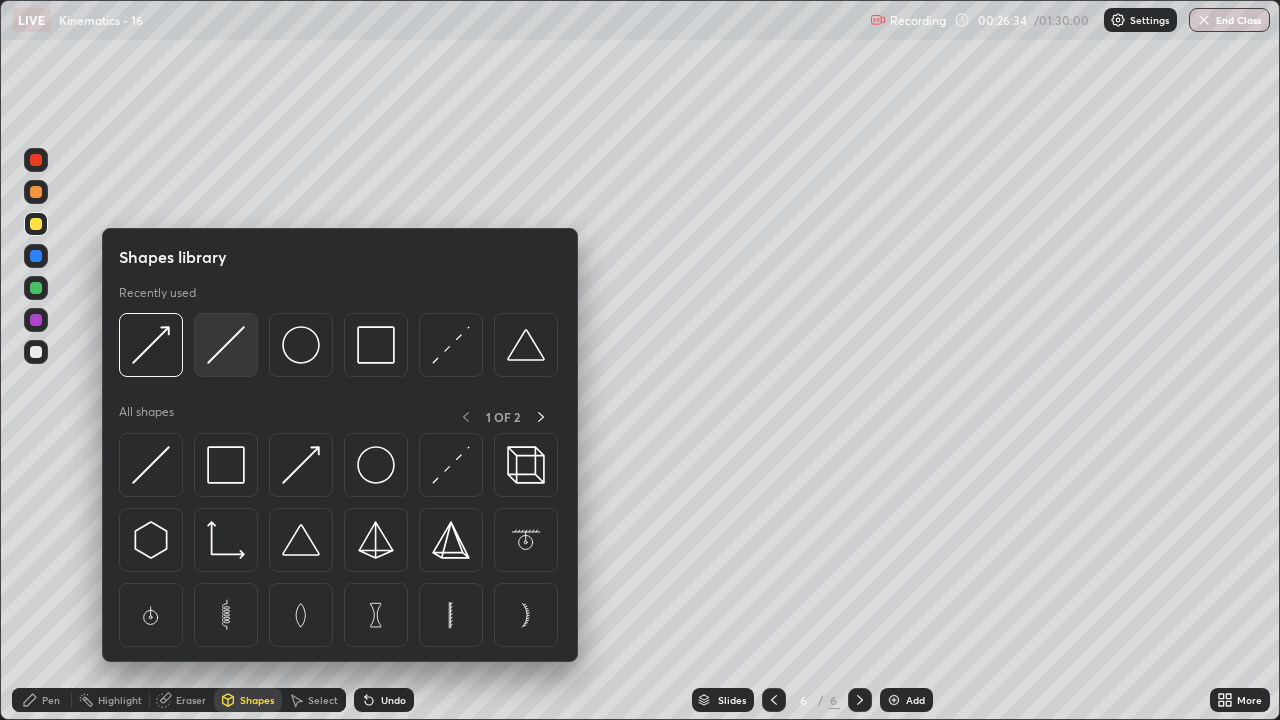click at bounding box center (226, 345) 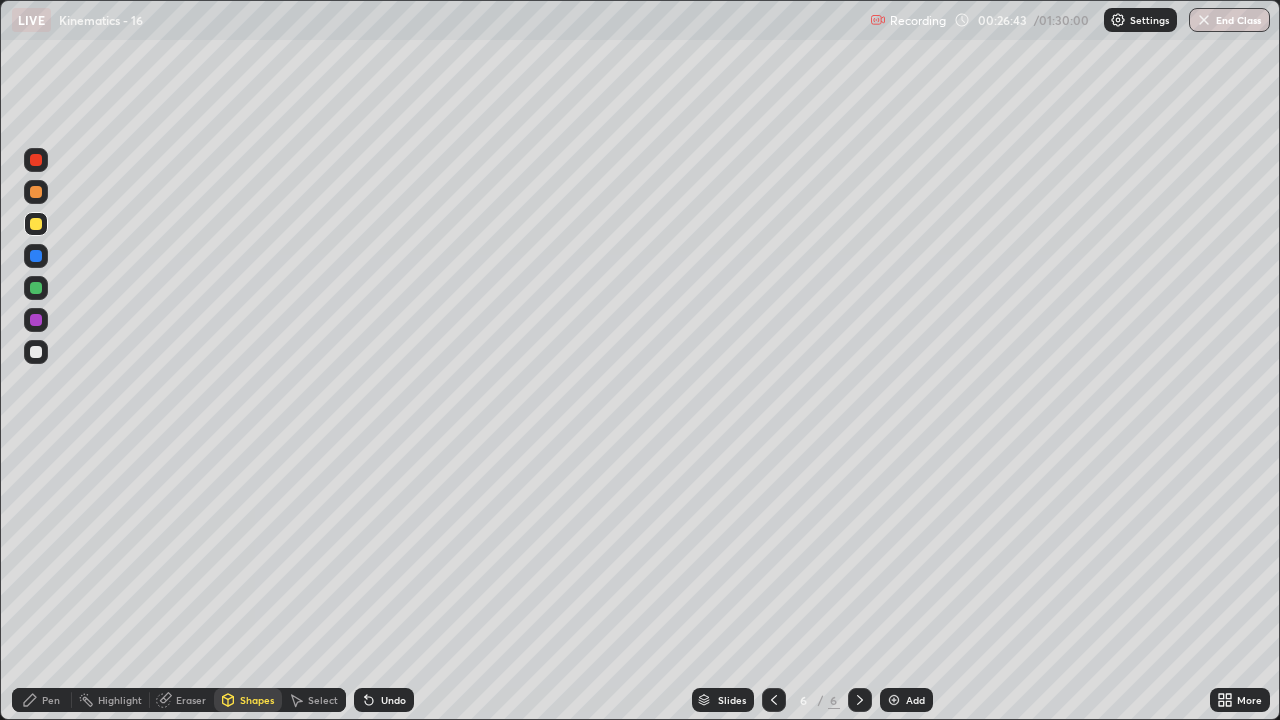 click on "Pen" at bounding box center [51, 700] 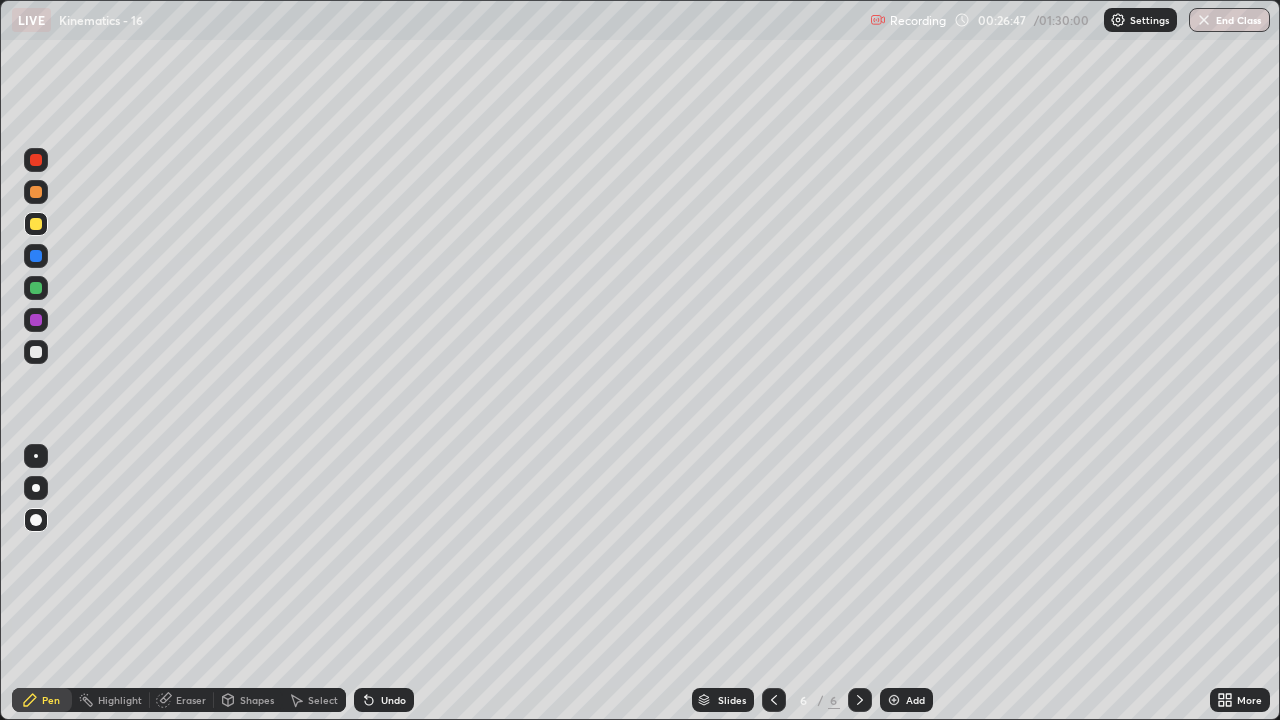 click at bounding box center (36, 352) 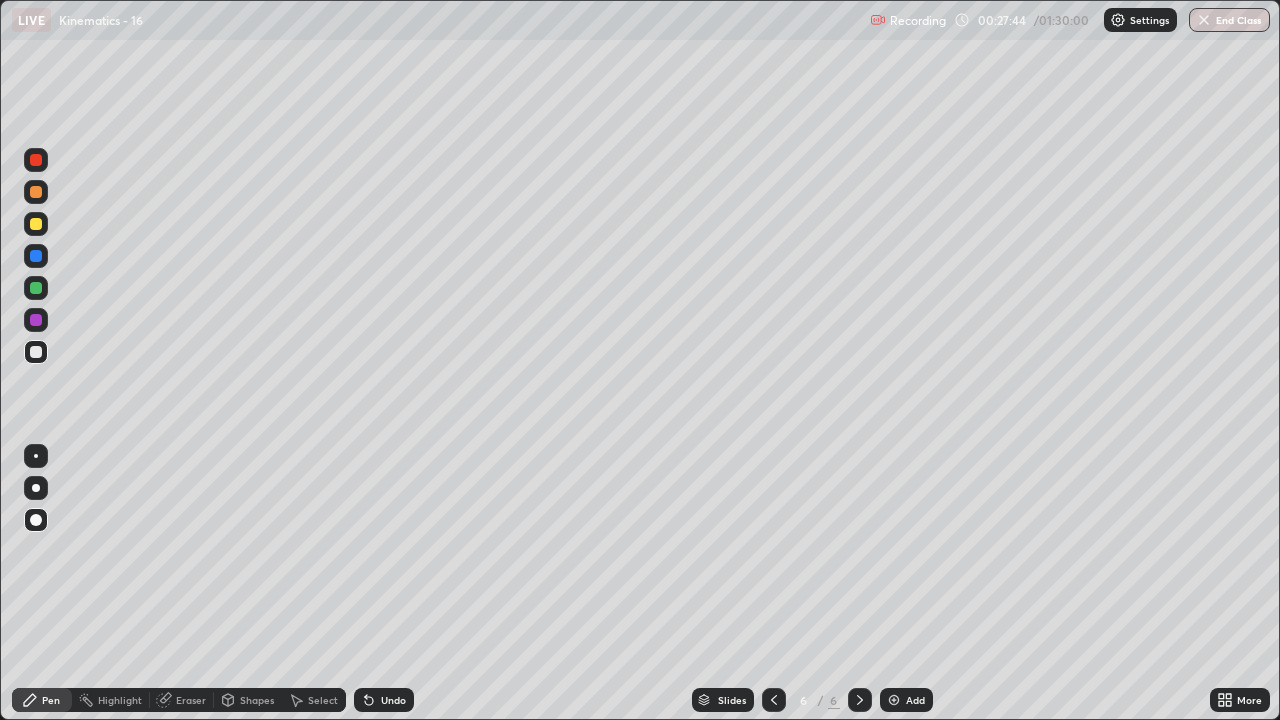 click at bounding box center [36, 288] 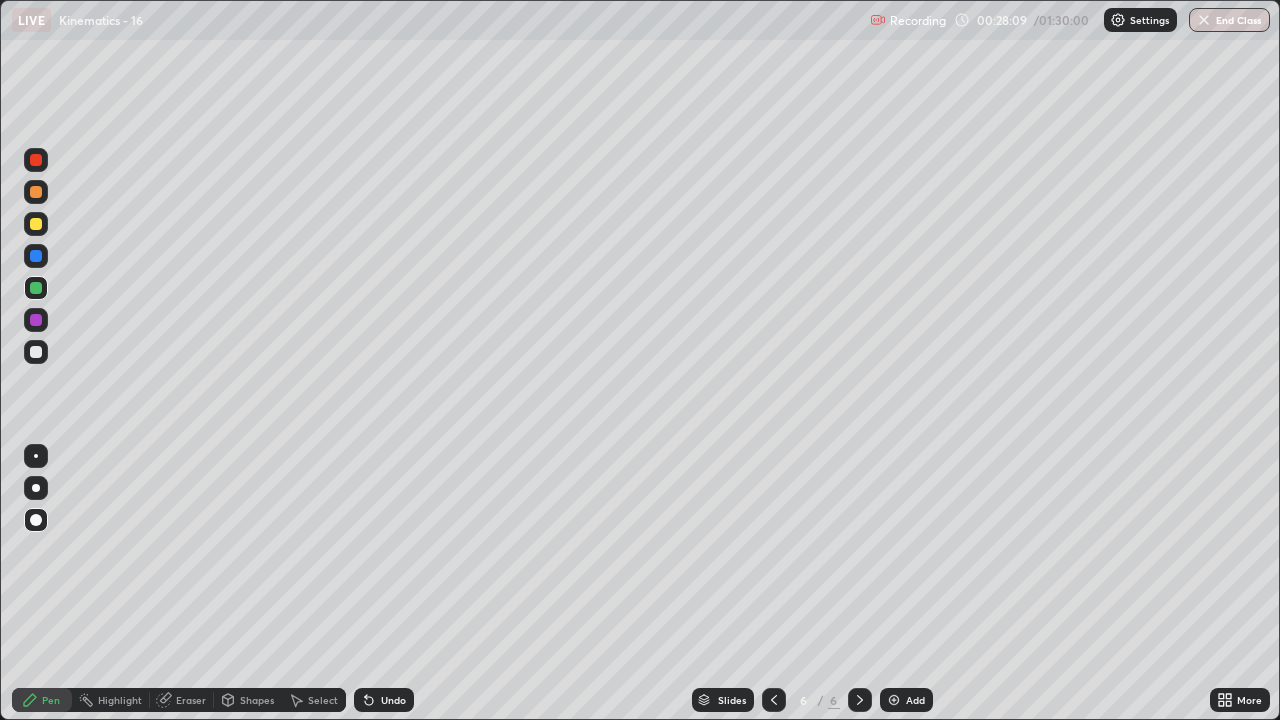 click at bounding box center (36, 224) 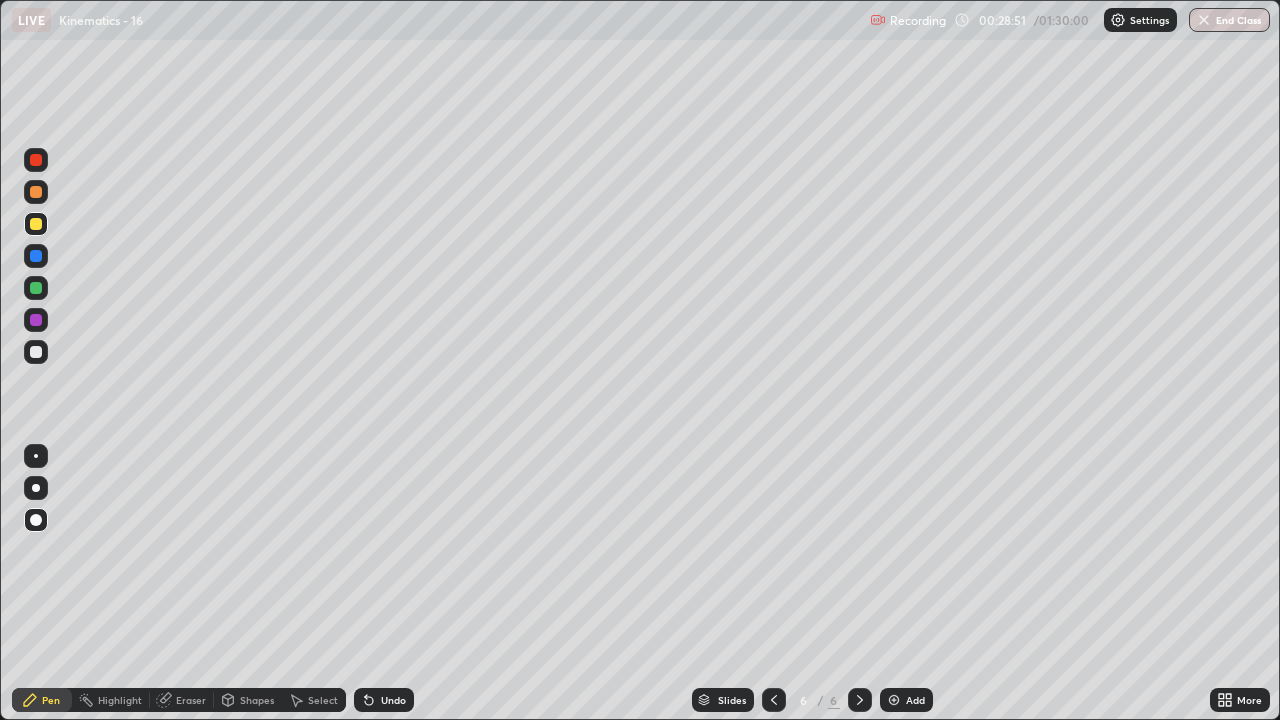 click at bounding box center (36, 256) 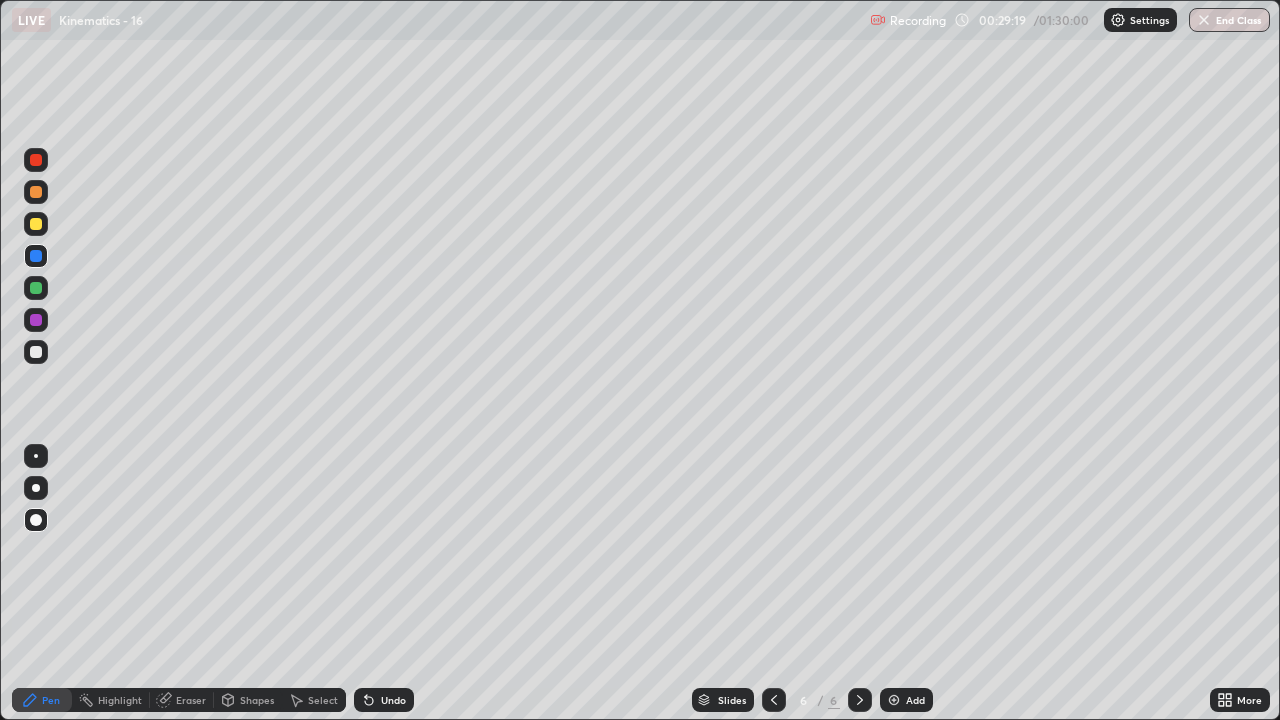 click at bounding box center (36, 192) 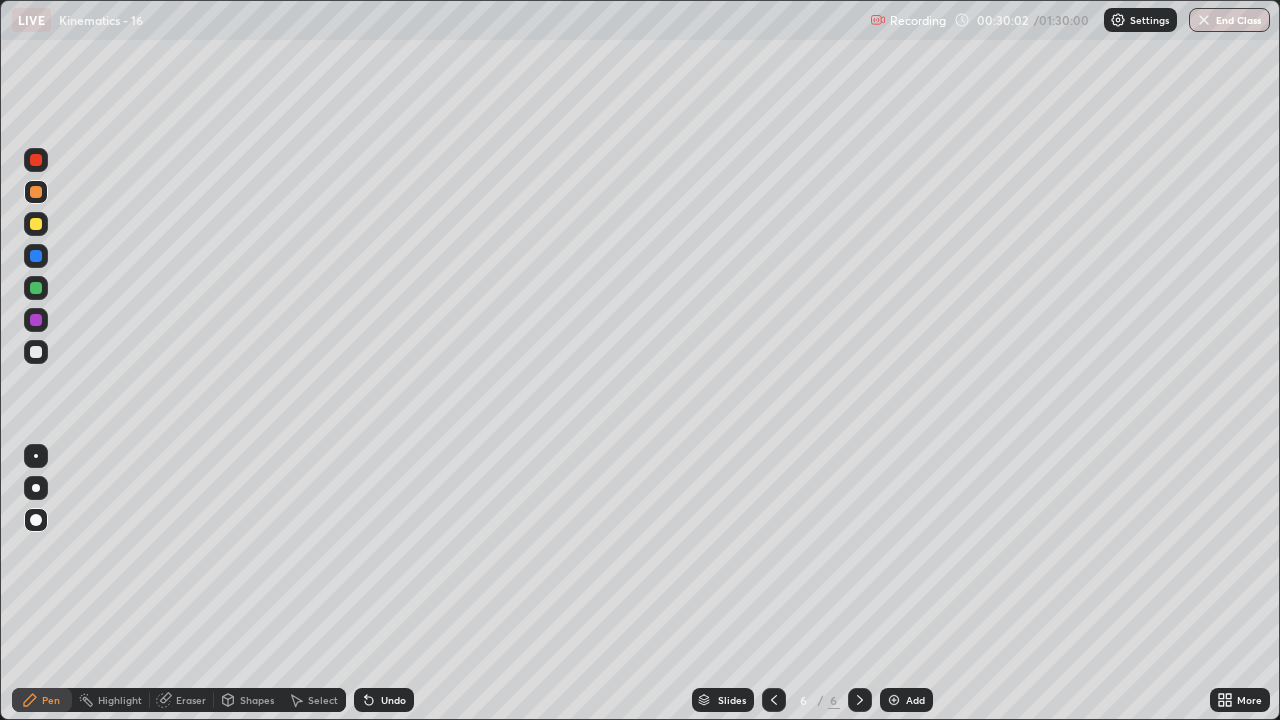 click at bounding box center [36, 352] 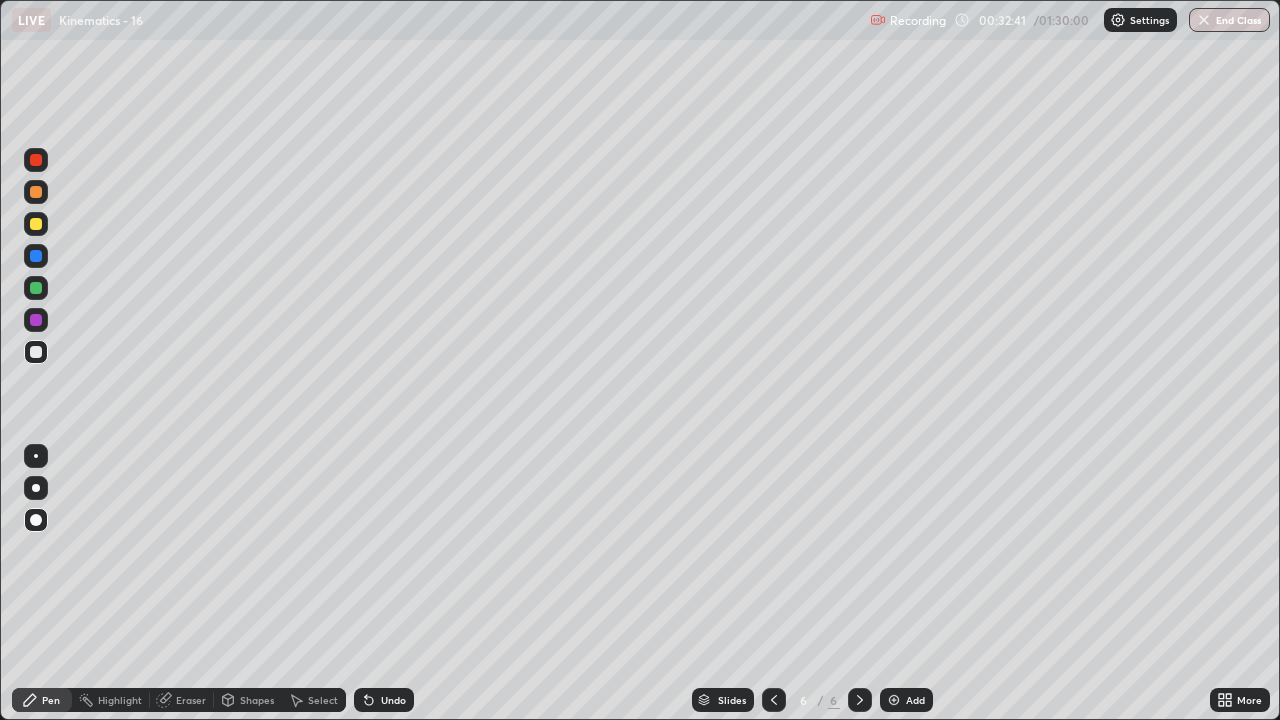 click at bounding box center (894, 700) 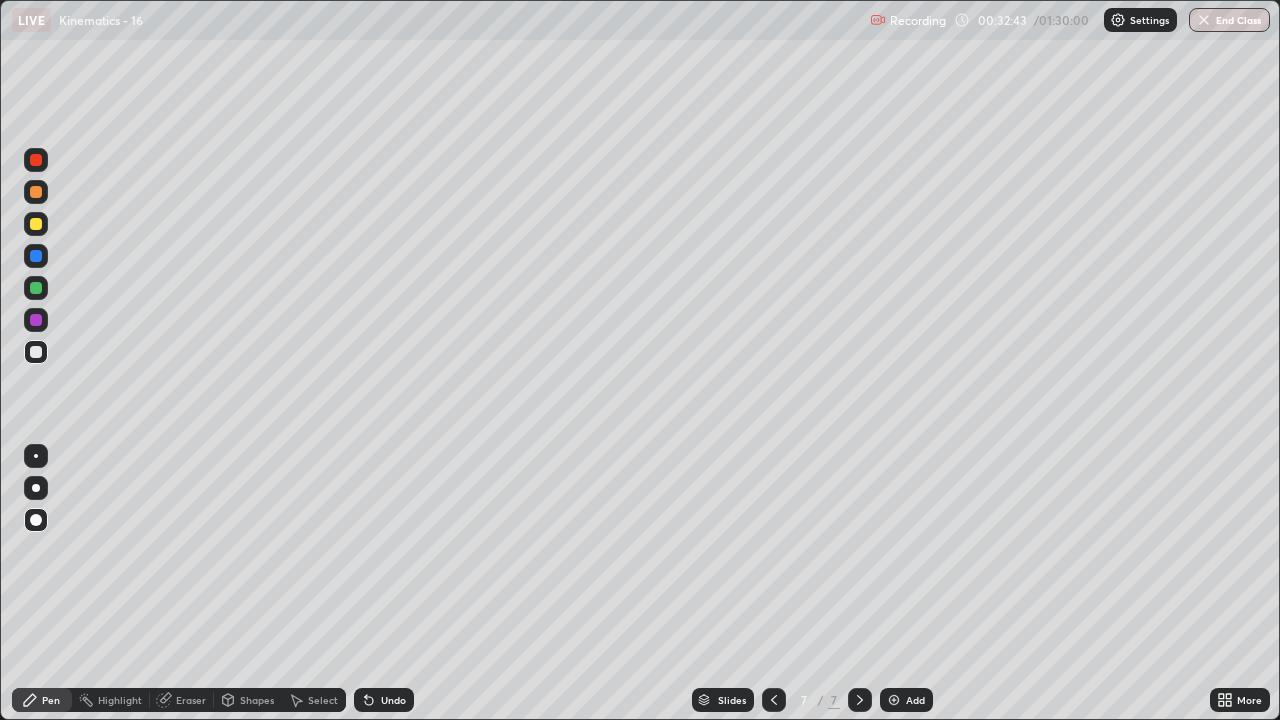click at bounding box center (36, 224) 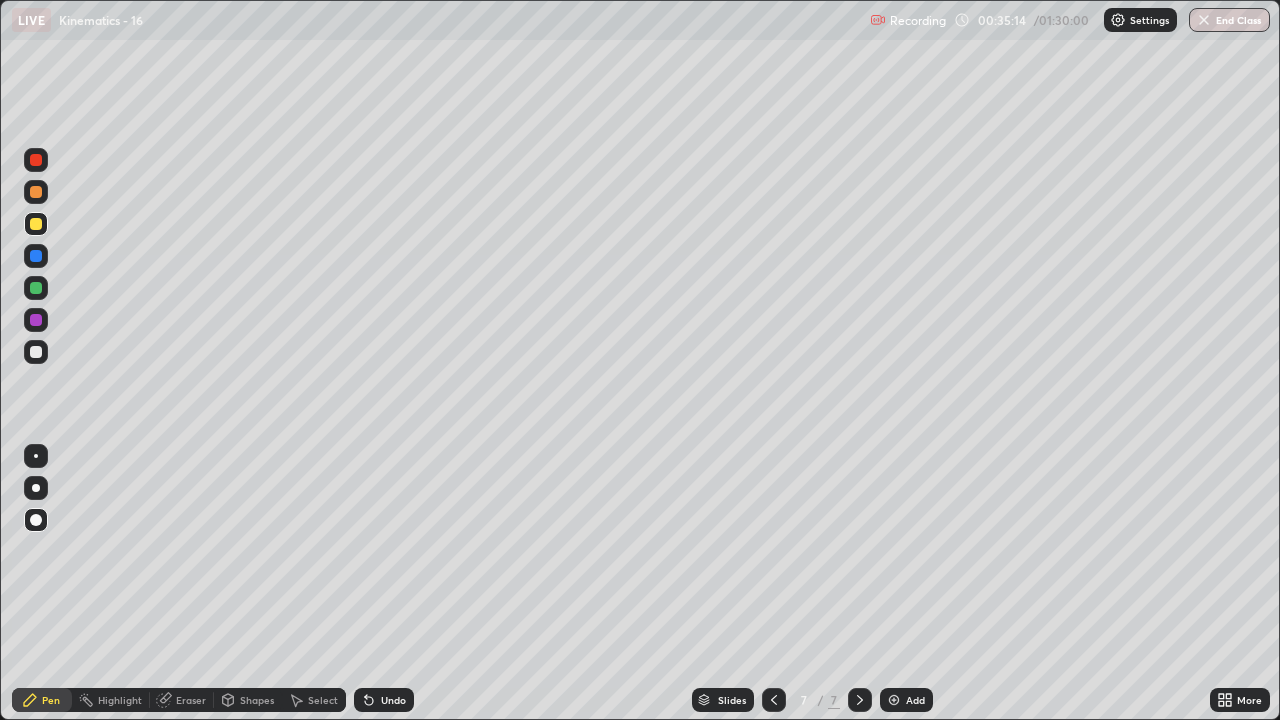 click at bounding box center [36, 352] 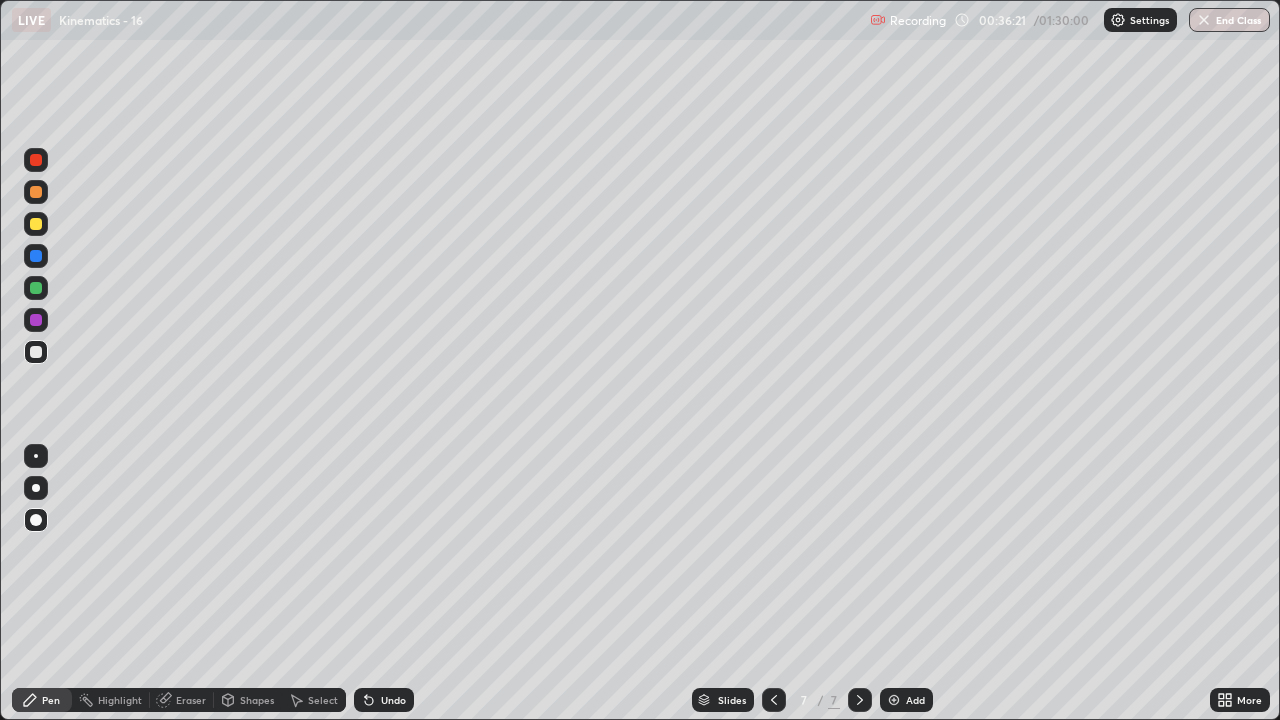 click at bounding box center (36, 192) 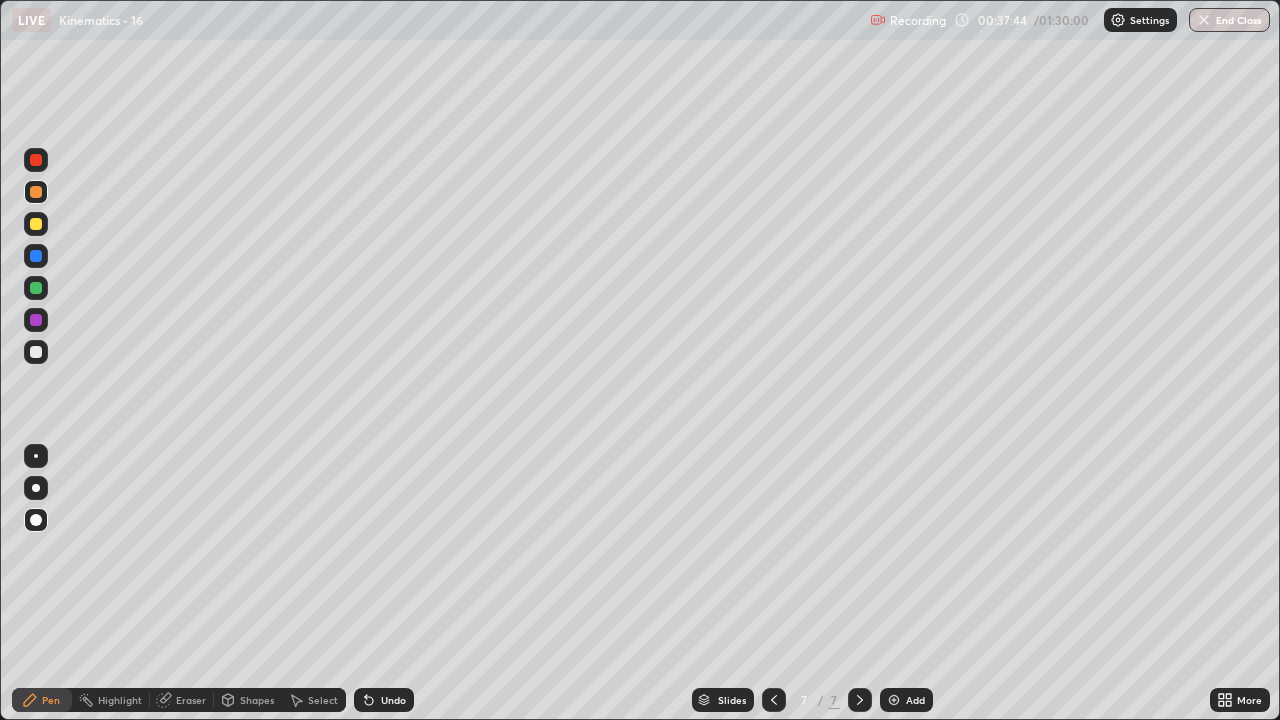 click at bounding box center (36, 352) 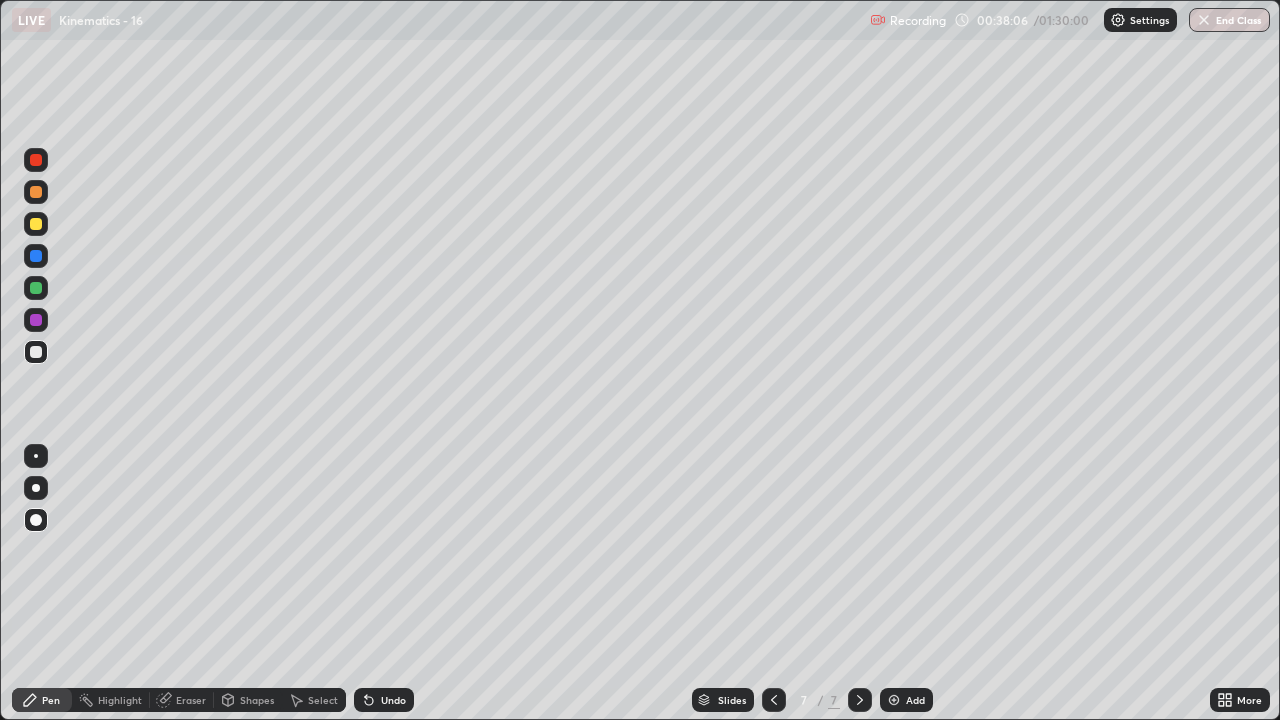 click at bounding box center [36, 288] 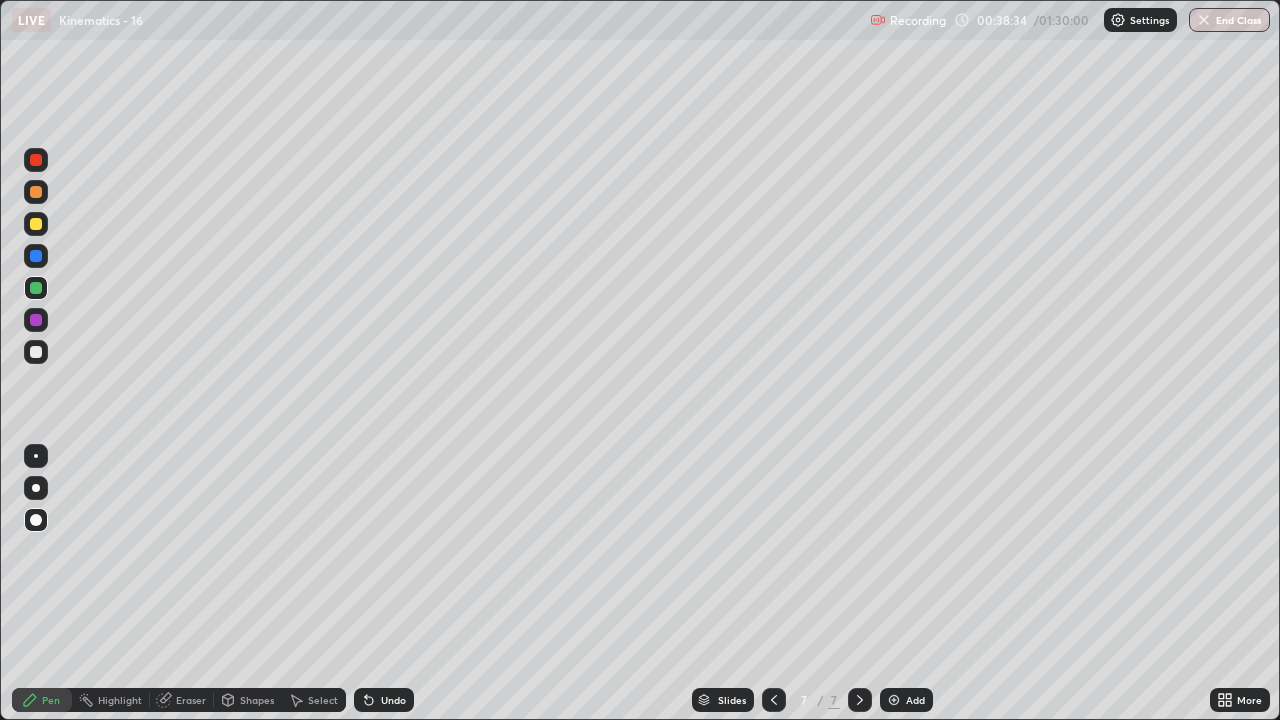 click at bounding box center [36, 256] 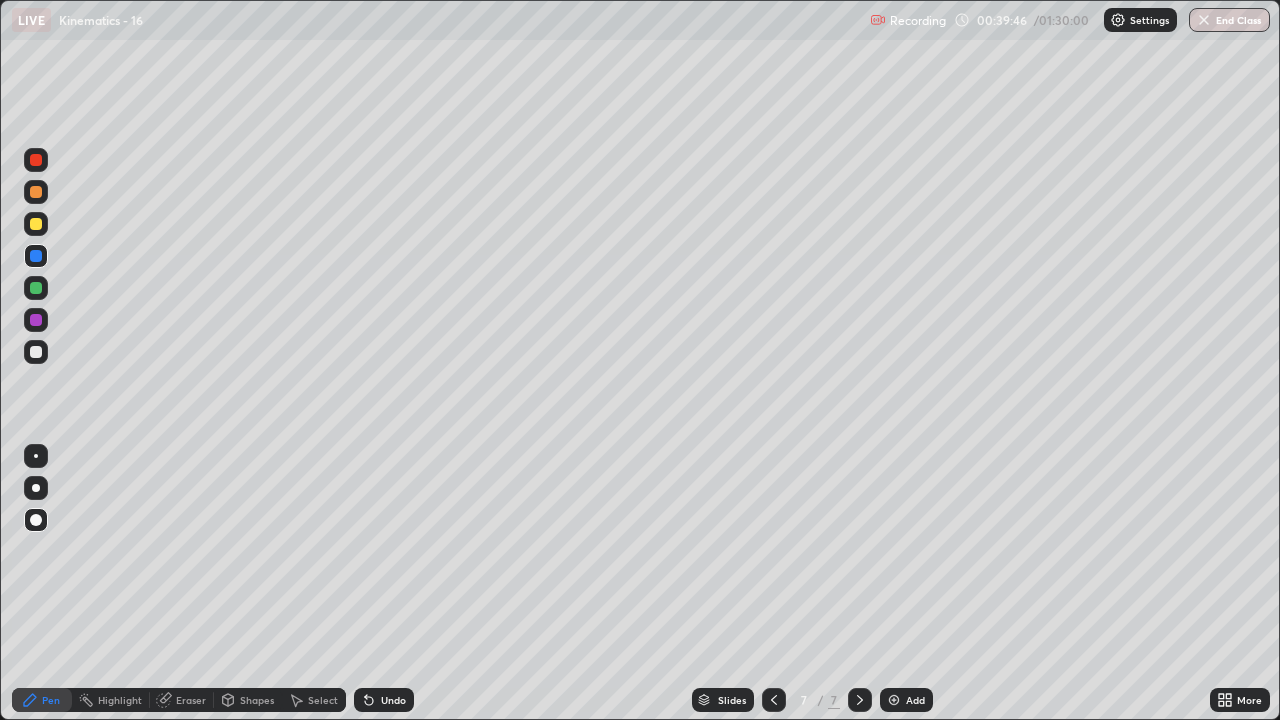 click at bounding box center (36, 352) 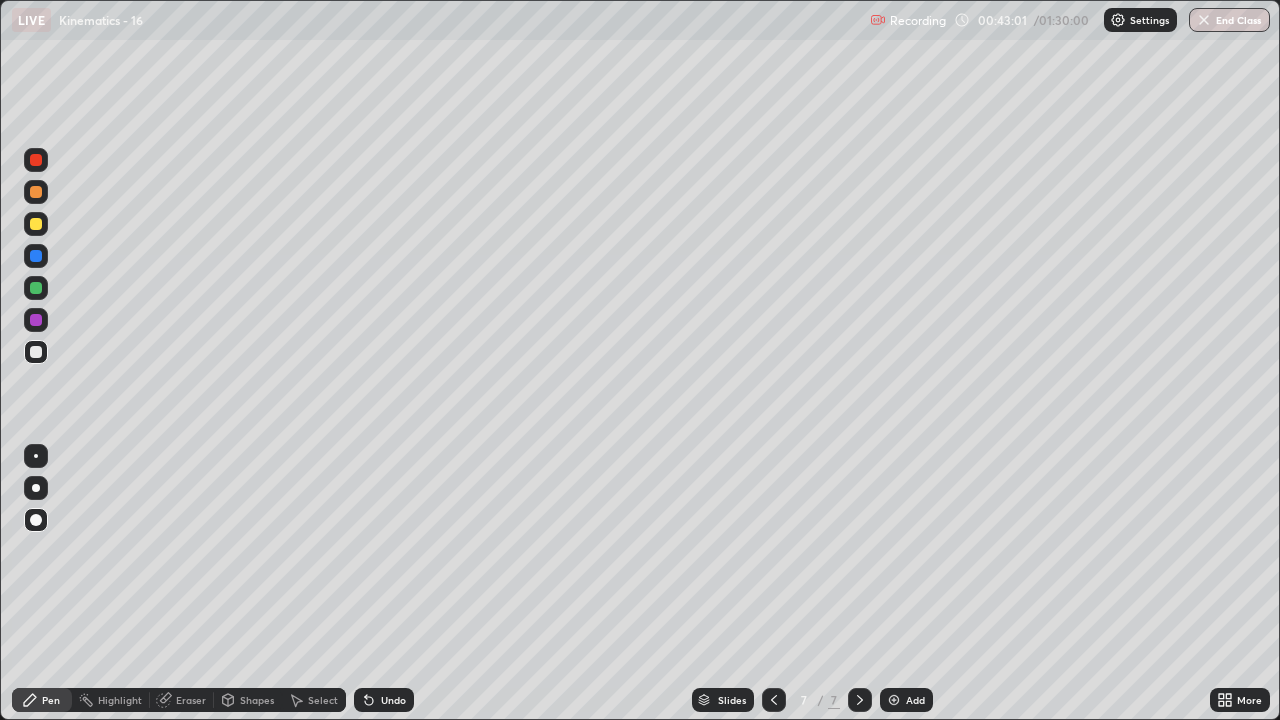 click at bounding box center [894, 700] 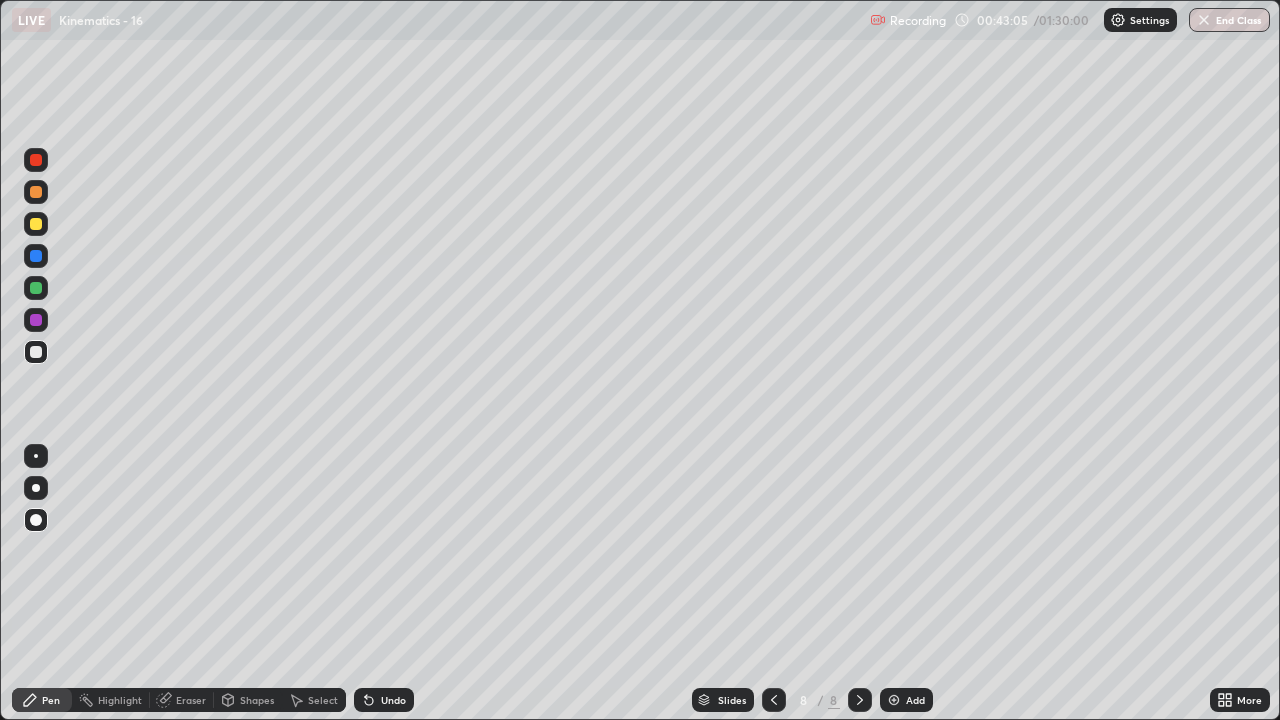 click at bounding box center [36, 224] 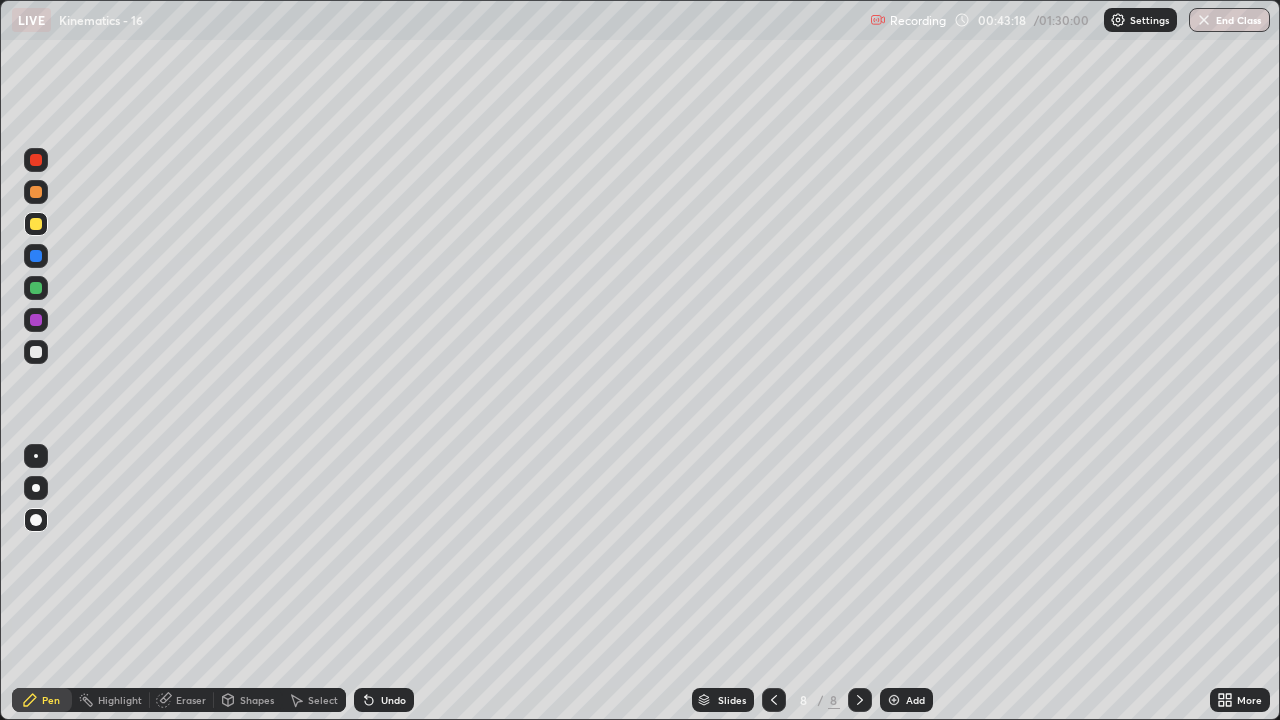click at bounding box center [36, 192] 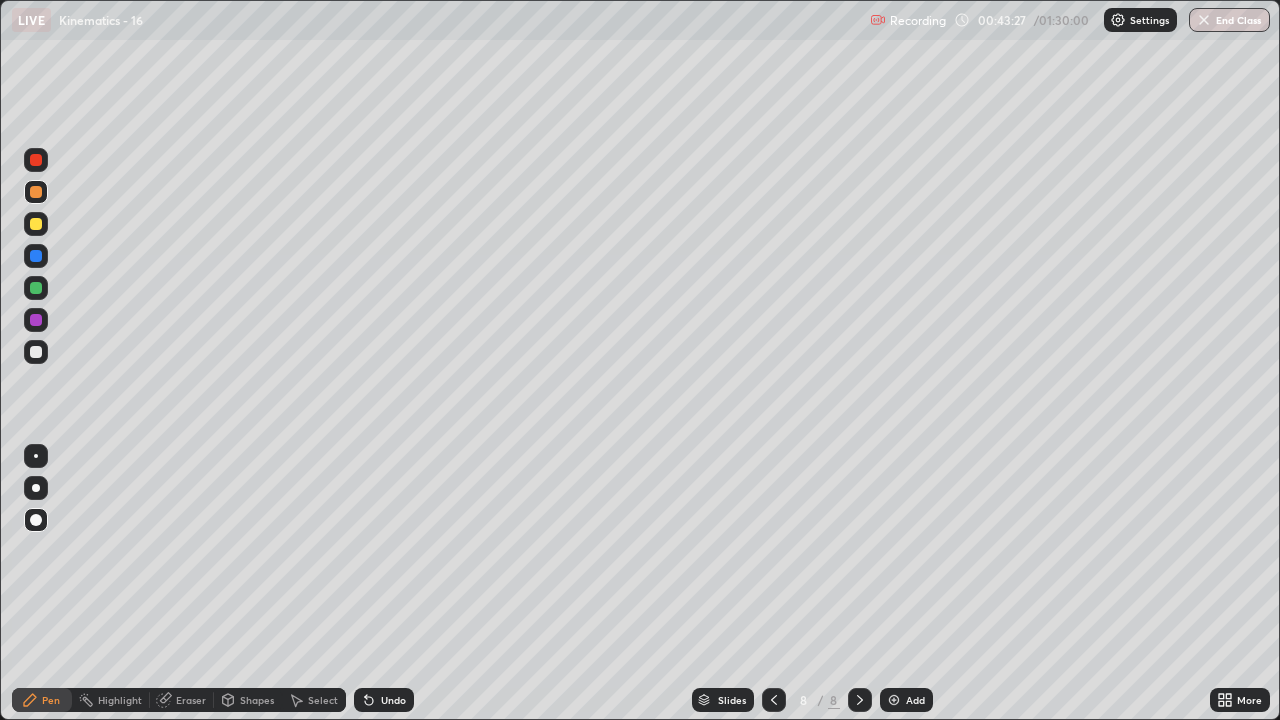 click at bounding box center [36, 352] 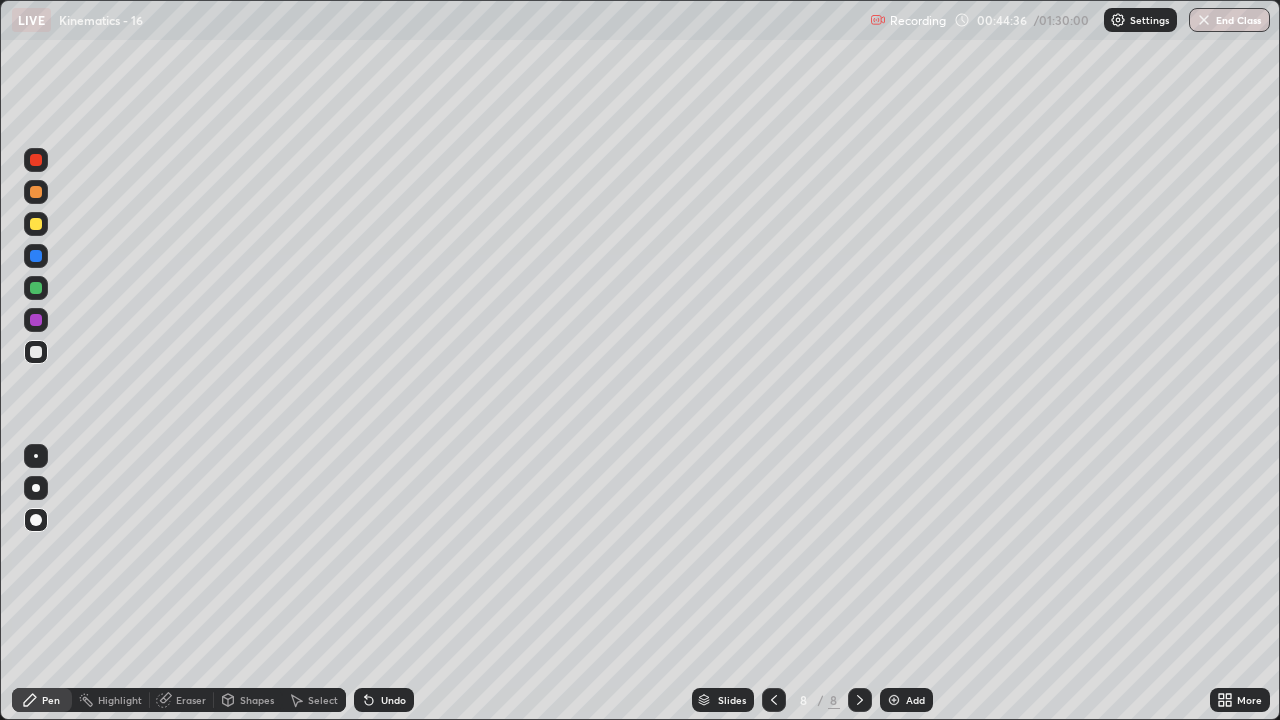 click at bounding box center [36, 288] 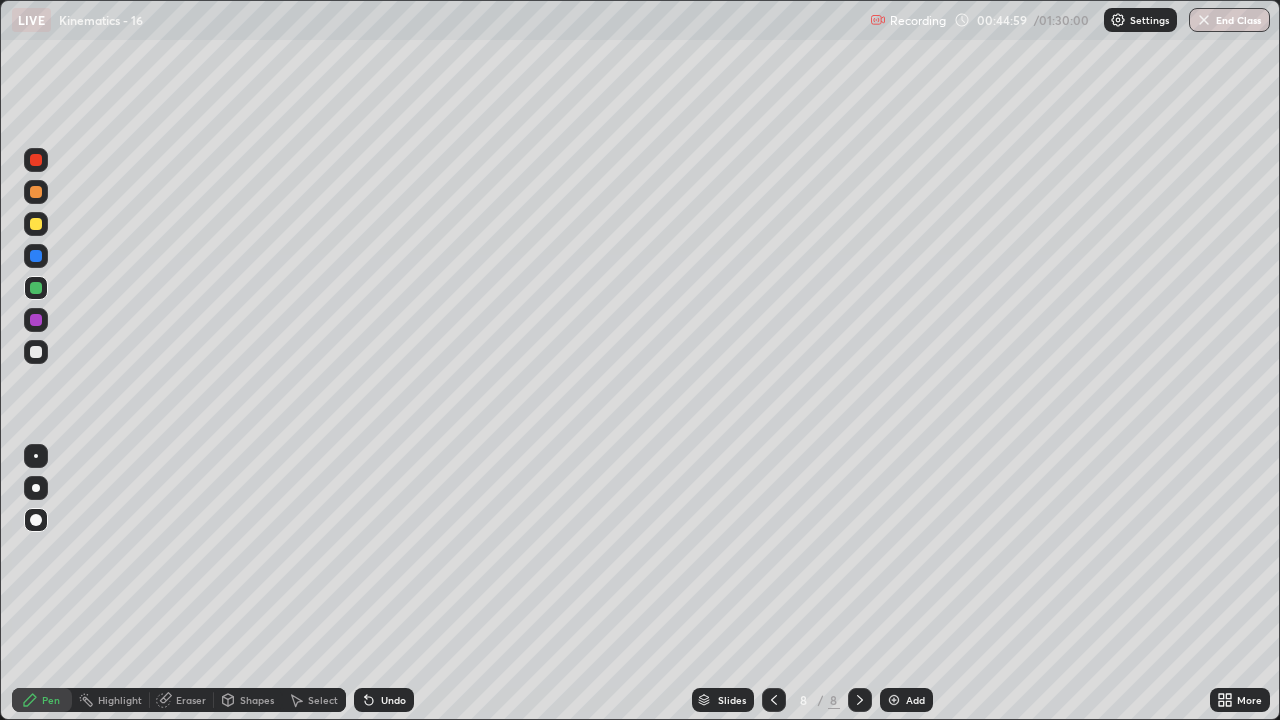 click at bounding box center (36, 352) 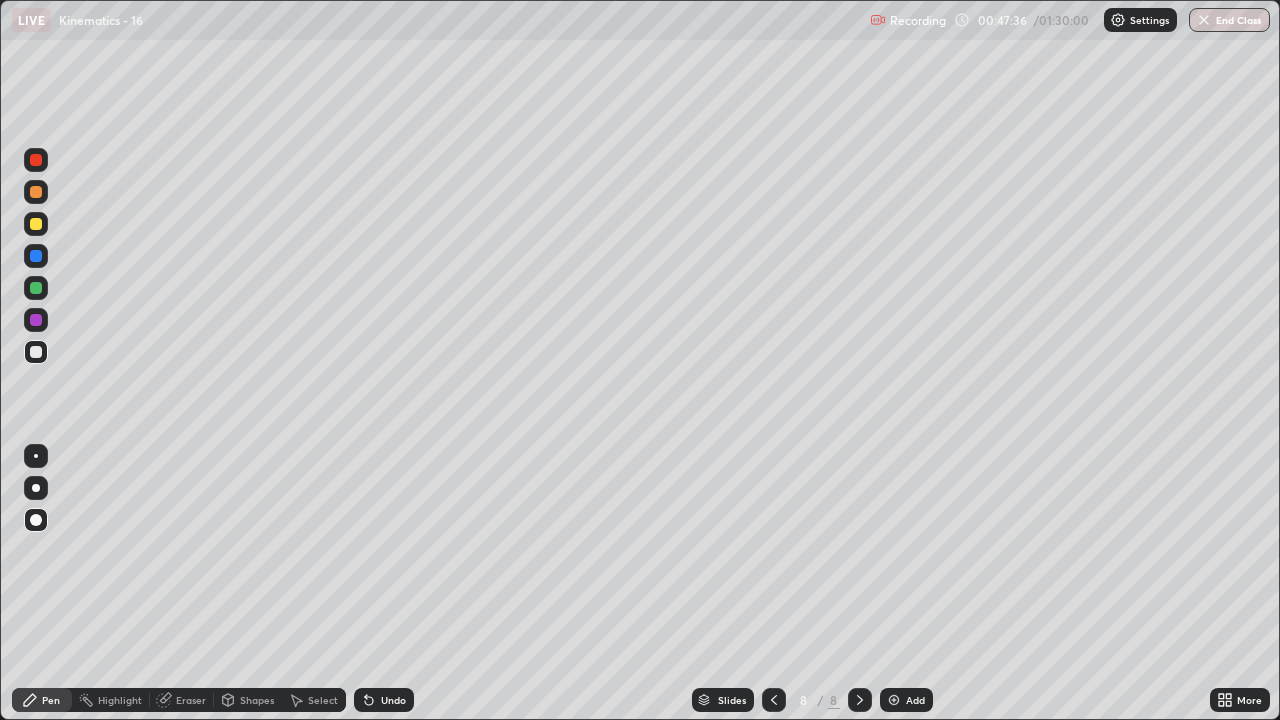 click on "Add" at bounding box center [906, 700] 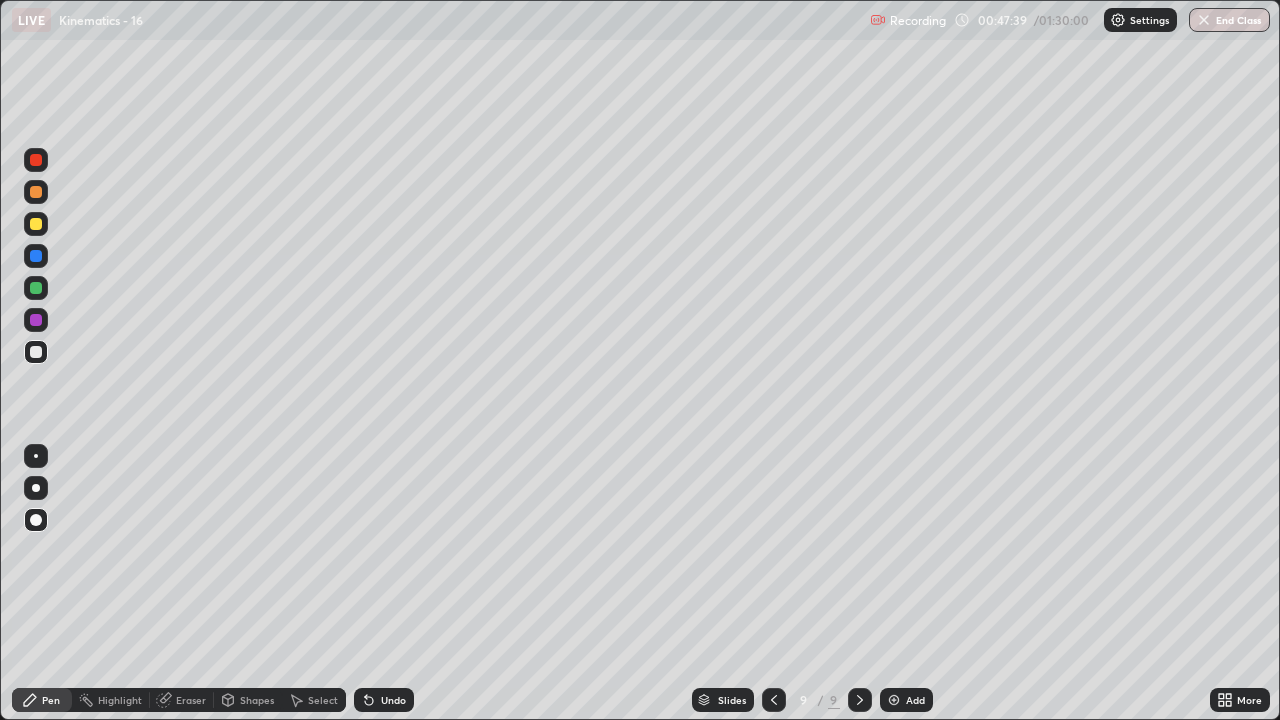 click at bounding box center [36, 288] 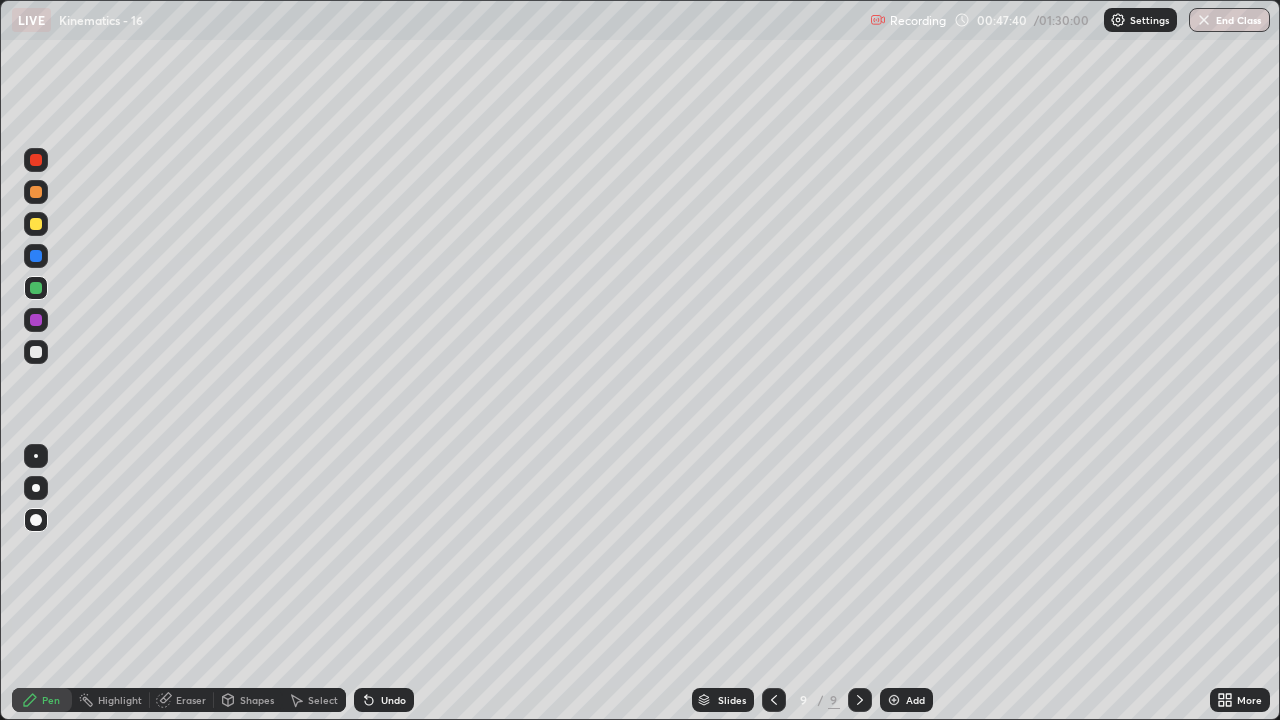 click on "Shapes" at bounding box center (257, 700) 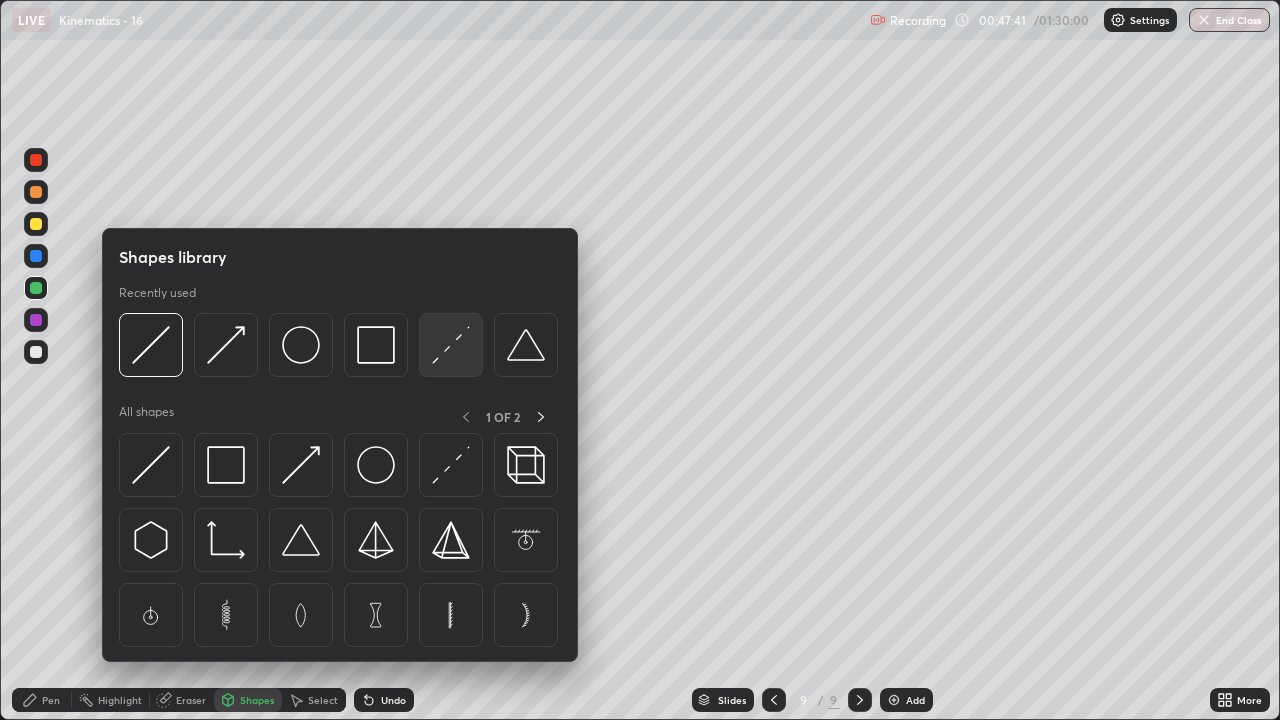 click at bounding box center (451, 345) 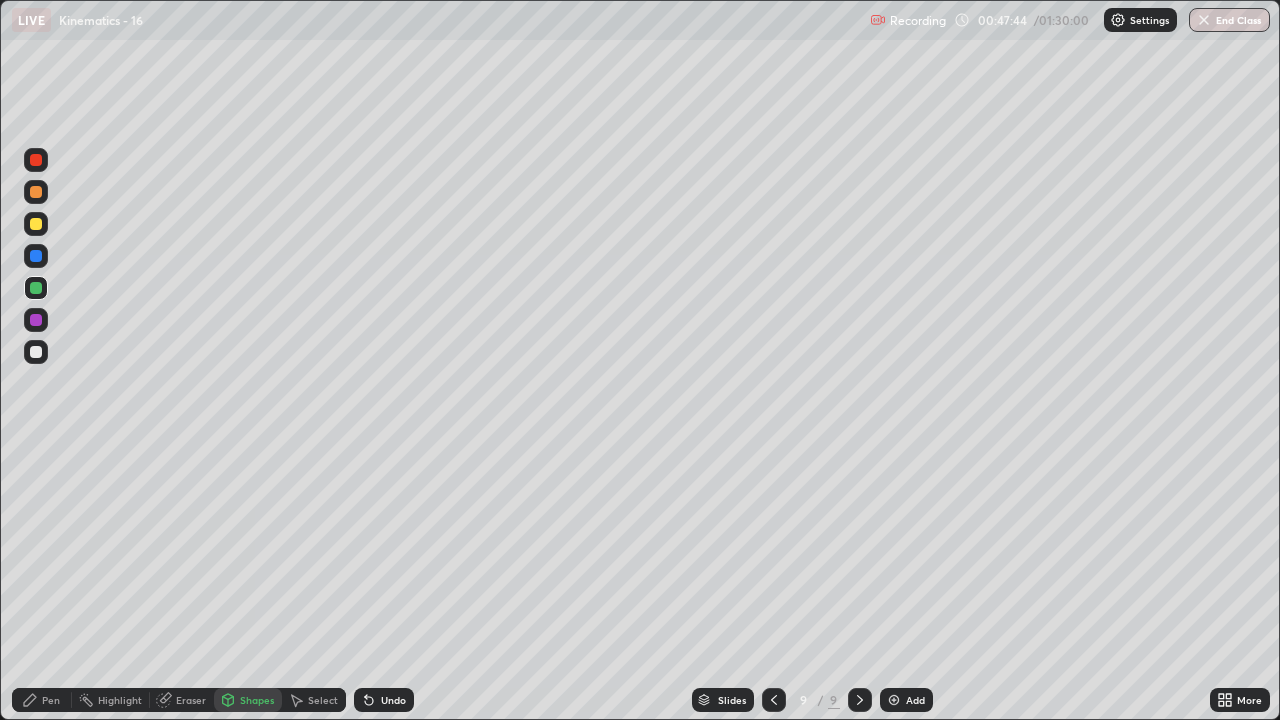 click on "Shapes" at bounding box center [257, 700] 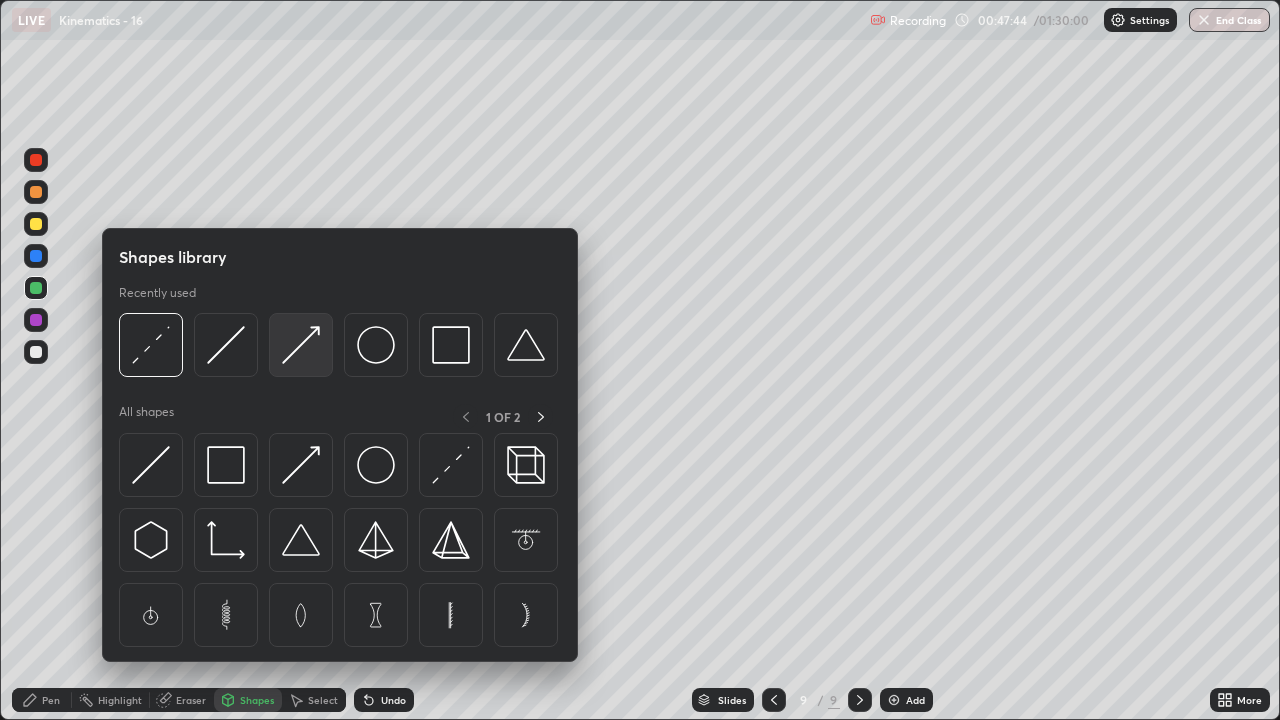 click at bounding box center [301, 345] 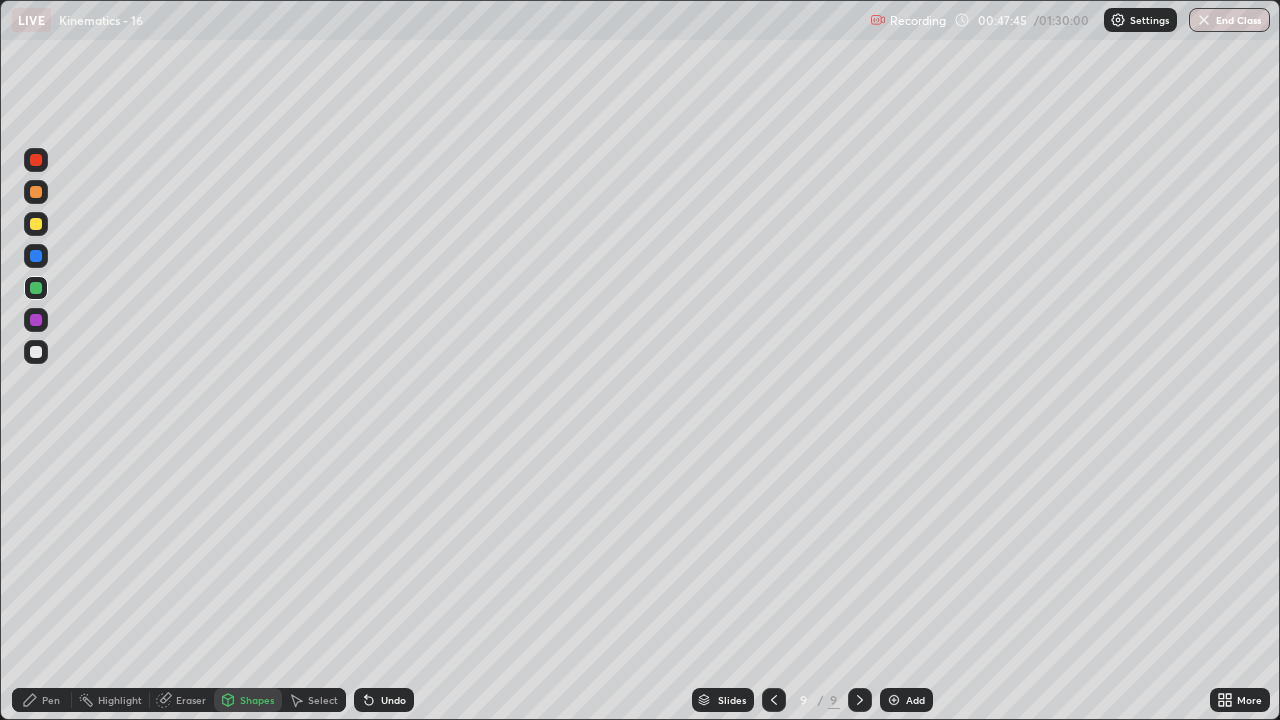 click at bounding box center [36, 224] 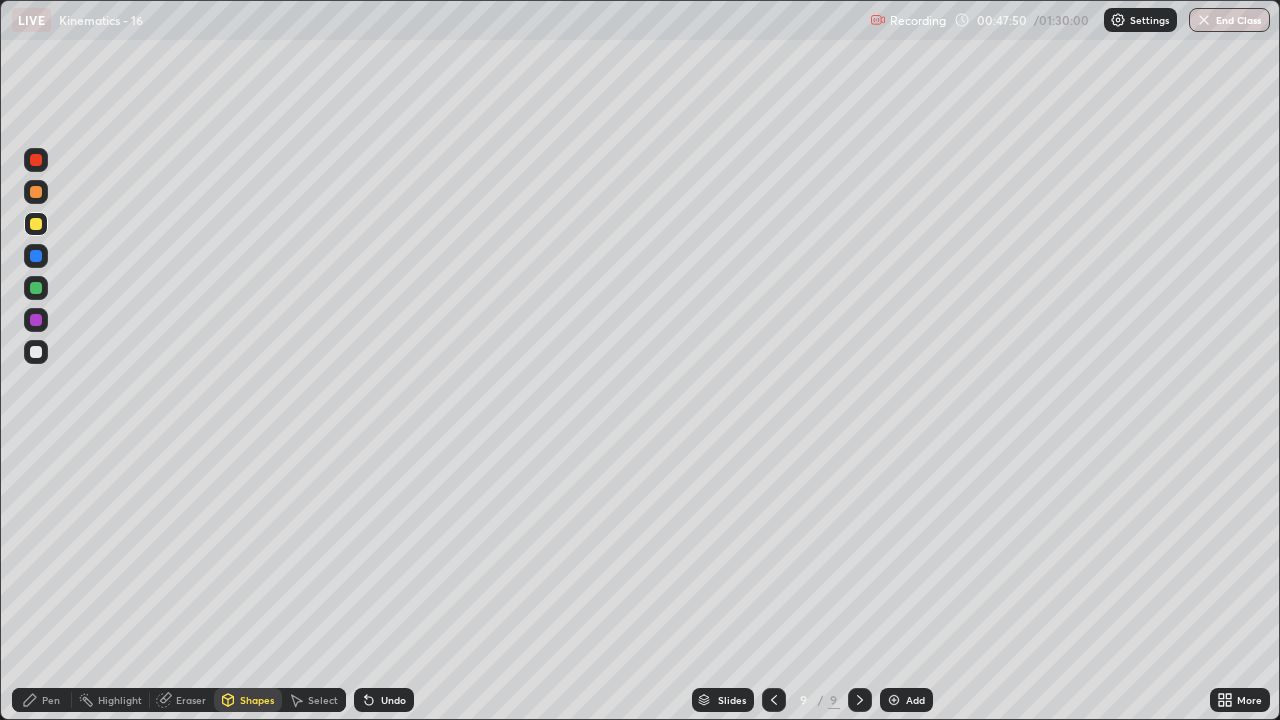 click at bounding box center (36, 192) 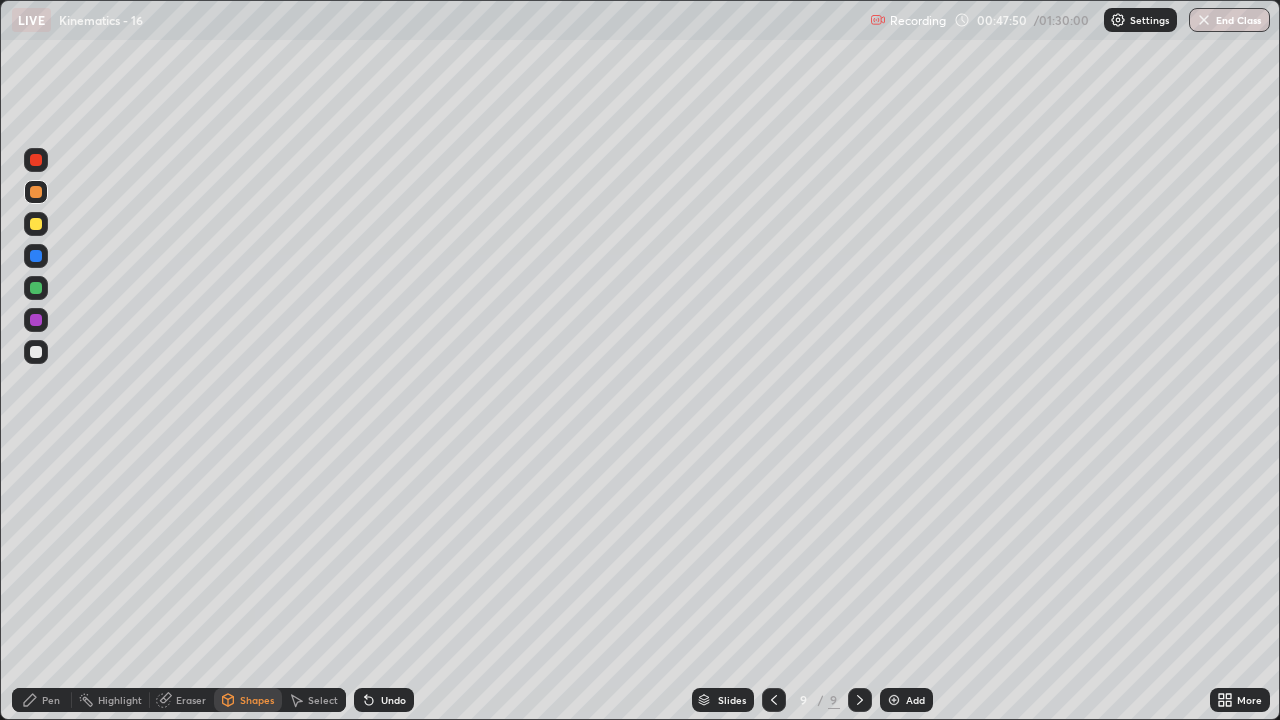 click on "Pen" at bounding box center (51, 700) 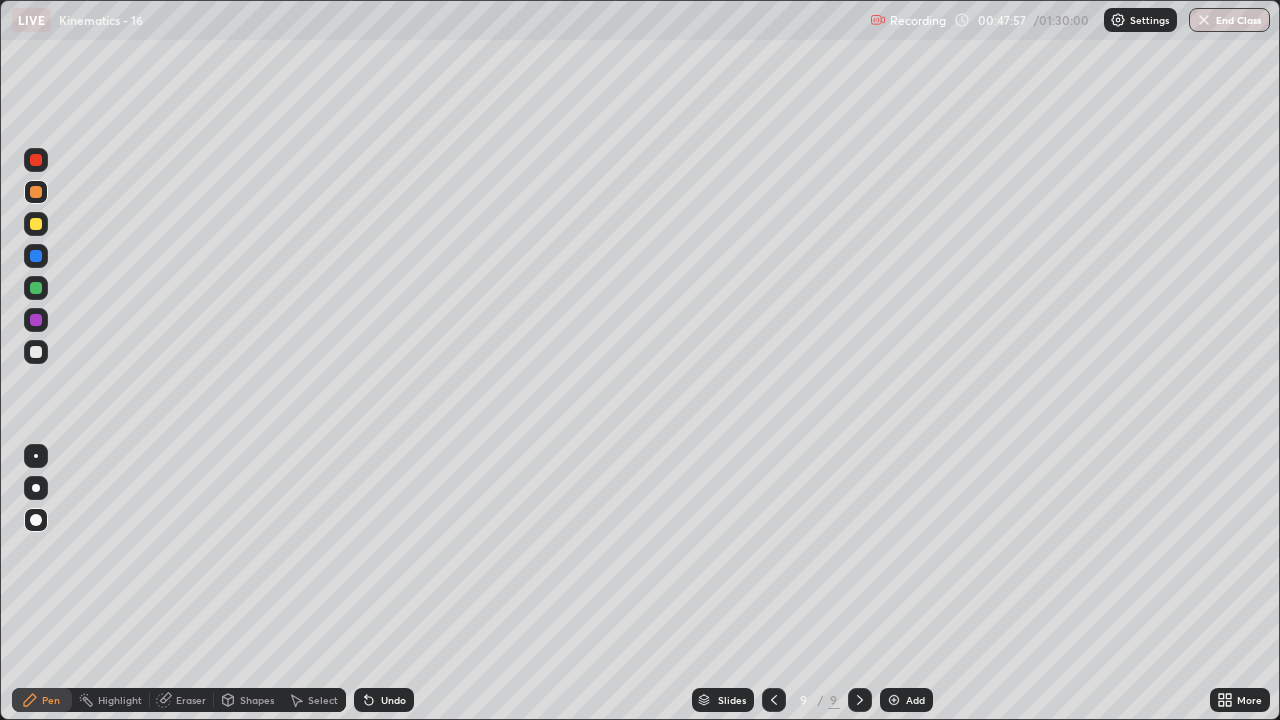 click on "Undo" at bounding box center [384, 700] 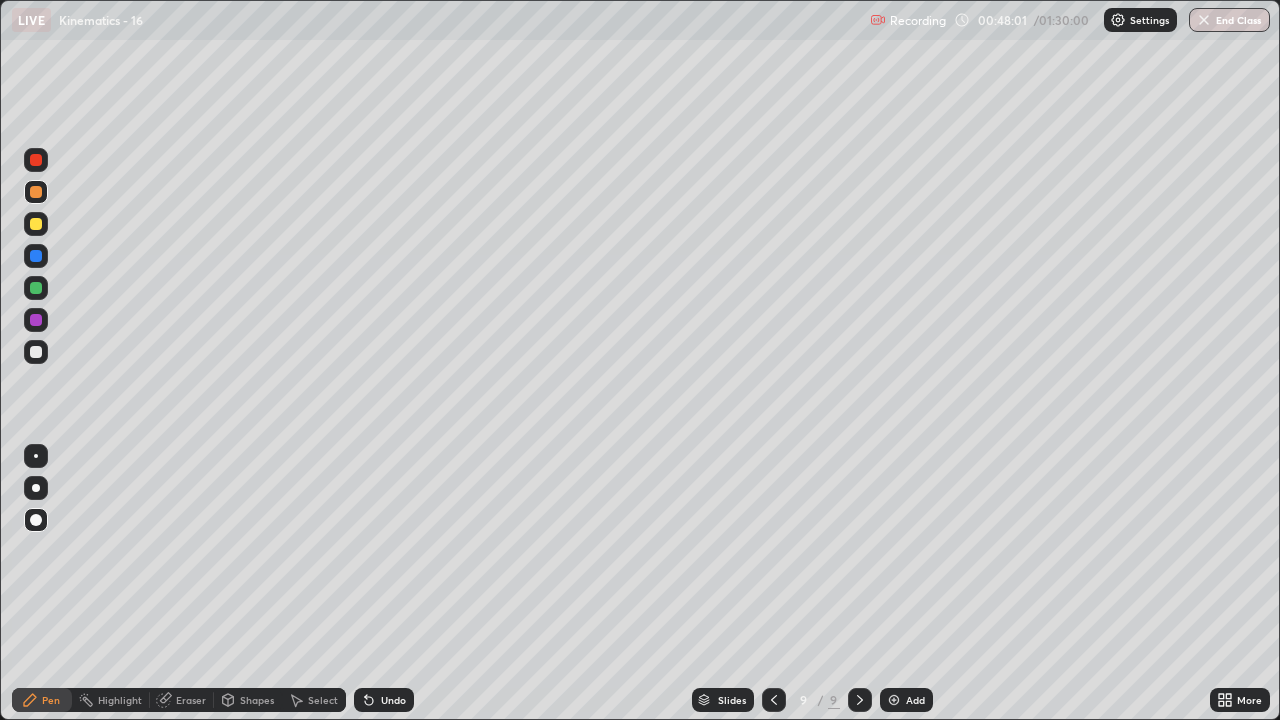 click on "Pen" at bounding box center (51, 700) 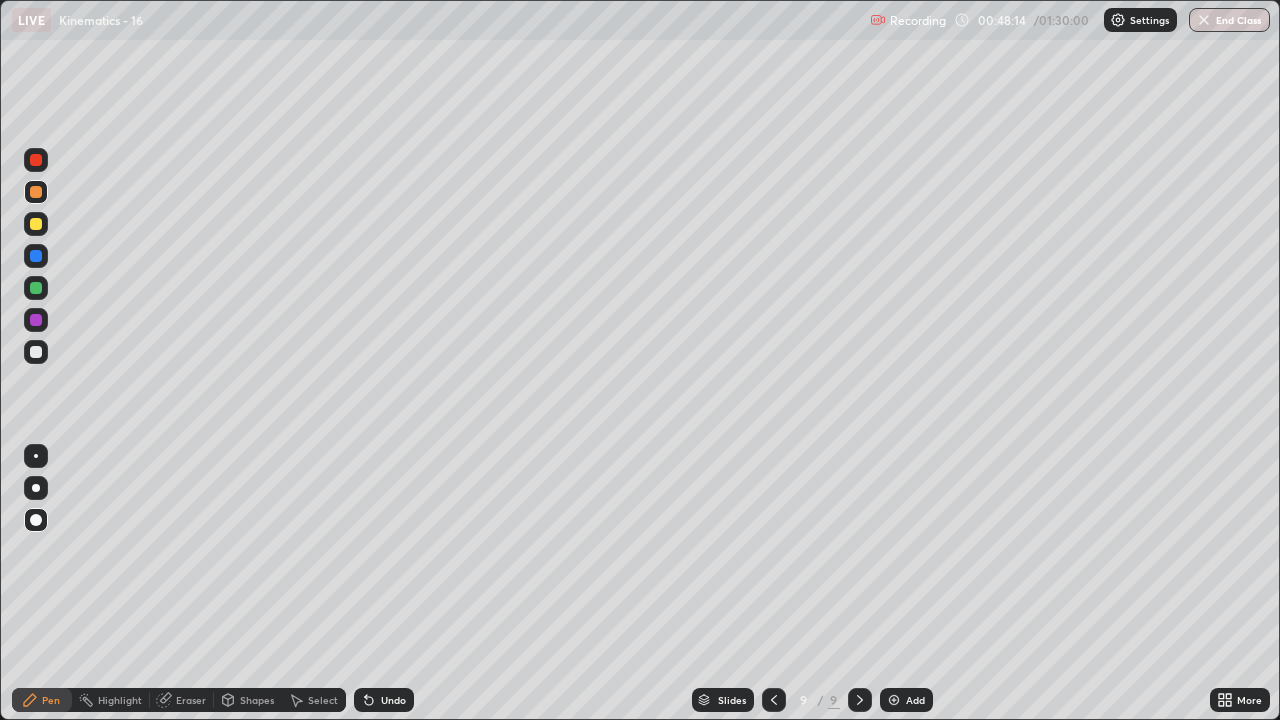 click at bounding box center [36, 352] 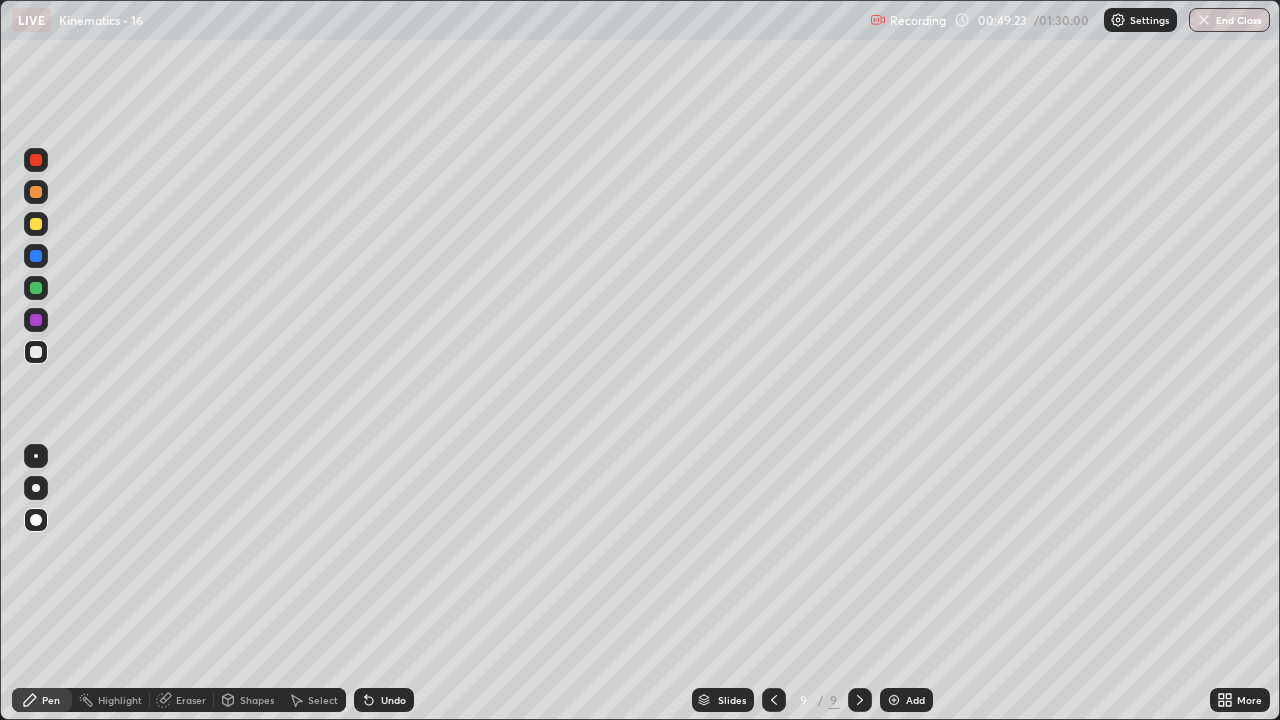 click at bounding box center [36, 224] 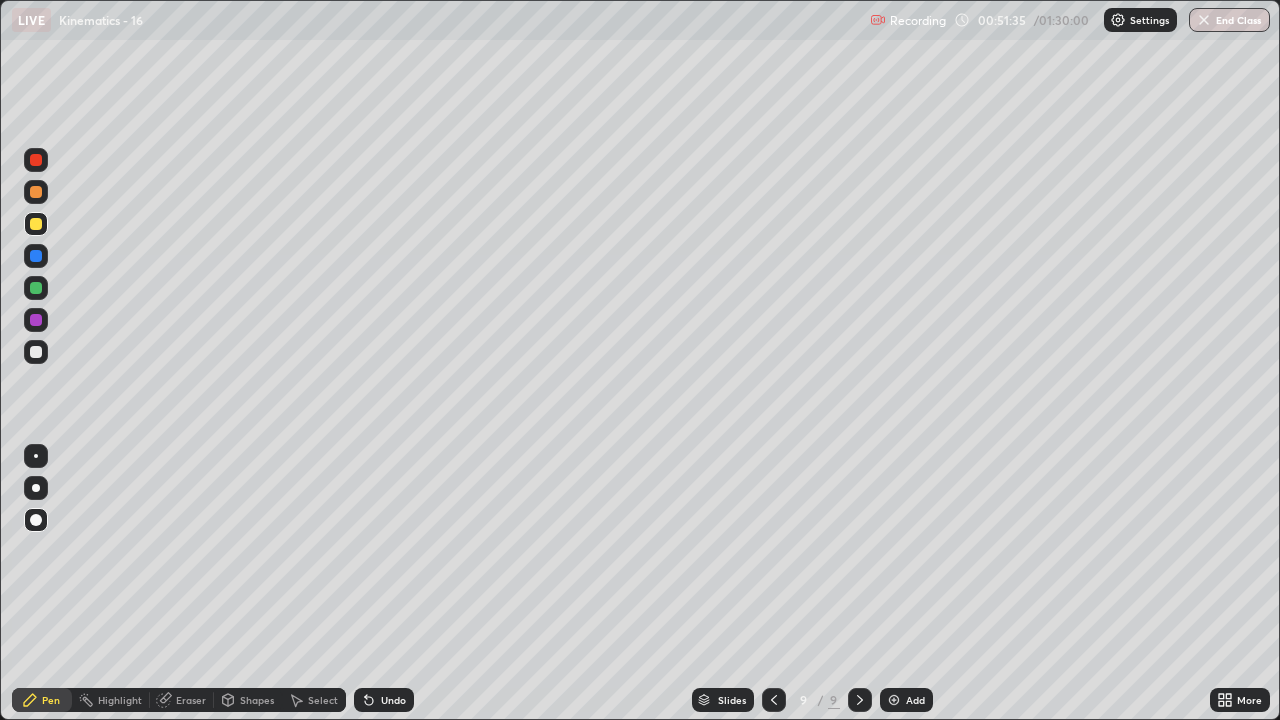 click on "Add" at bounding box center (906, 700) 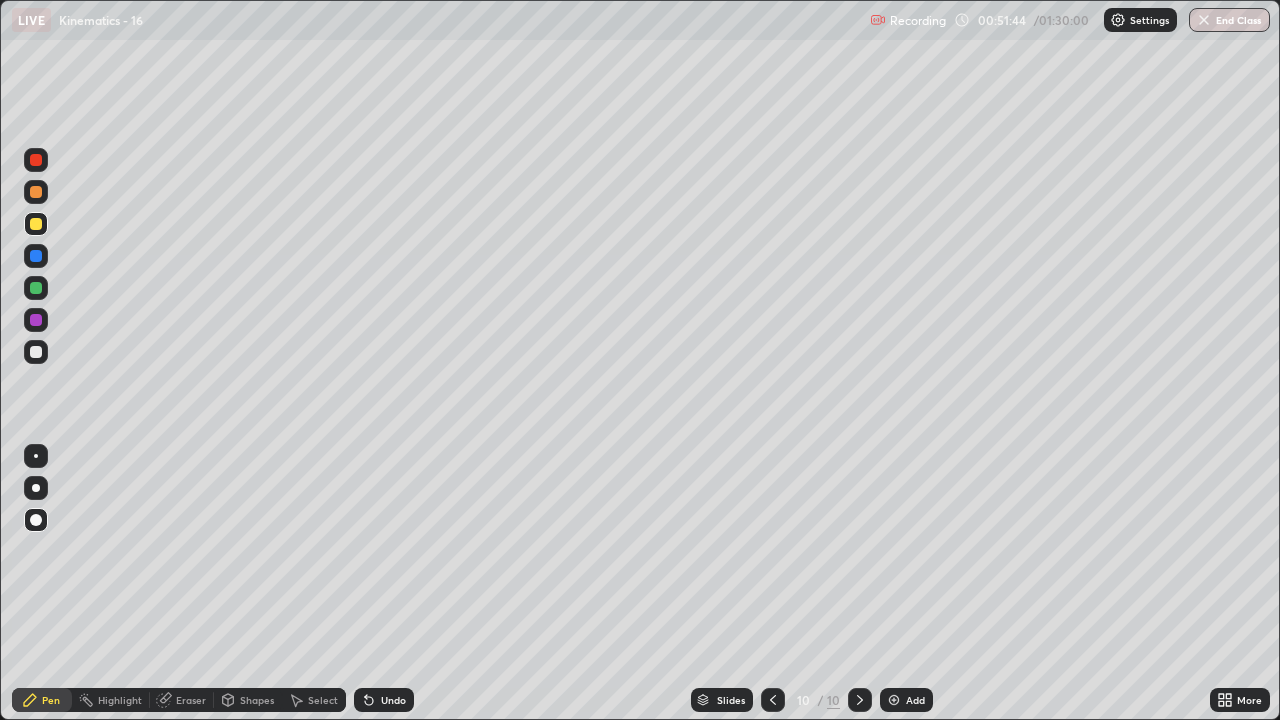 click on "Shapes" at bounding box center [257, 700] 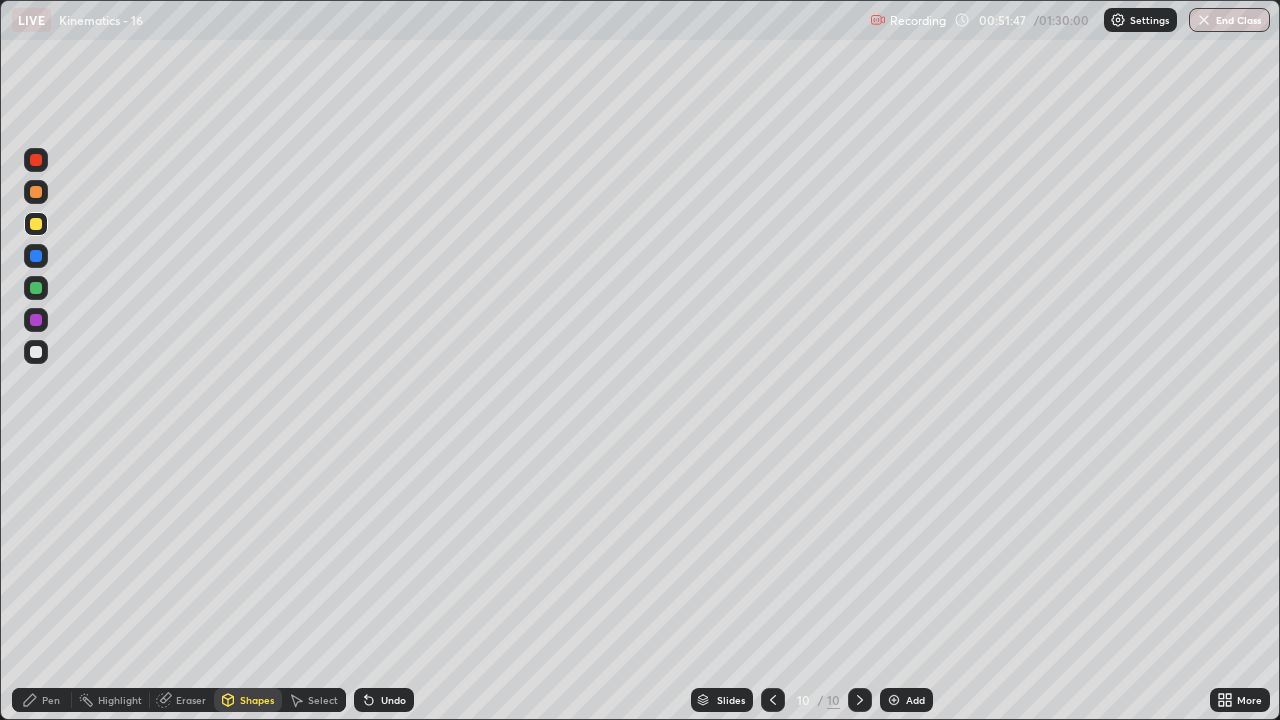 click on "Pen" at bounding box center (42, 700) 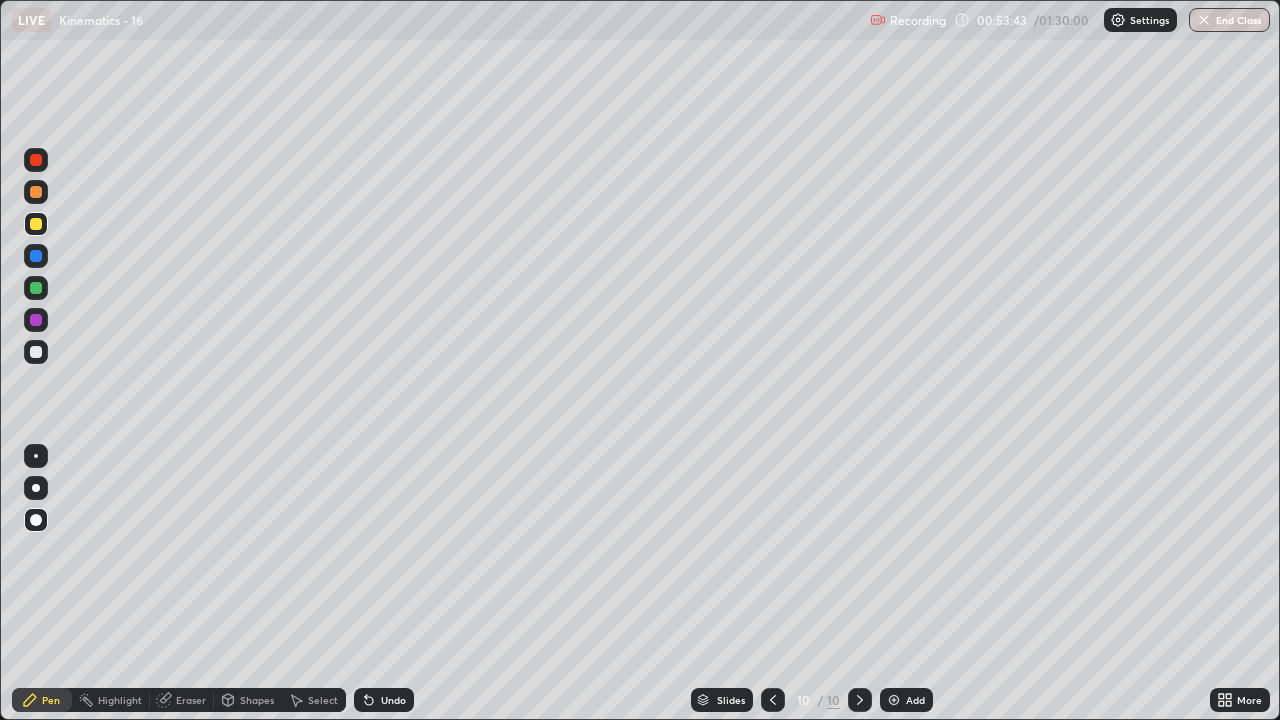 click at bounding box center [36, 352] 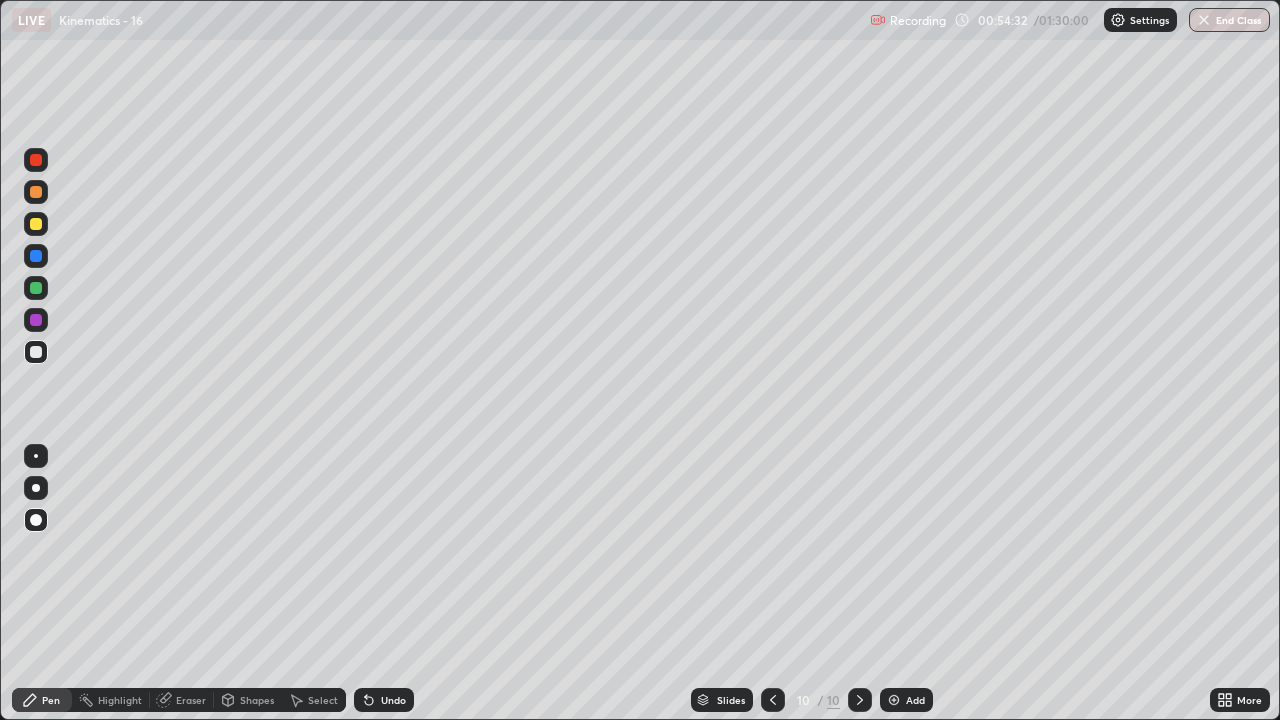 click on "Shapes" at bounding box center [257, 700] 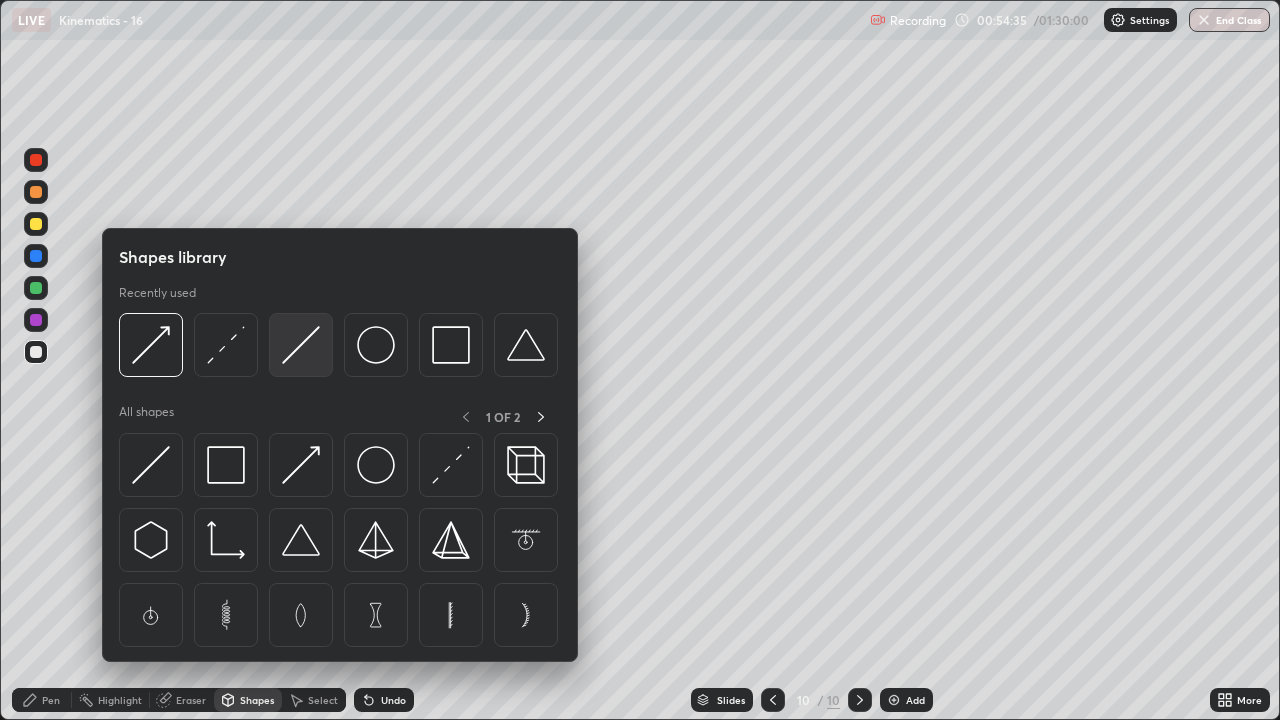 click at bounding box center [301, 345] 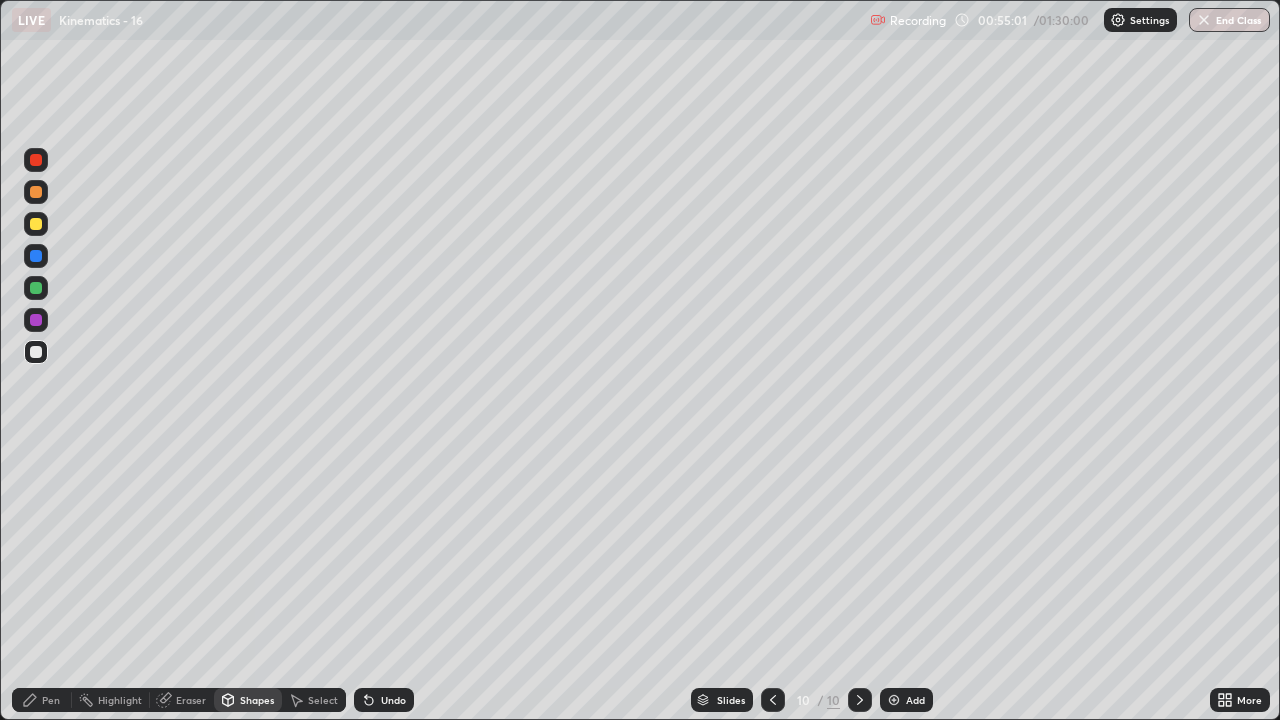 click at bounding box center (36, 288) 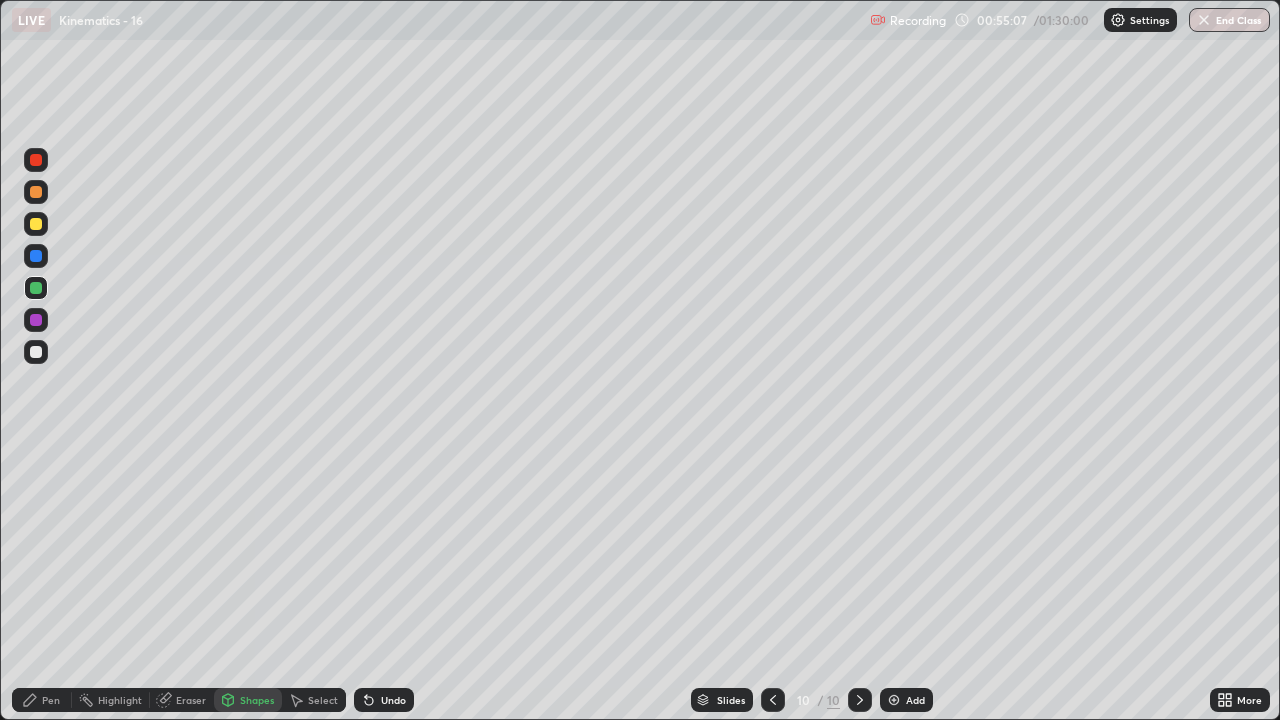 click on "Pen" at bounding box center [51, 700] 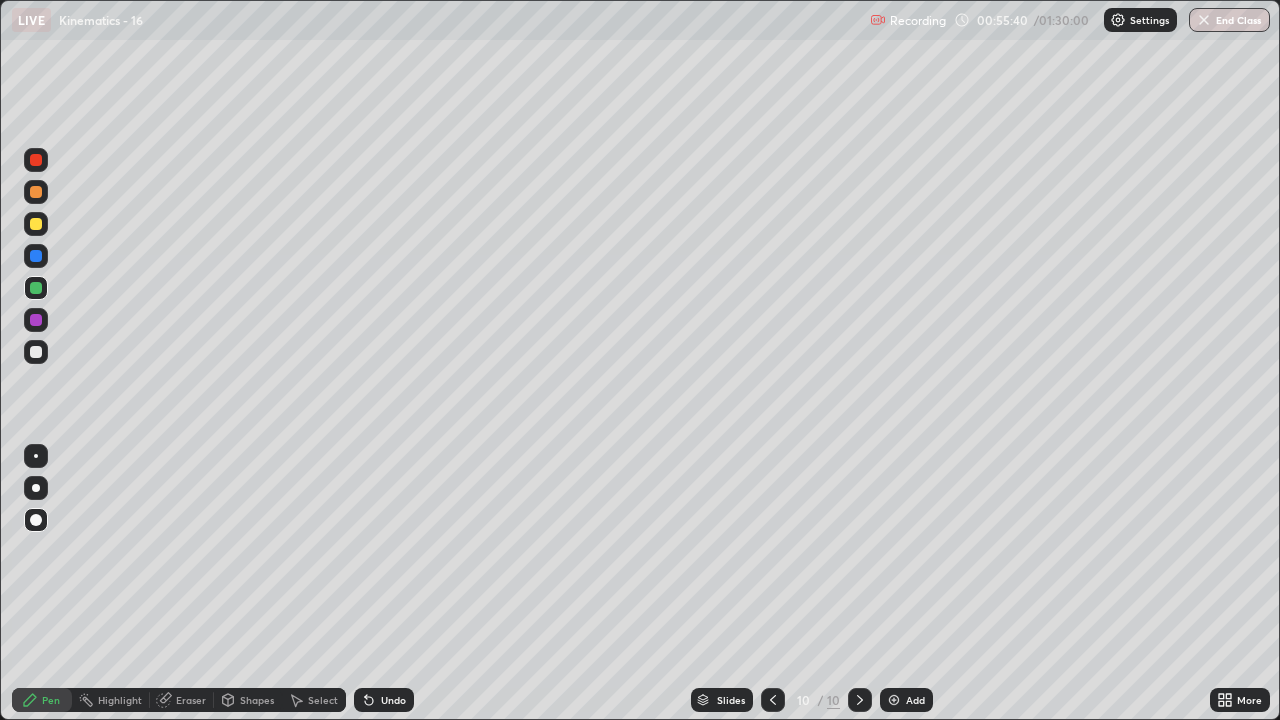 click at bounding box center [36, 352] 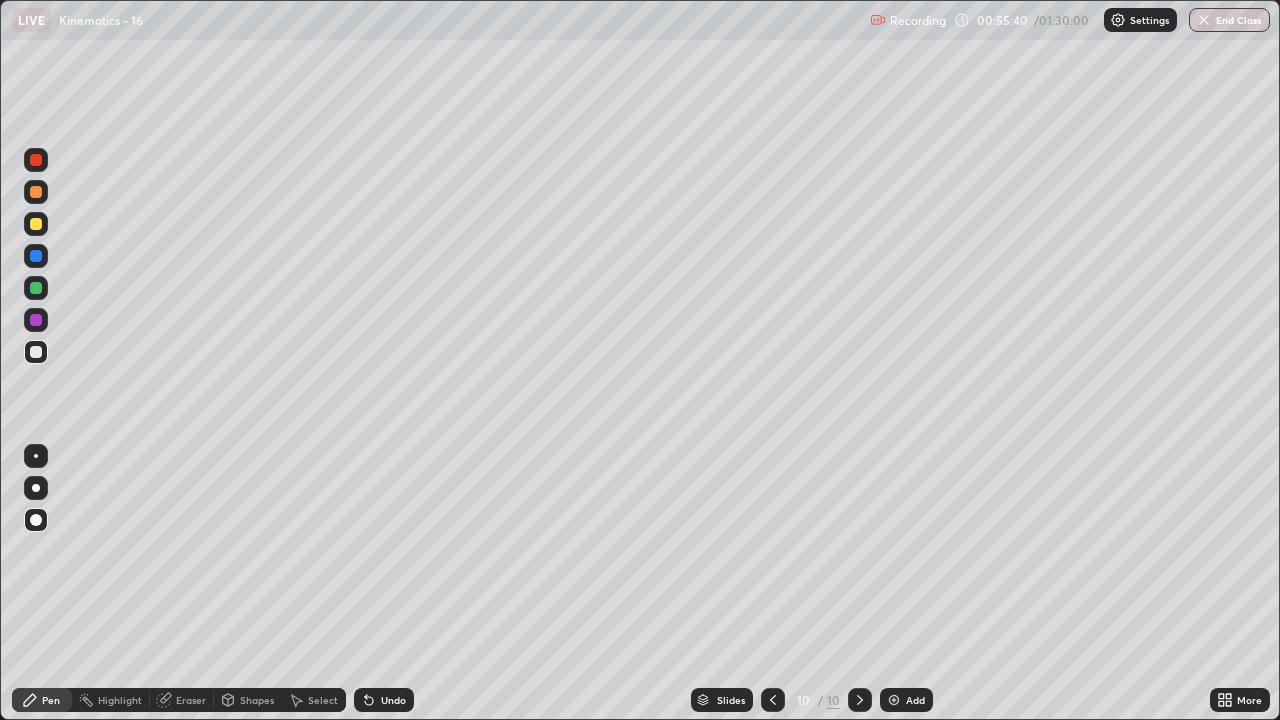 click on "Eraser" at bounding box center [182, 700] 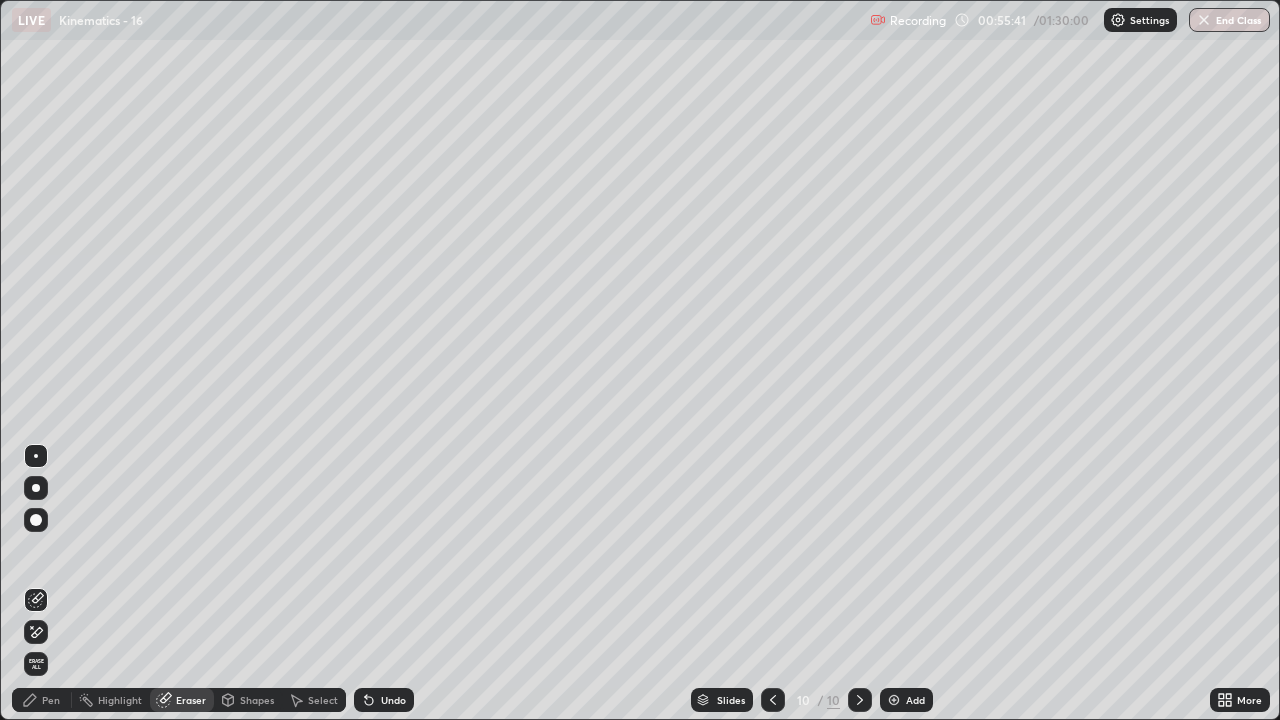click on "Shapes" at bounding box center [257, 700] 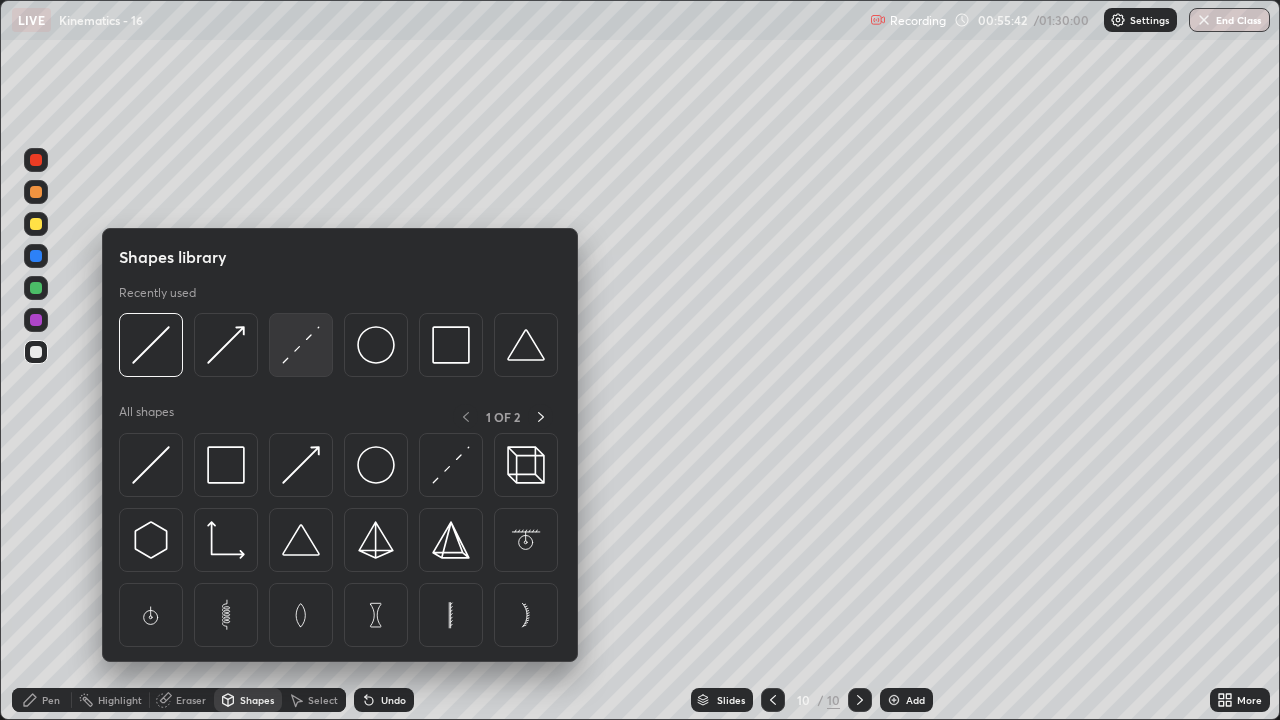 click at bounding box center [301, 345] 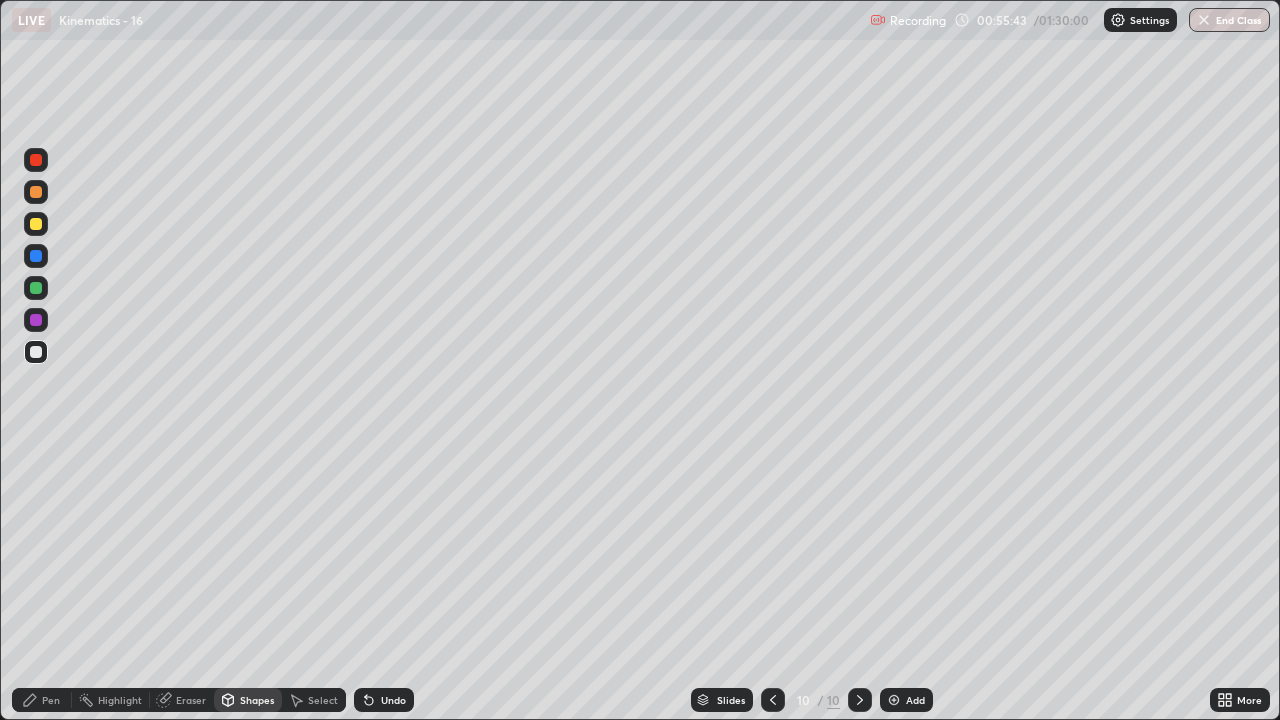click at bounding box center (36, 192) 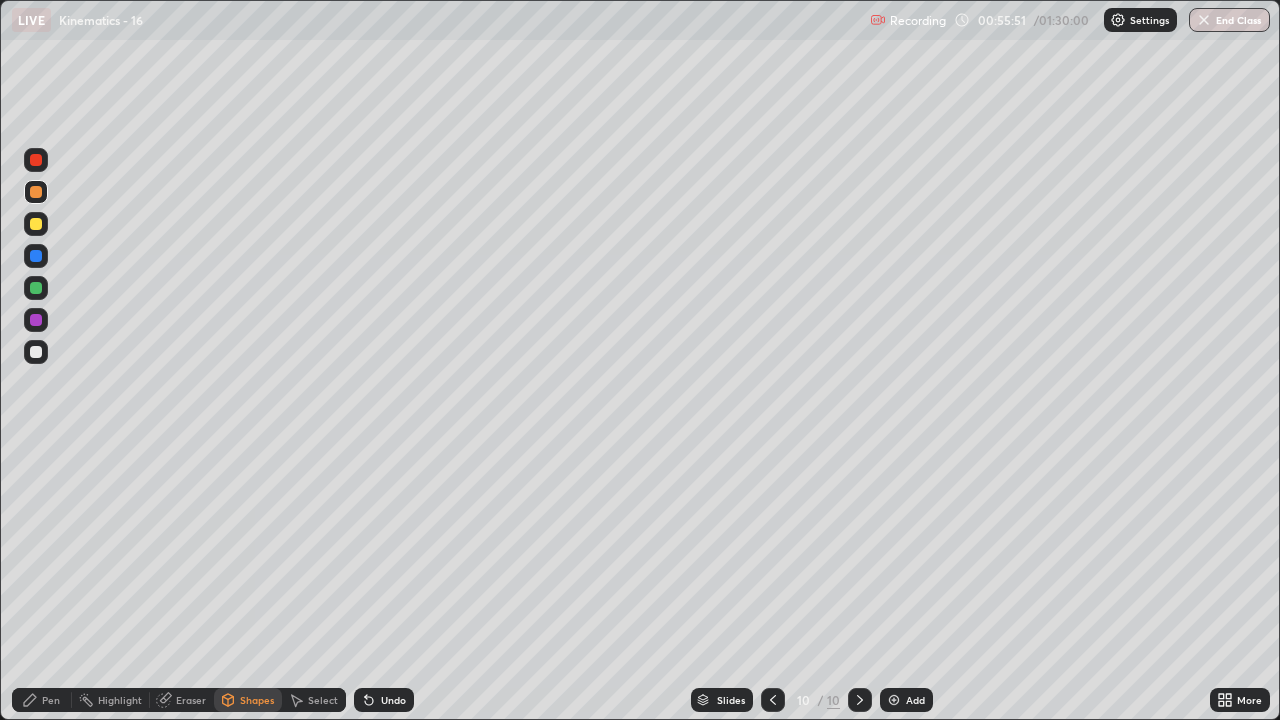 click at bounding box center [36, 256] 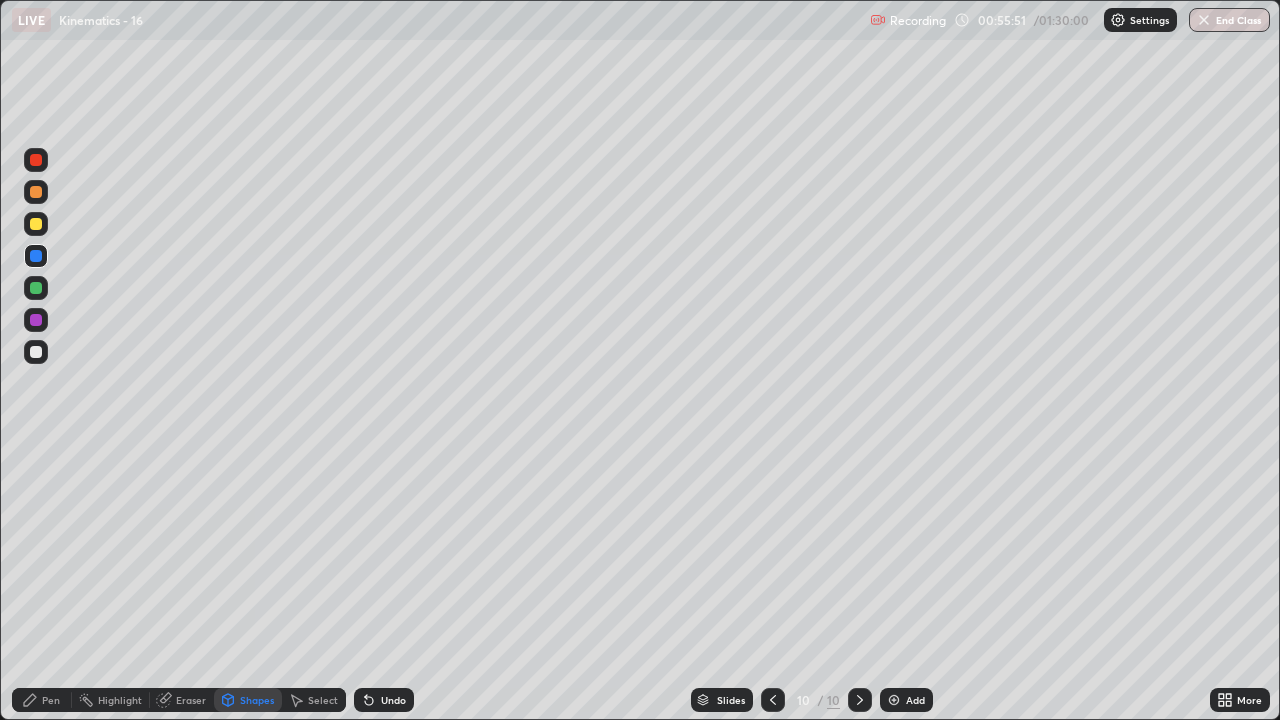 click on "Shapes" at bounding box center (257, 700) 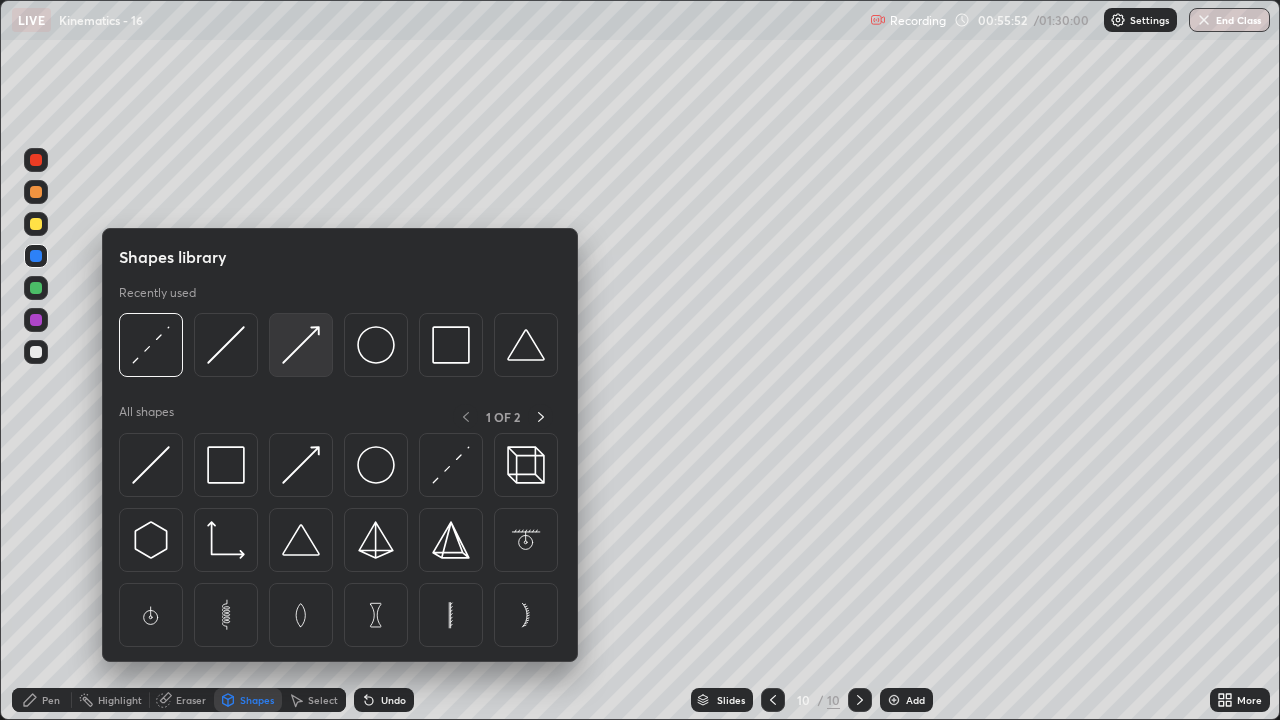 click at bounding box center [301, 345] 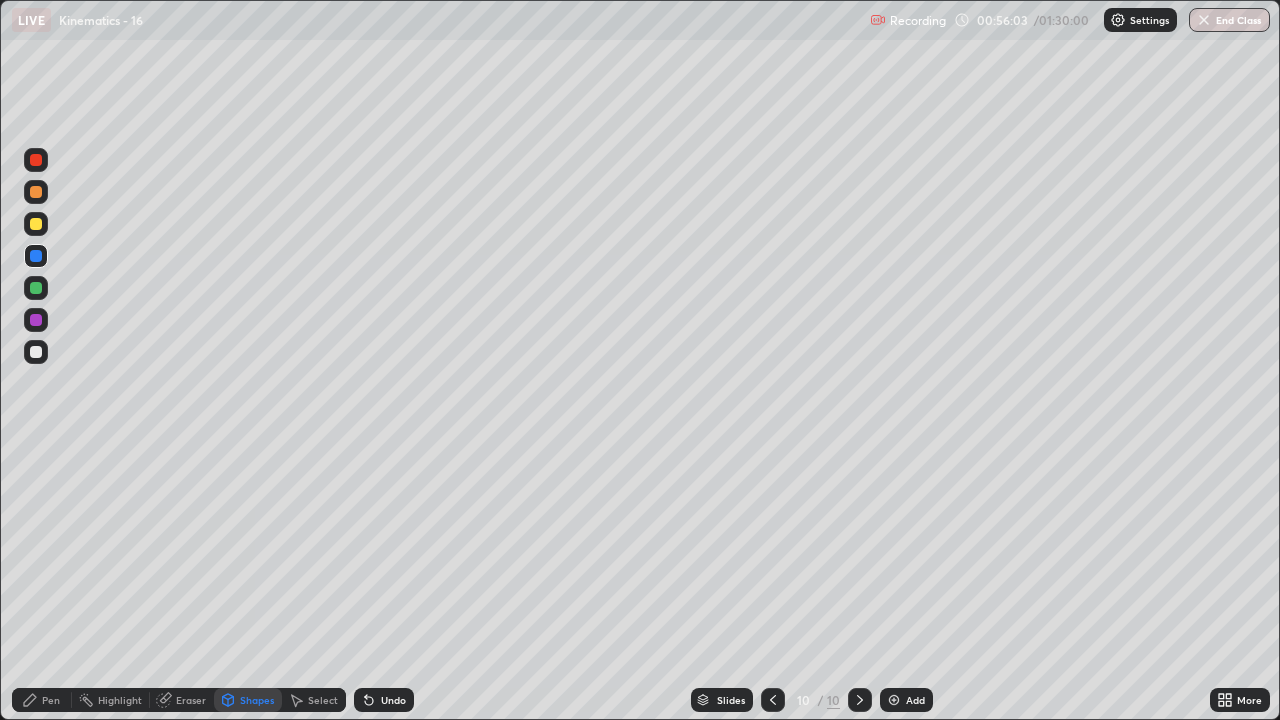 click on "Pen" at bounding box center (42, 700) 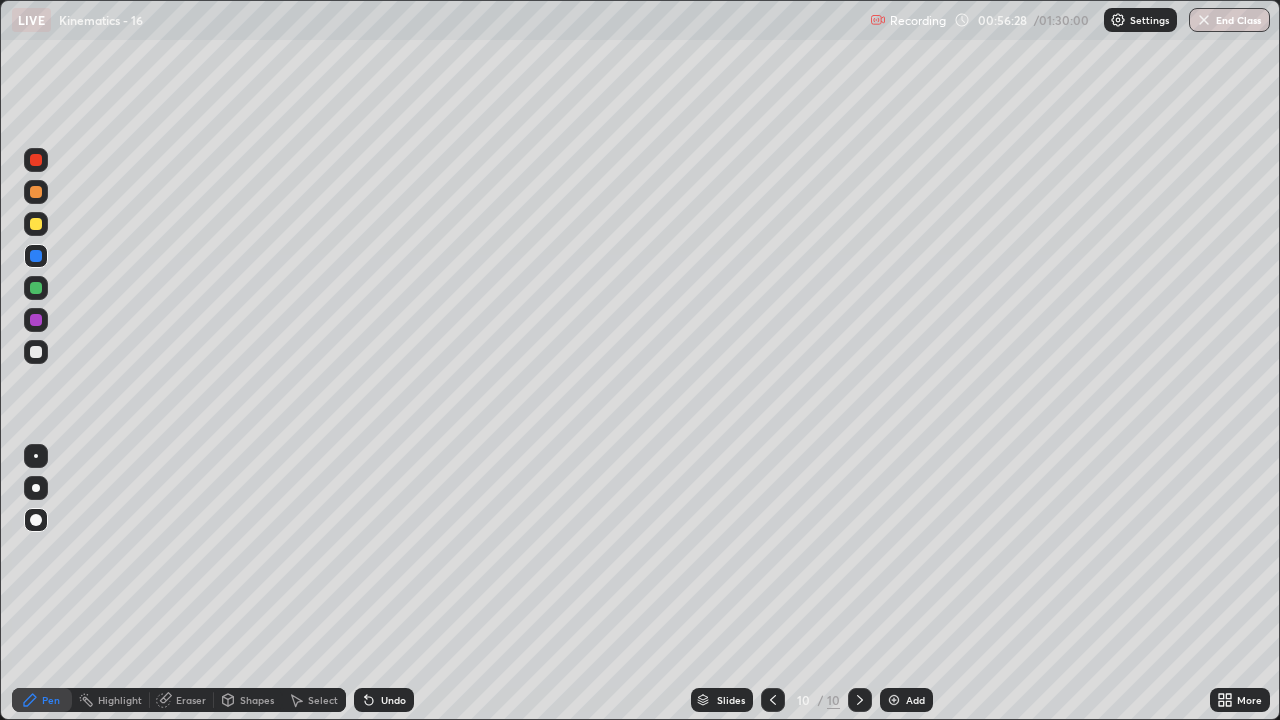 click at bounding box center (36, 192) 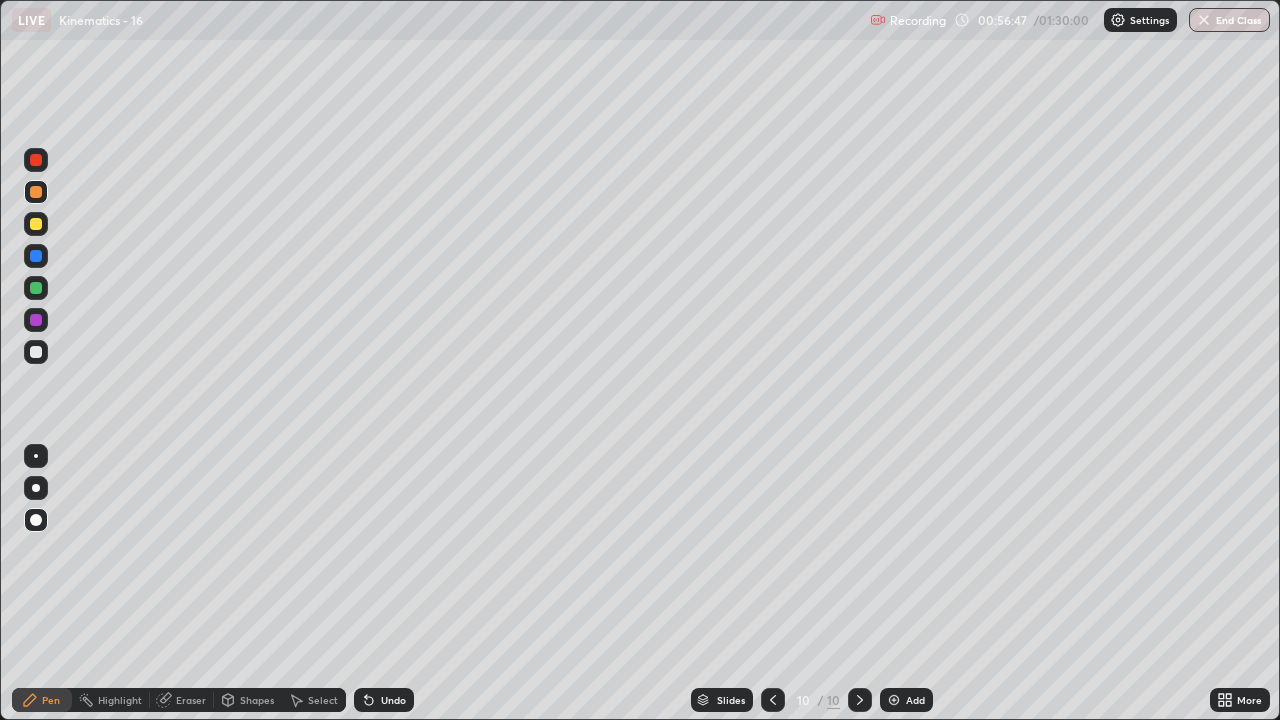 click at bounding box center (36, 288) 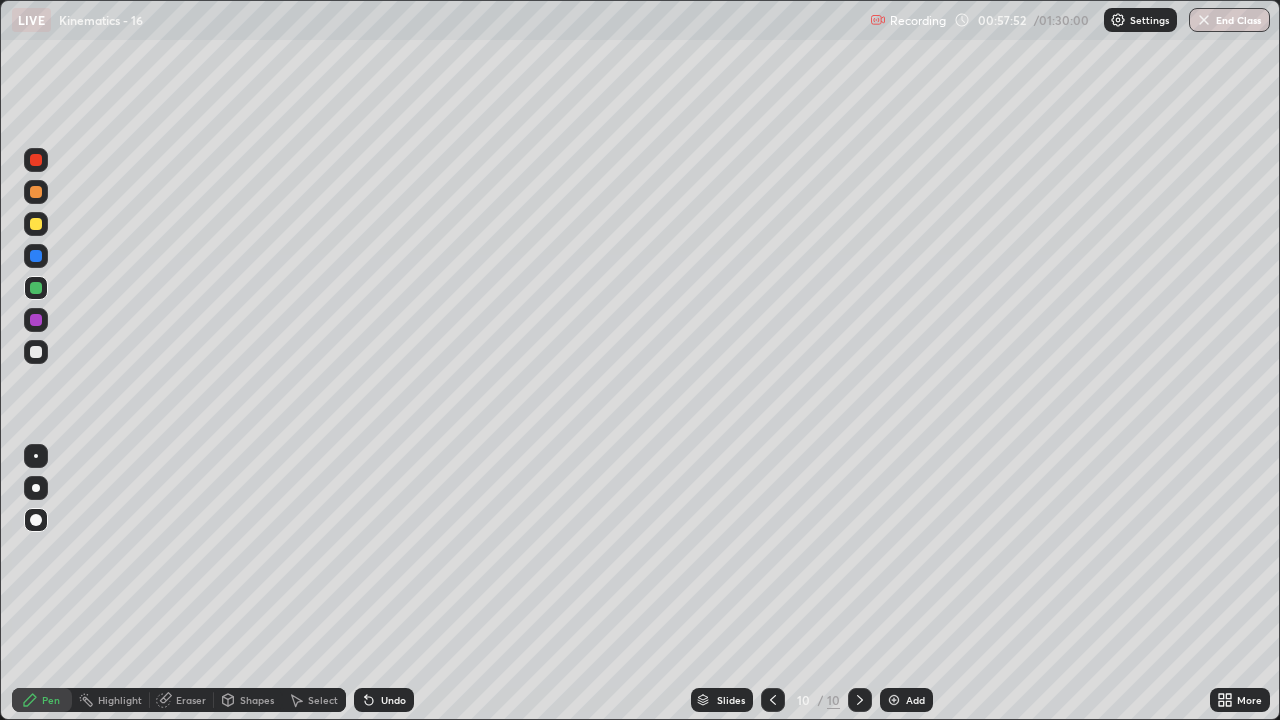 click at bounding box center [36, 224] 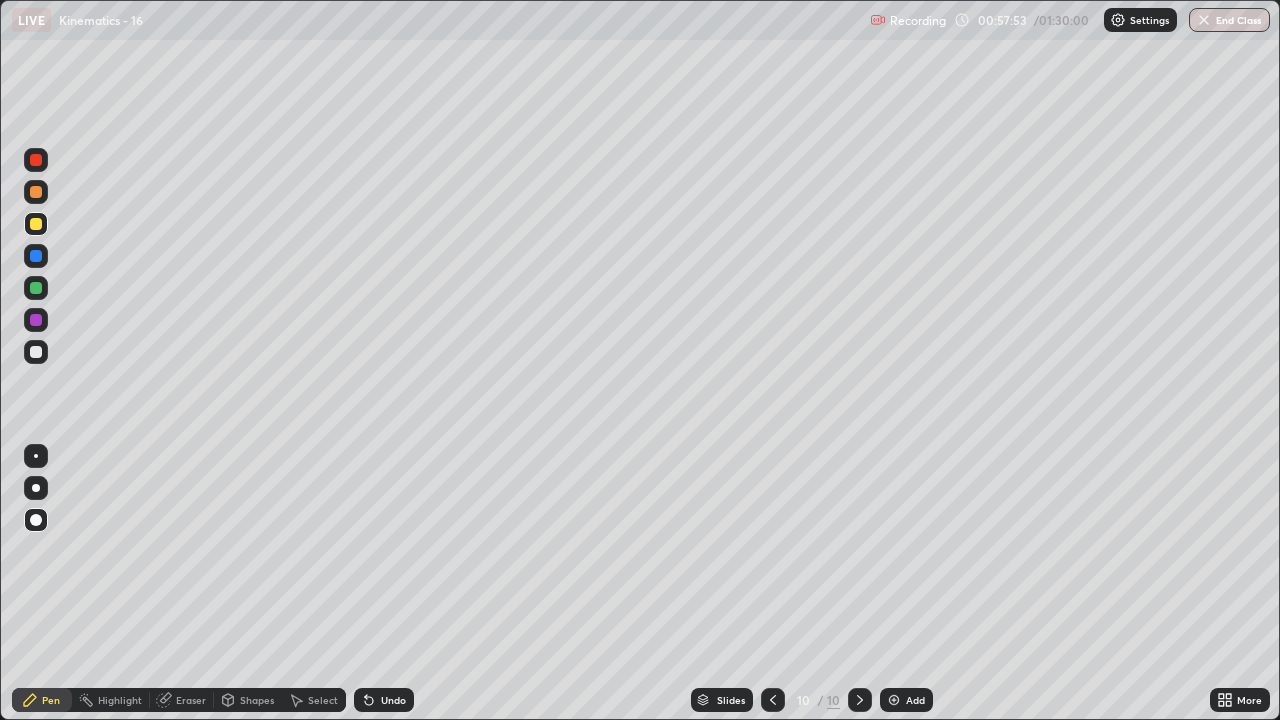 click on "Shapes" at bounding box center [257, 700] 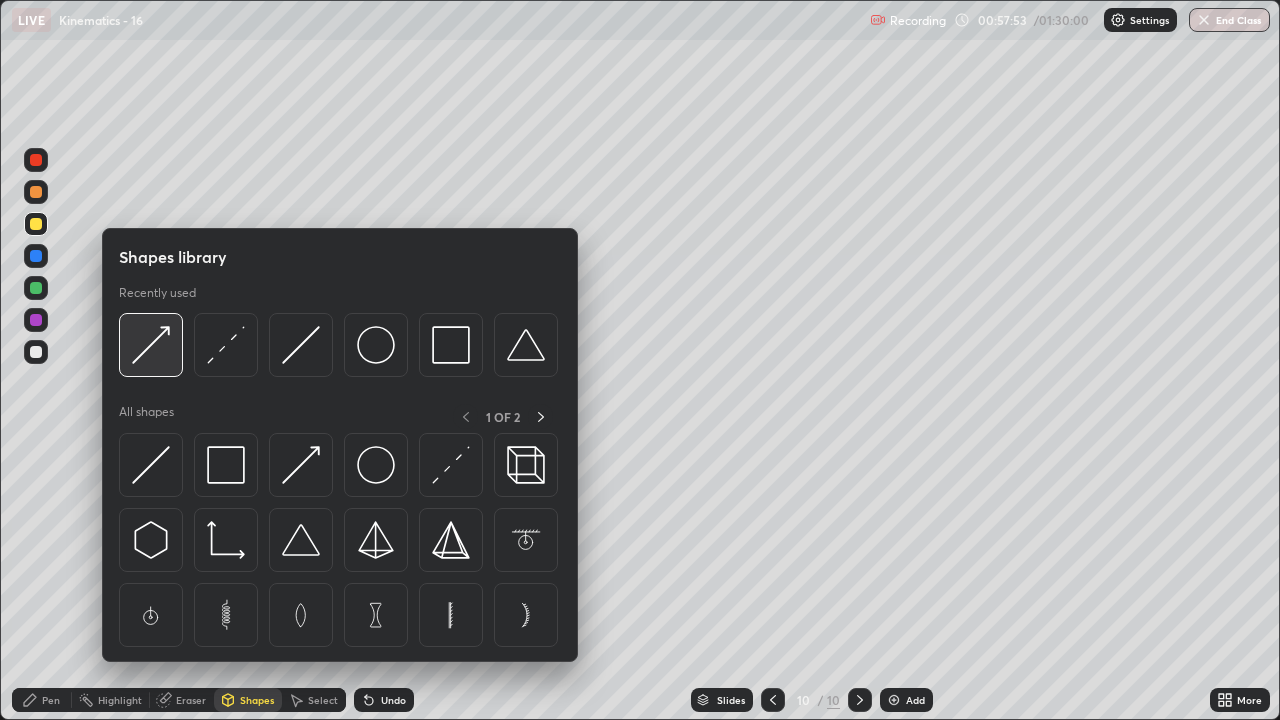 click at bounding box center [151, 345] 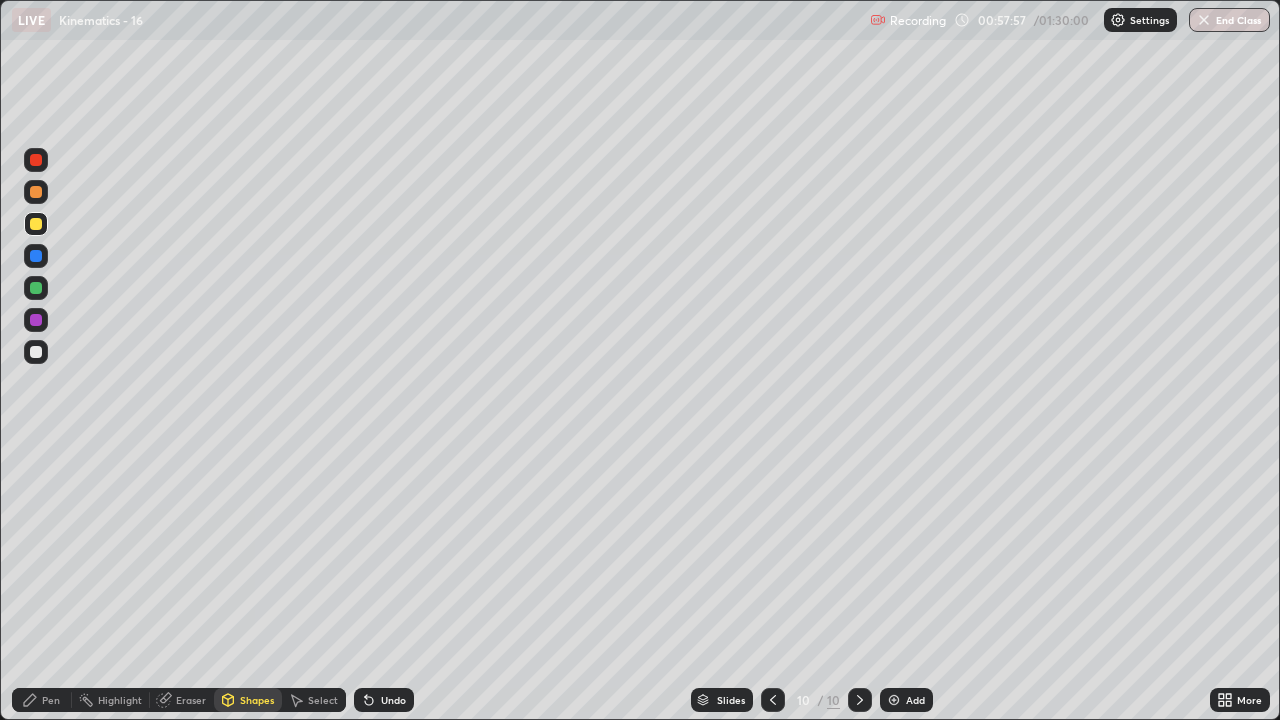click on "Pen" at bounding box center [42, 700] 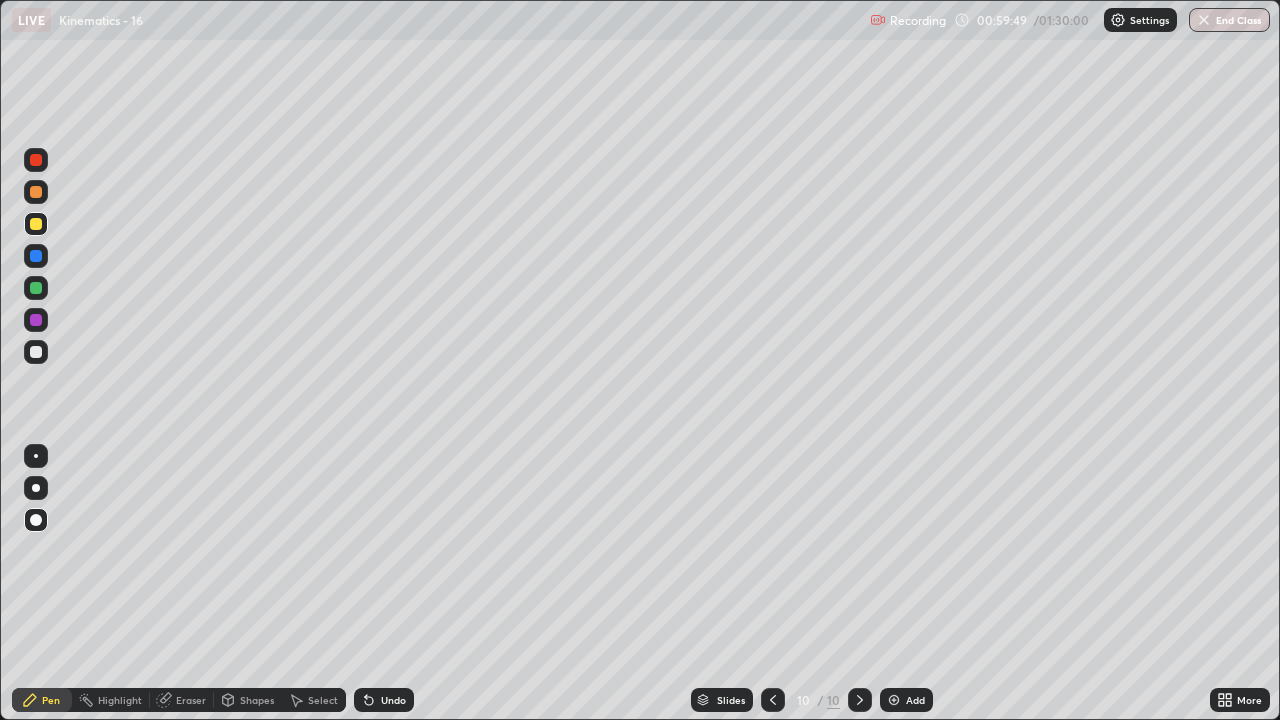 click on "Eraser" at bounding box center [191, 700] 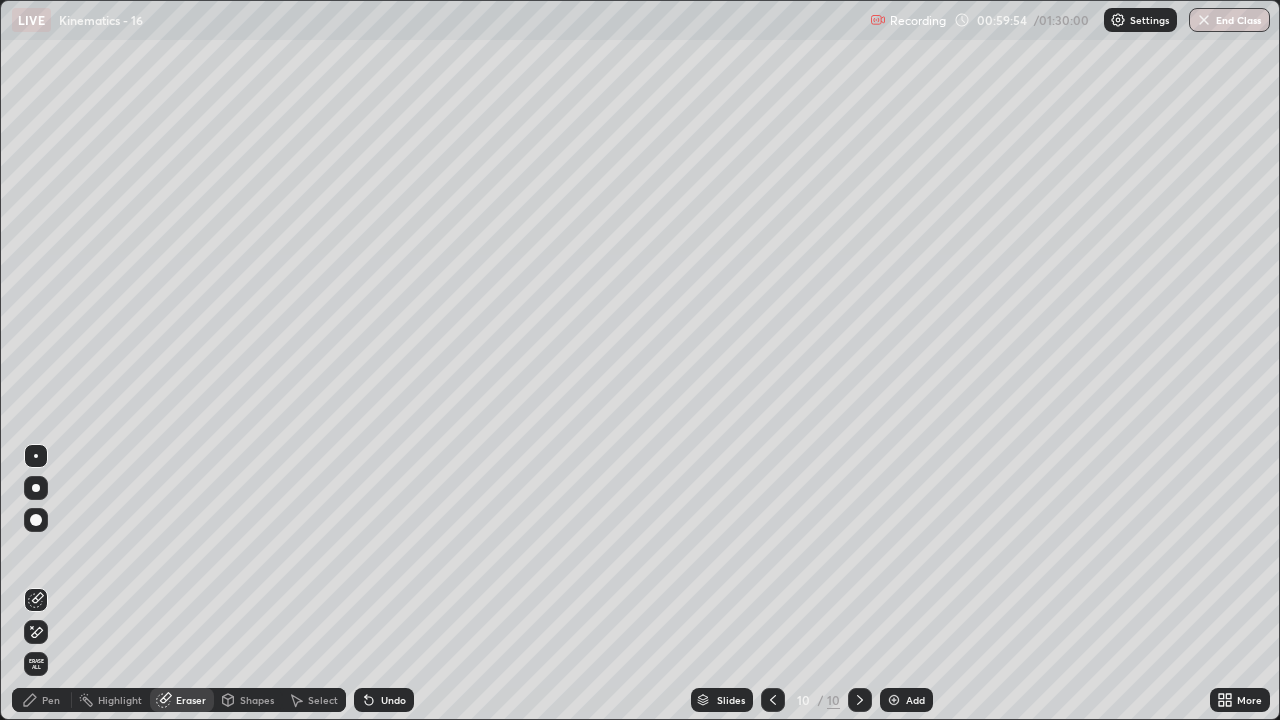click on "Pen" at bounding box center [51, 700] 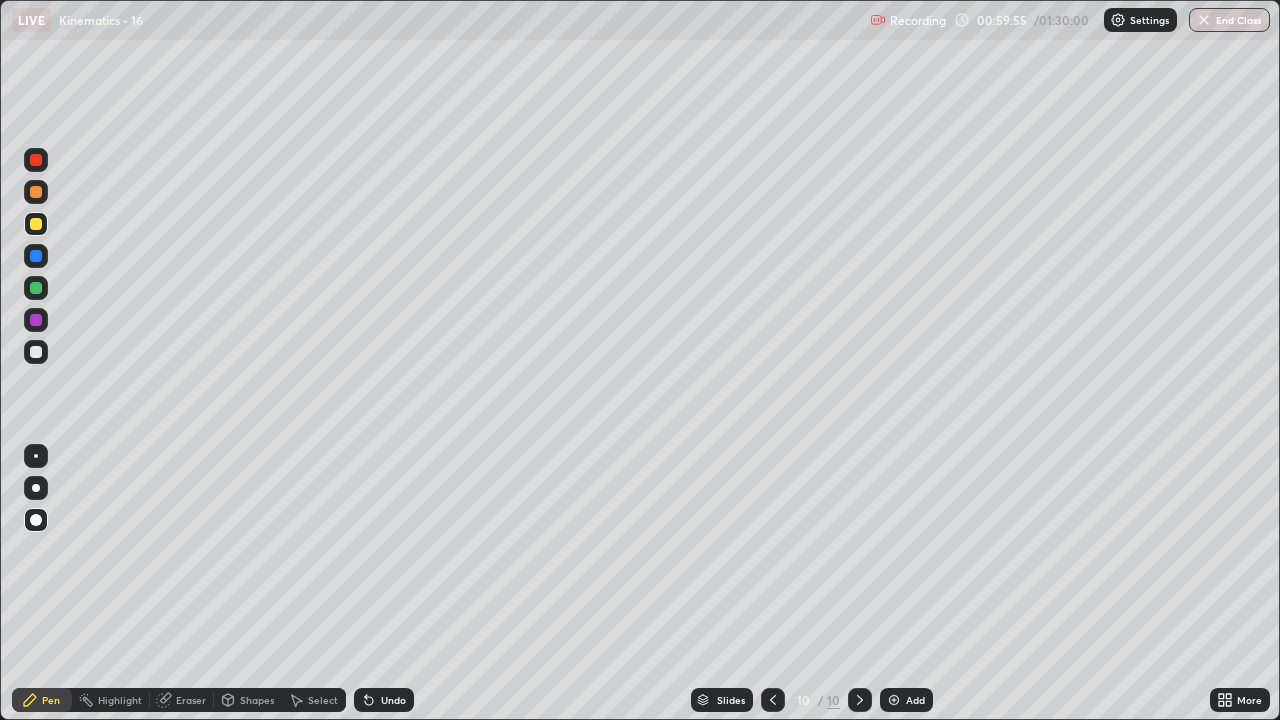 click at bounding box center (36, 352) 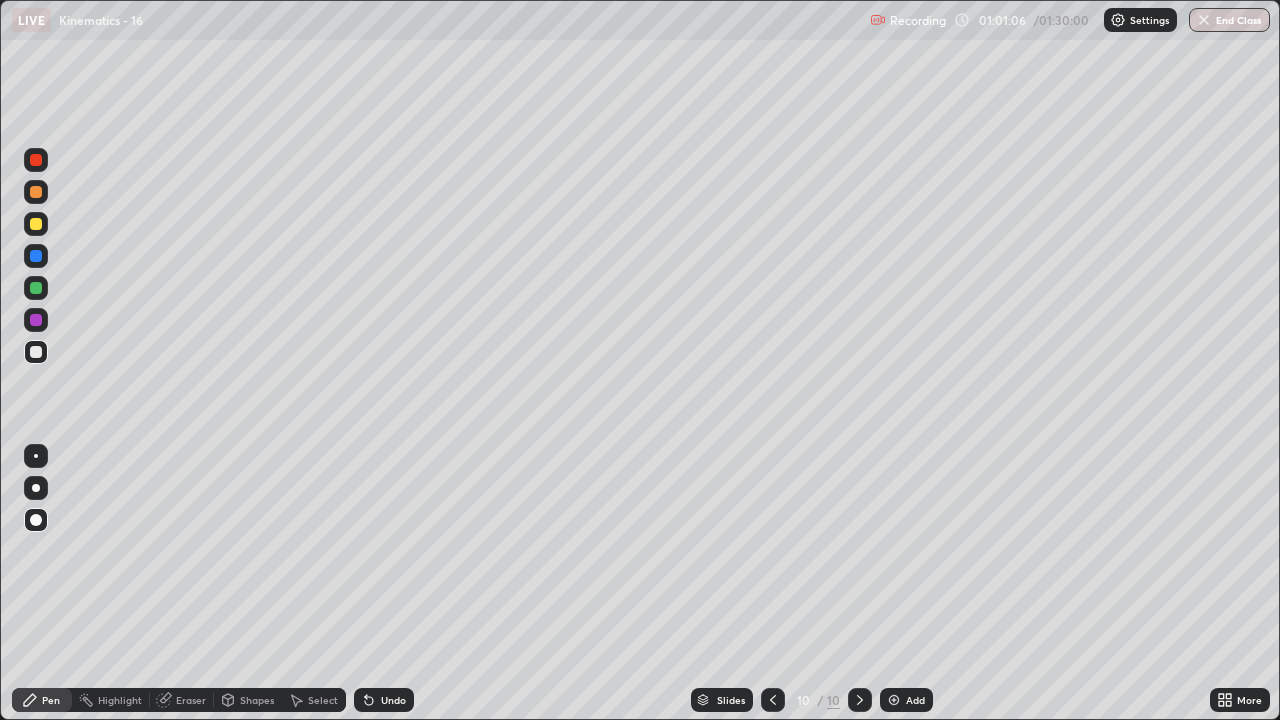 click on "Eraser" at bounding box center (191, 700) 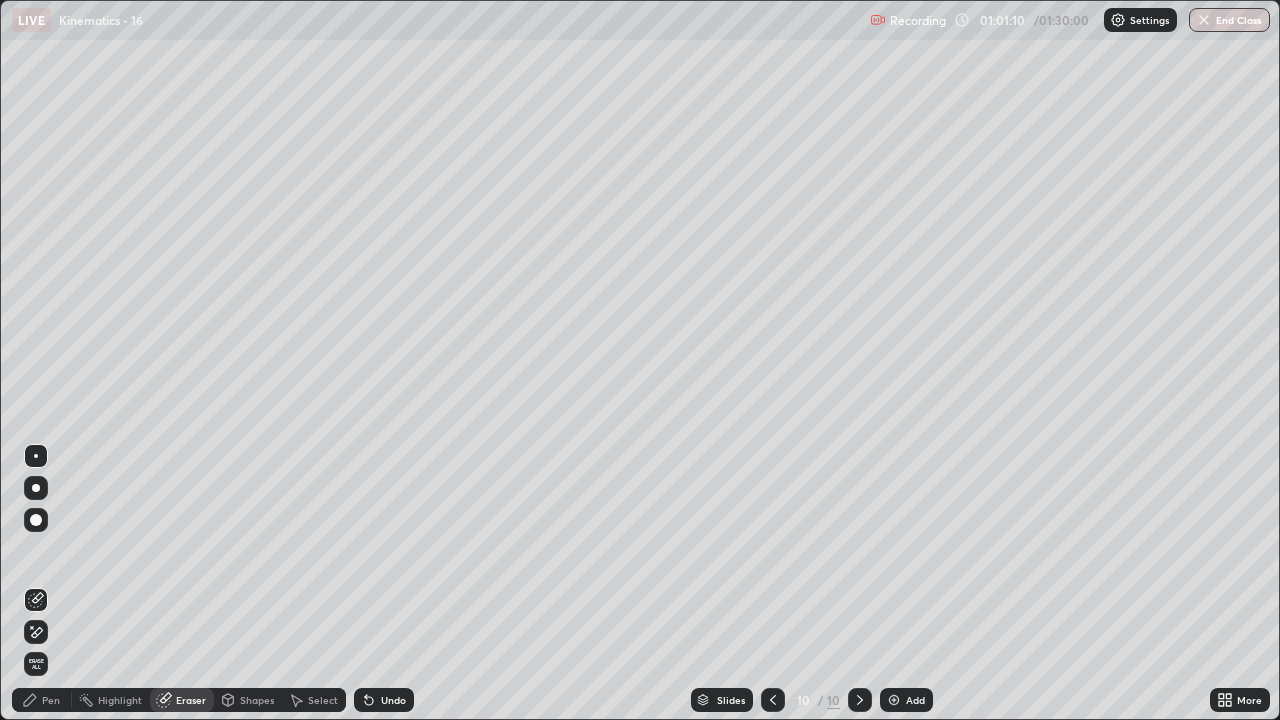 click on "Pen" at bounding box center [51, 700] 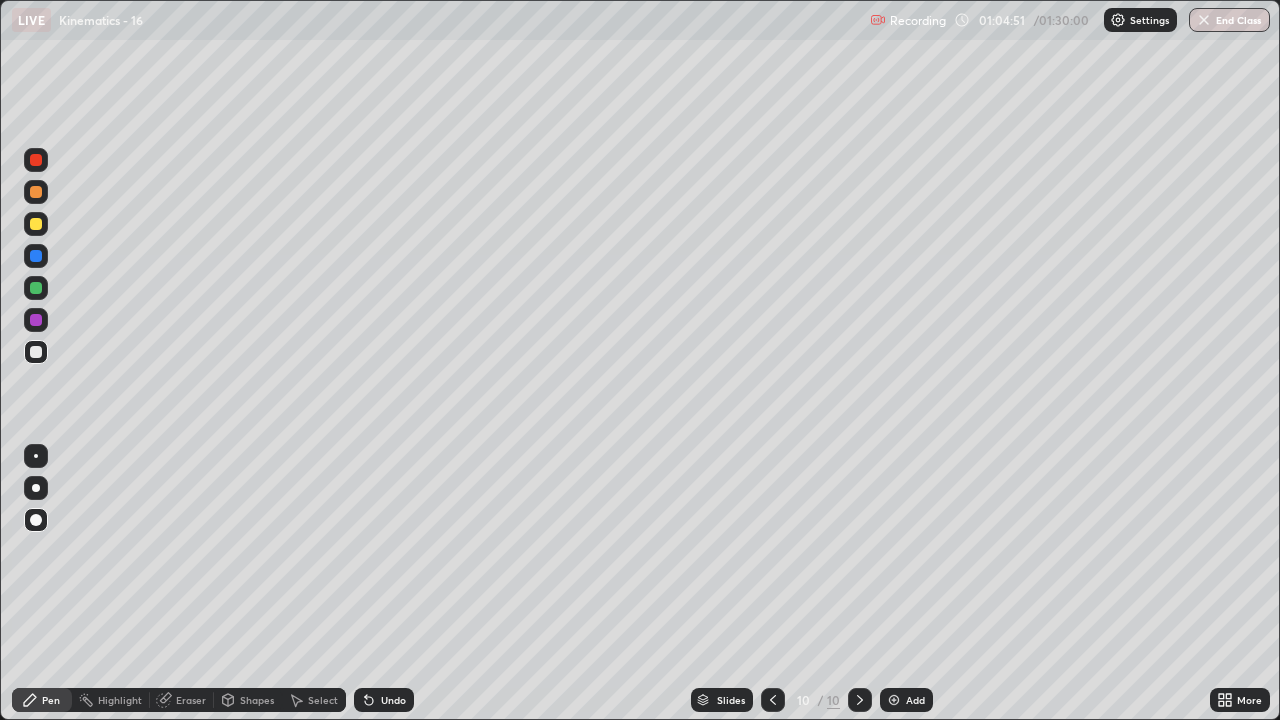 click at bounding box center [894, 700] 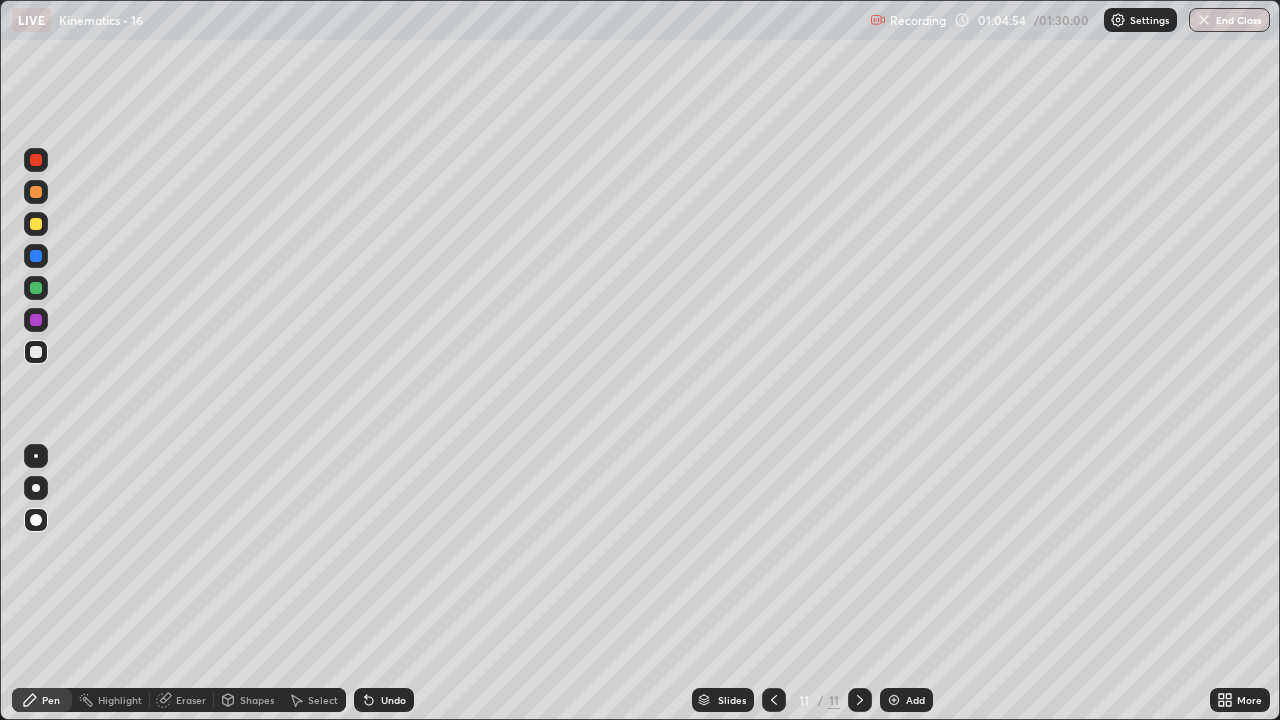 click at bounding box center [36, 224] 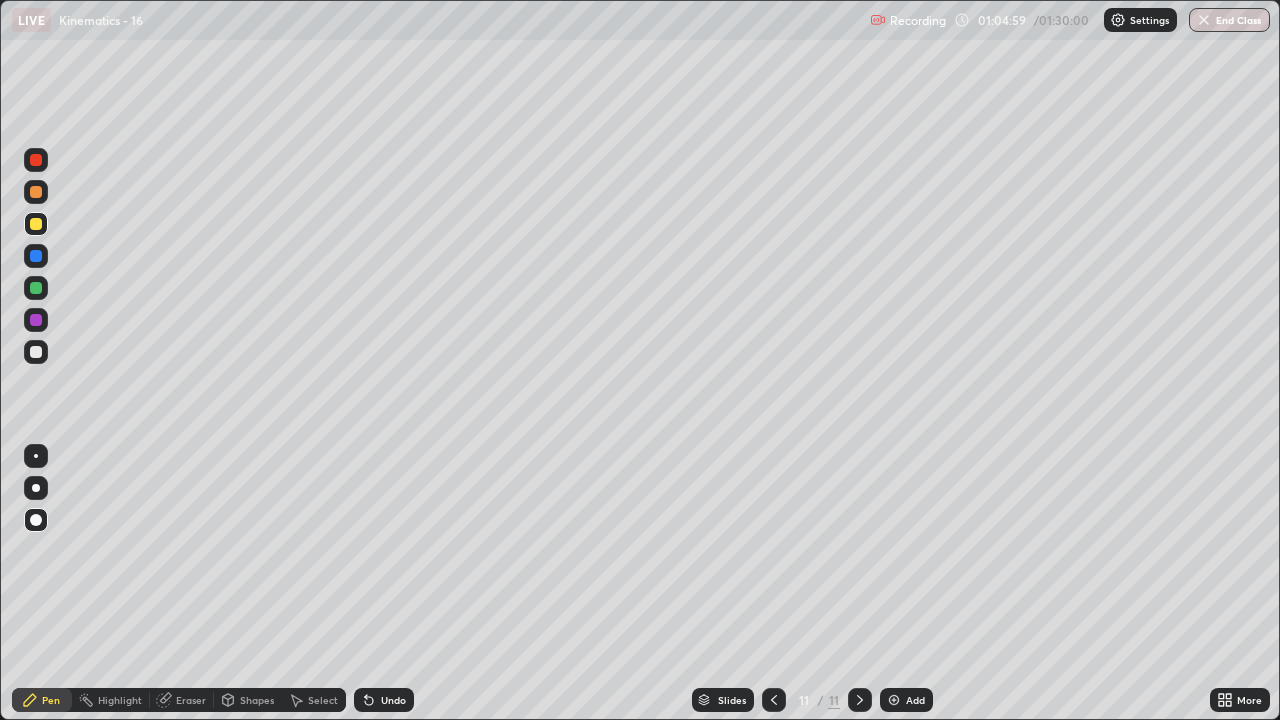 click on "Shapes" at bounding box center (257, 700) 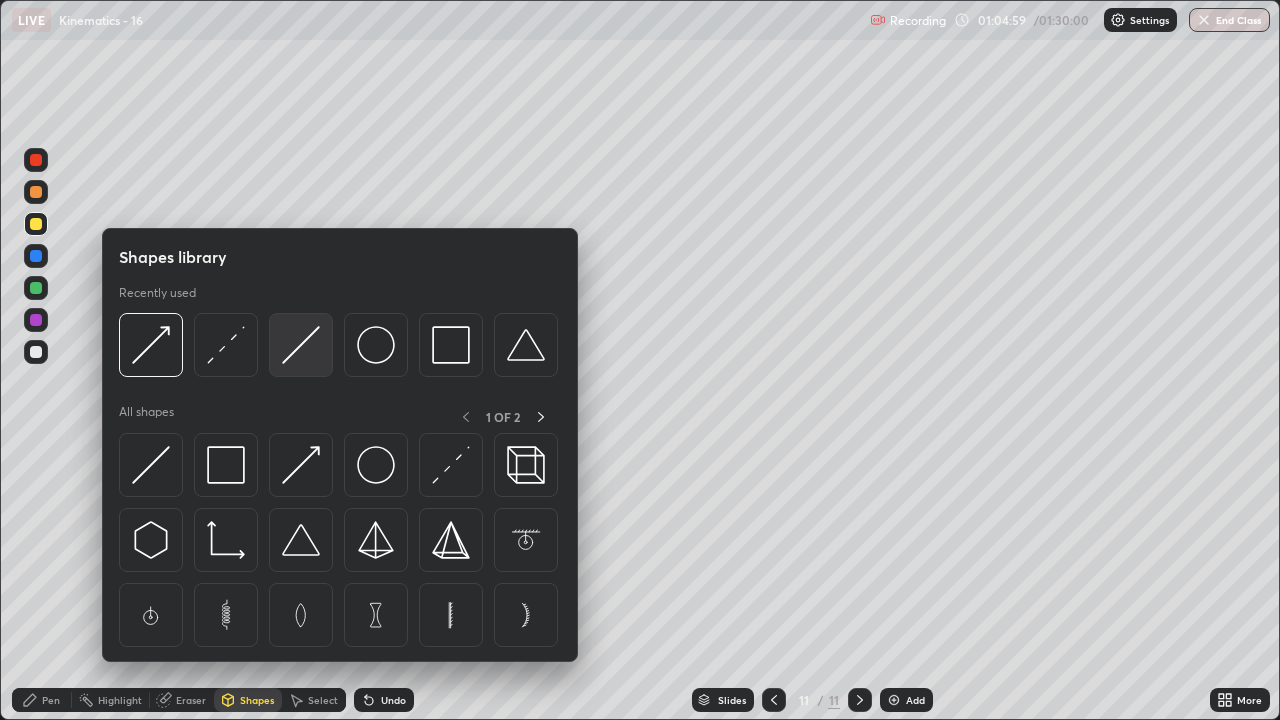 click at bounding box center (301, 345) 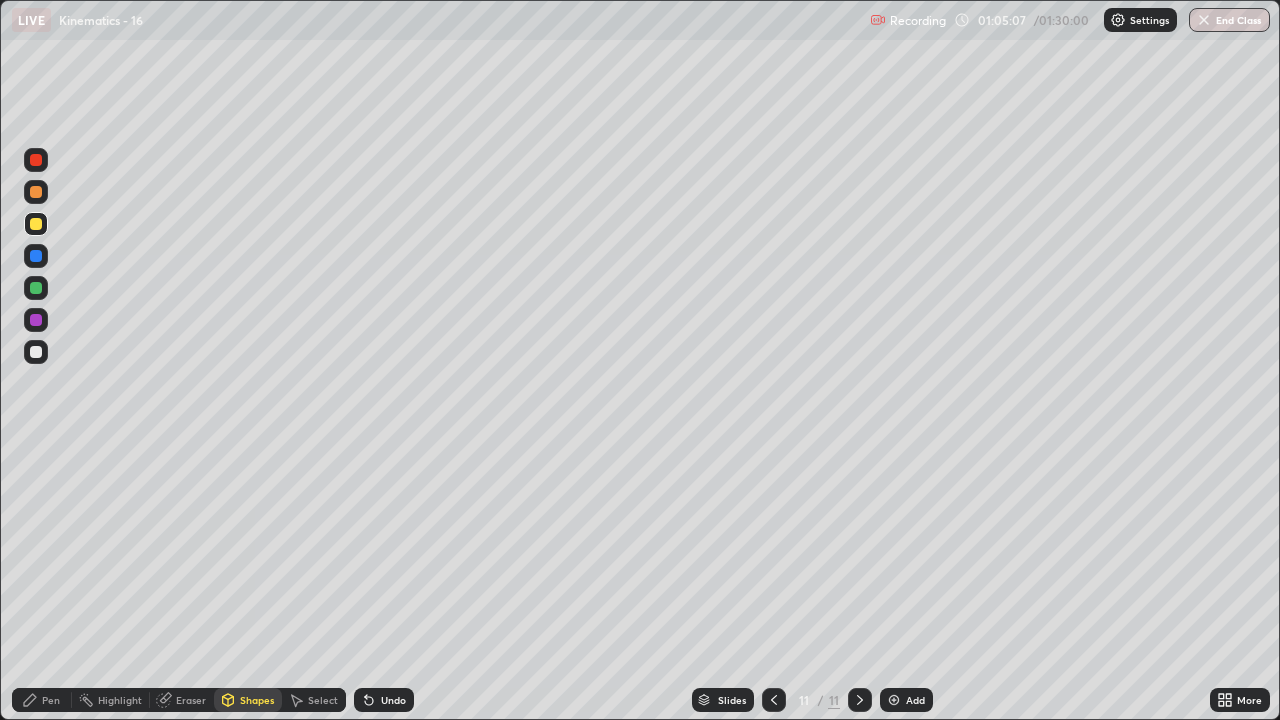 click on "Pen" at bounding box center [51, 700] 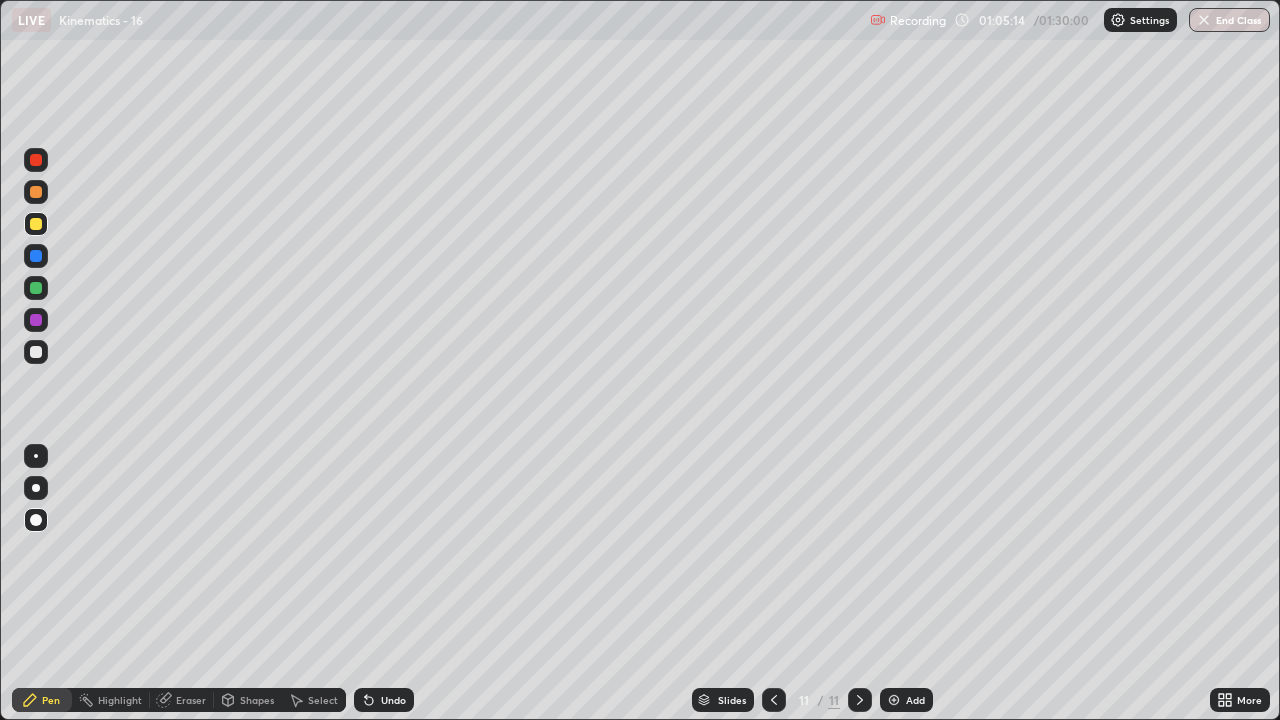 click at bounding box center [36, 352] 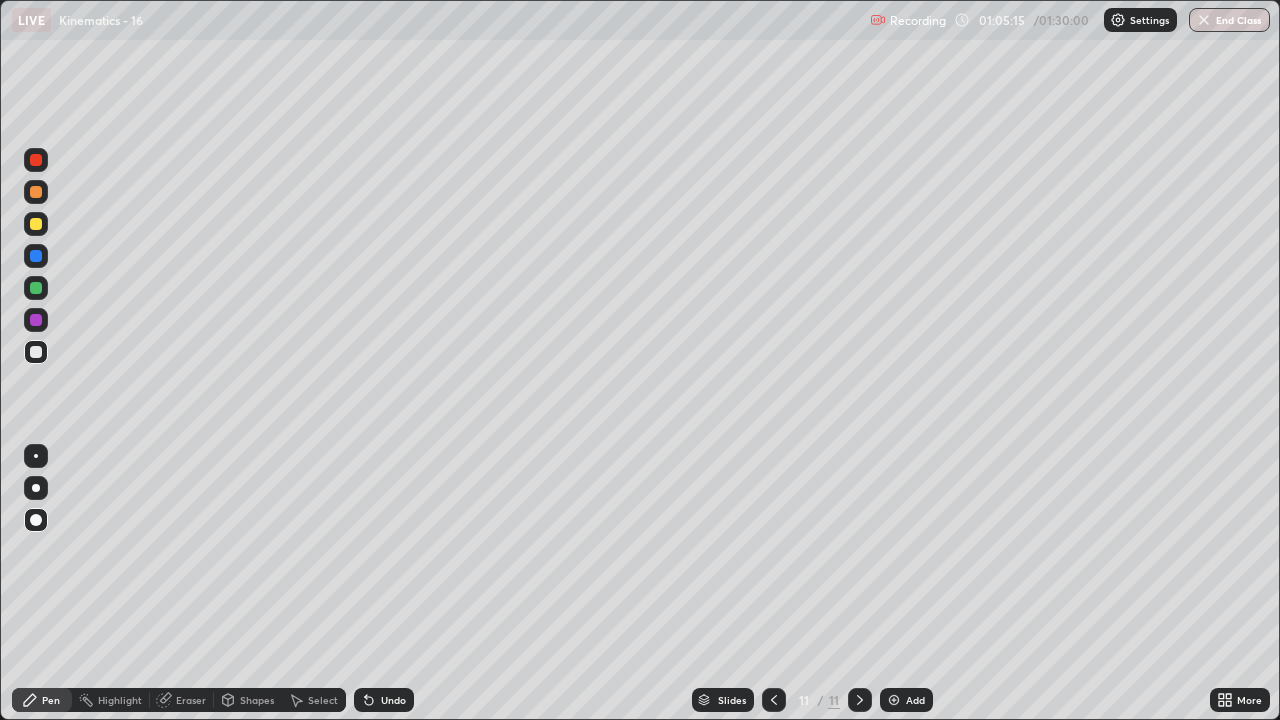 click on "Shapes" at bounding box center [257, 700] 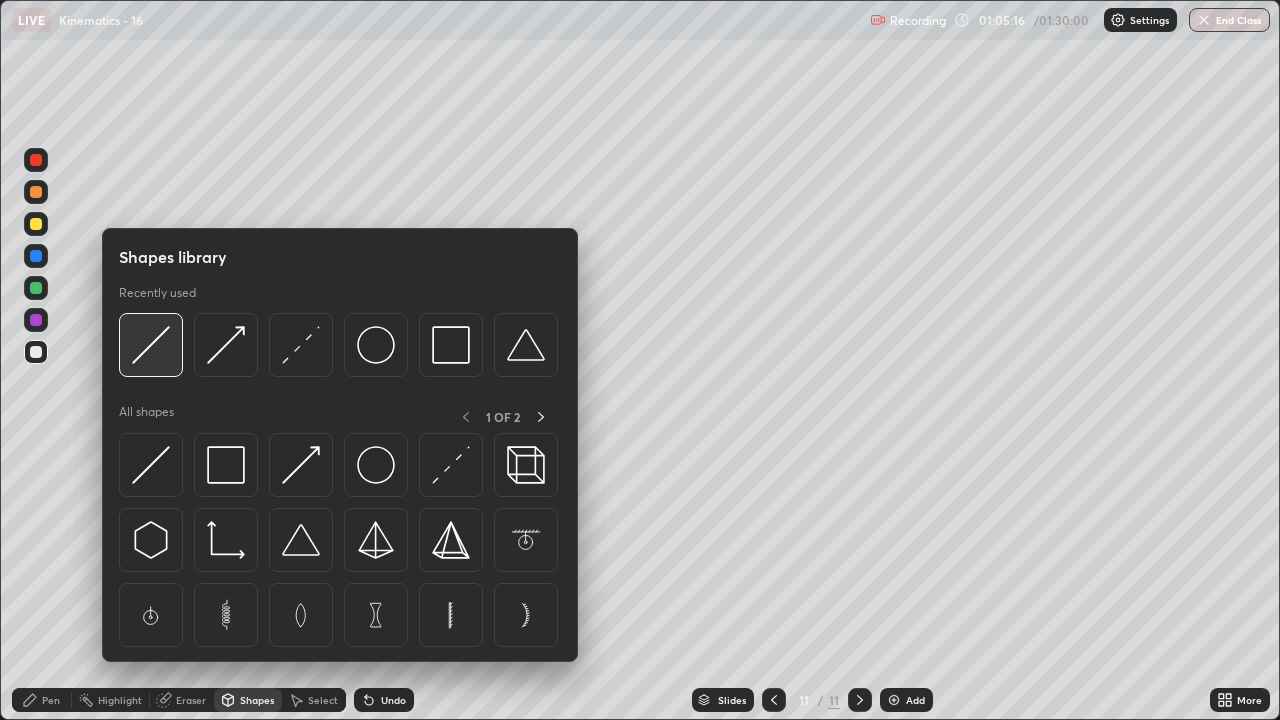 click at bounding box center [151, 345] 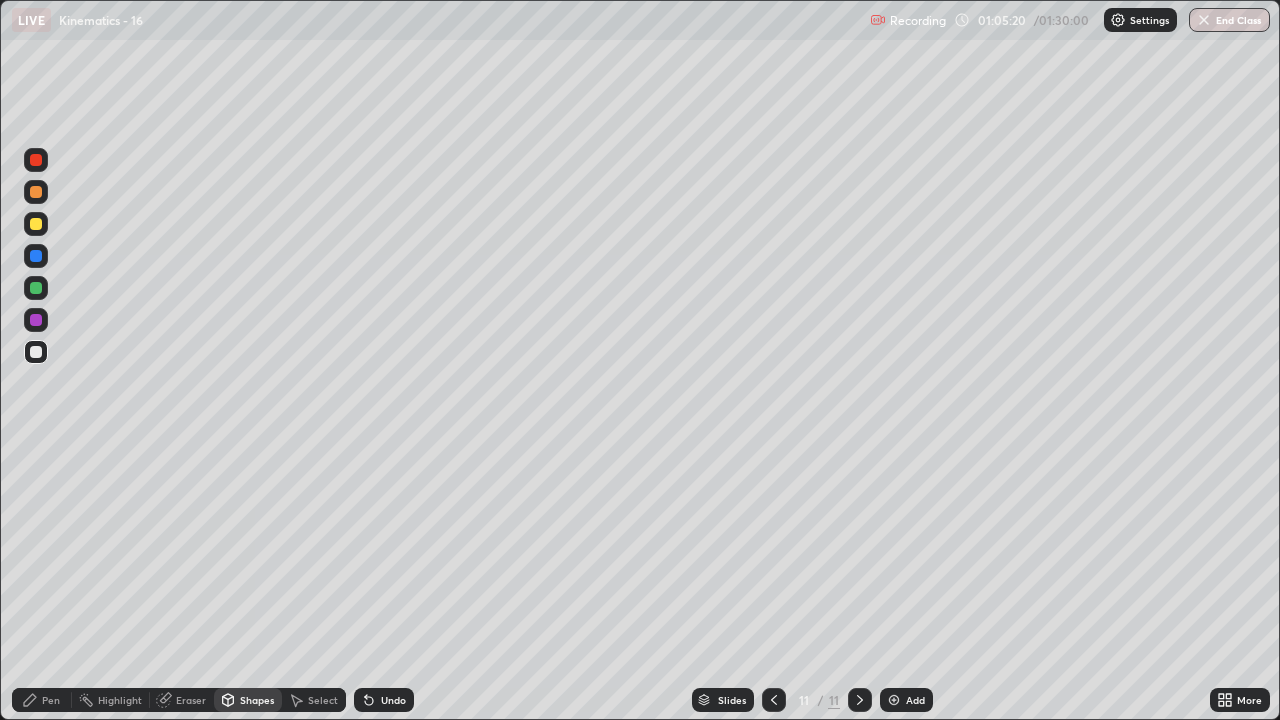 click on "Pen" at bounding box center [51, 700] 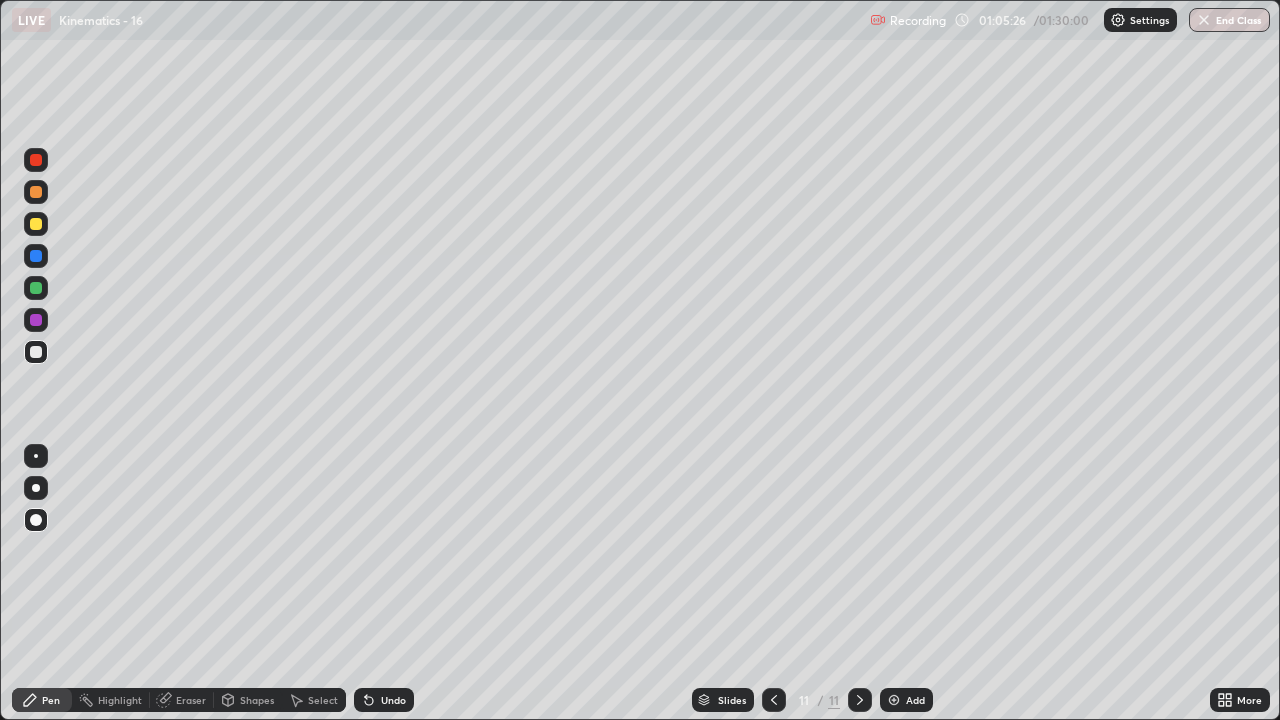 click on "Shapes" at bounding box center [257, 700] 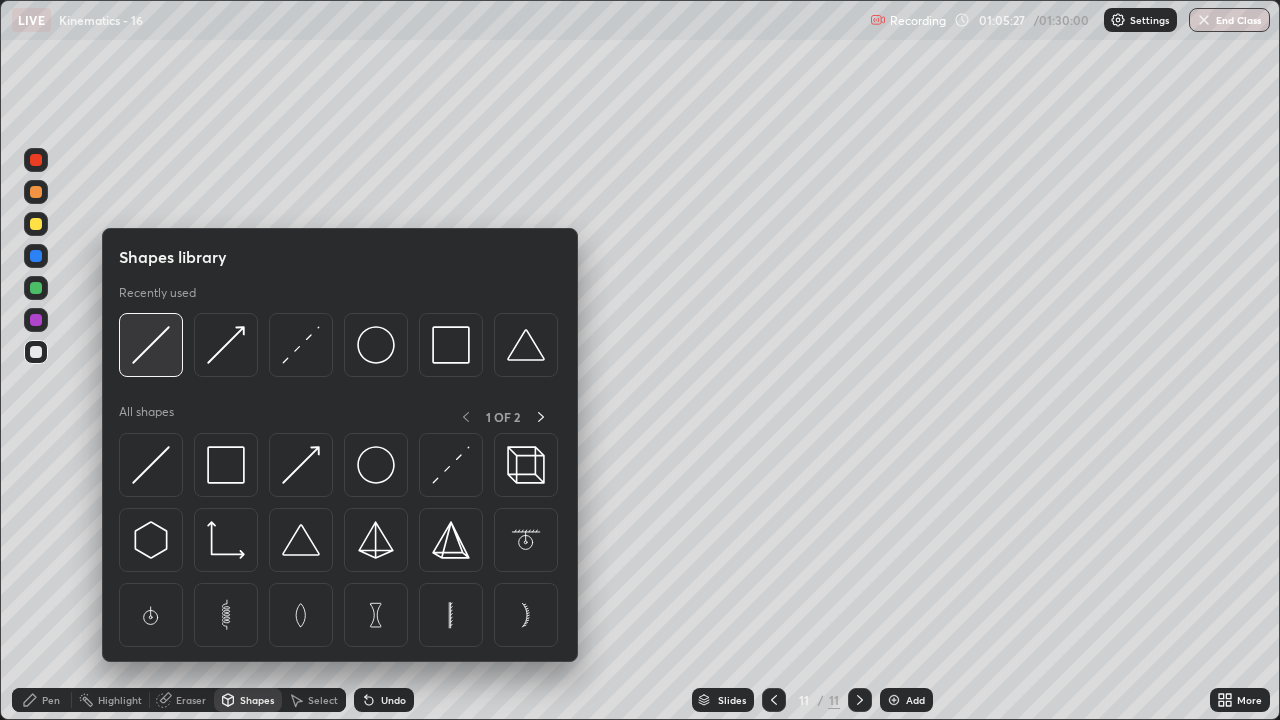 click at bounding box center [151, 345] 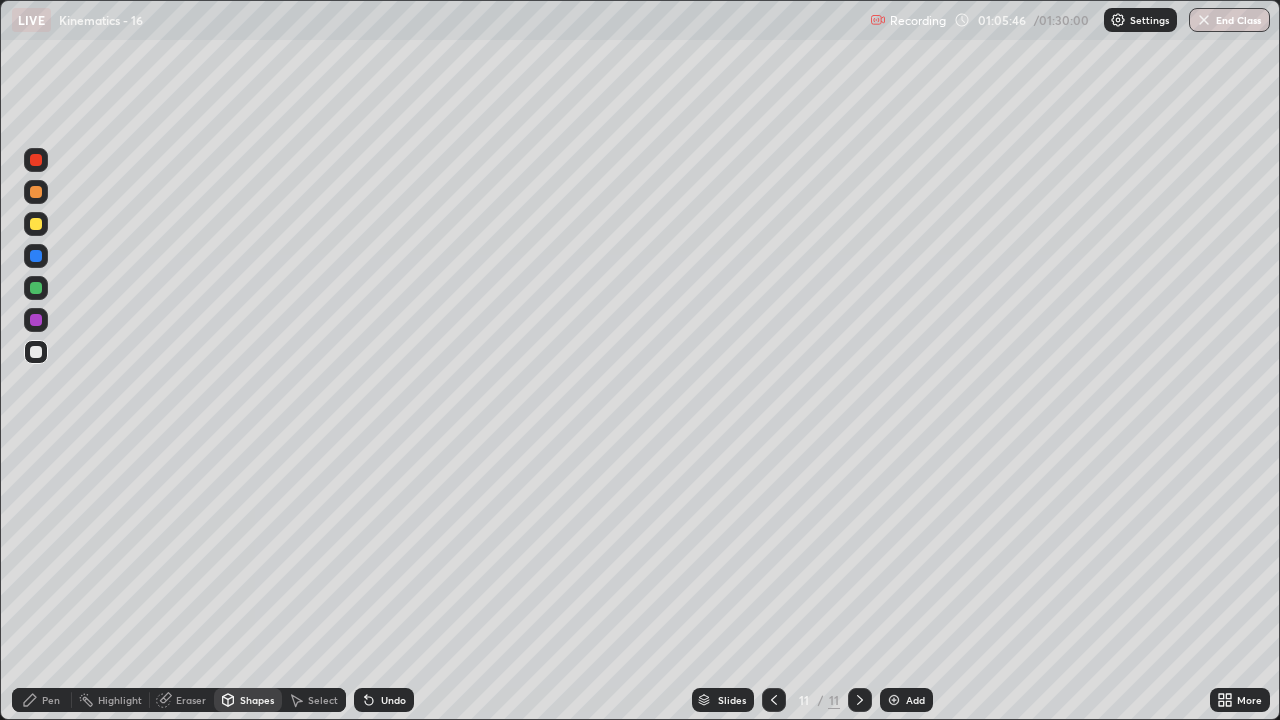 click on "Pen" at bounding box center (51, 700) 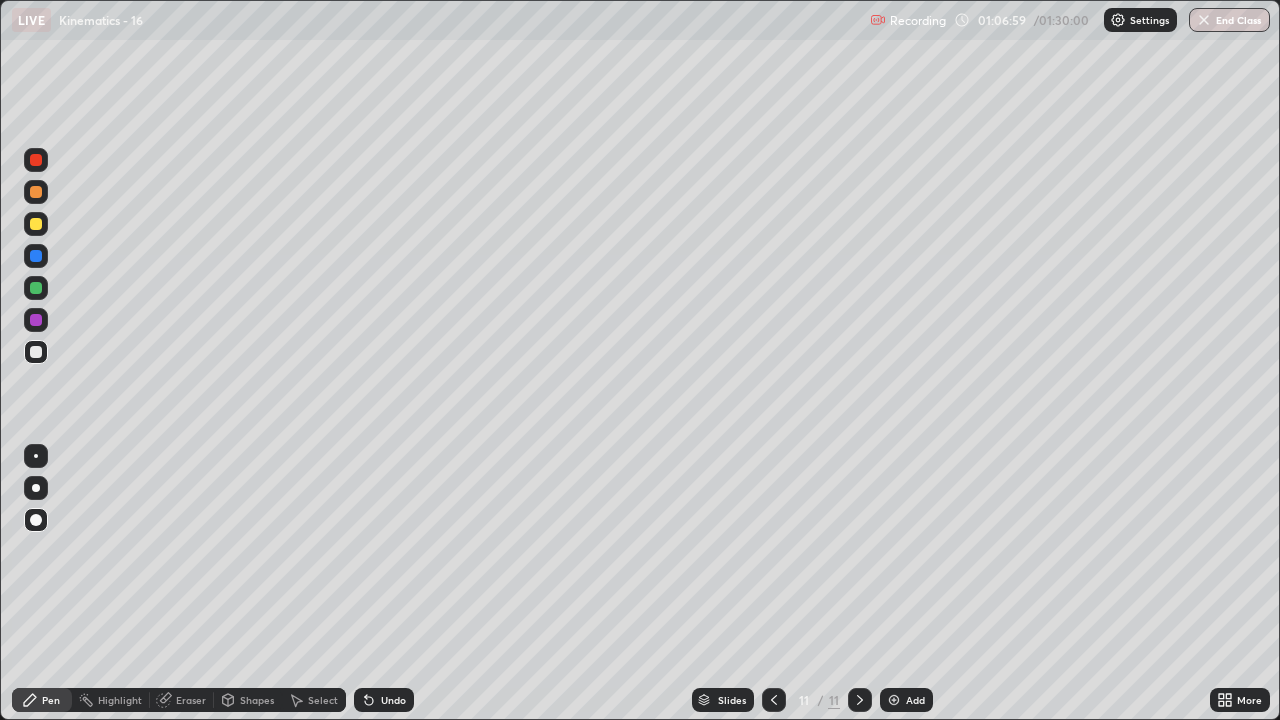 click at bounding box center (36, 288) 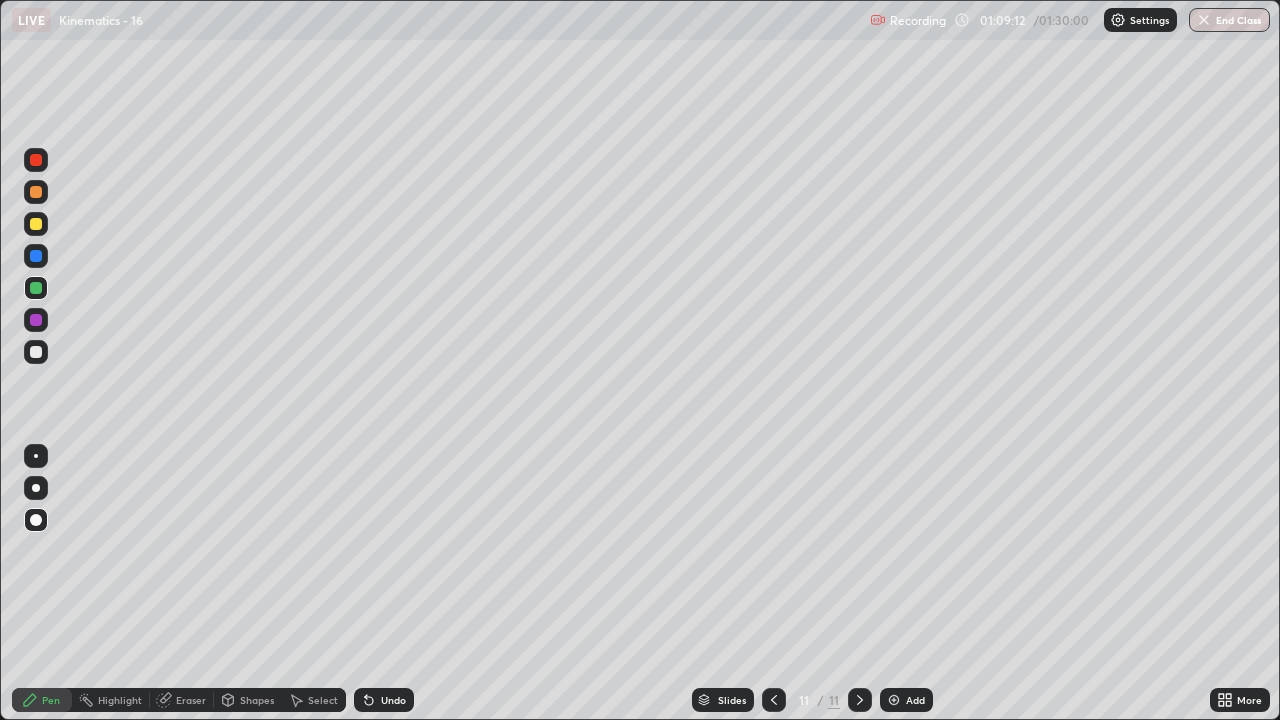 click at bounding box center (36, 352) 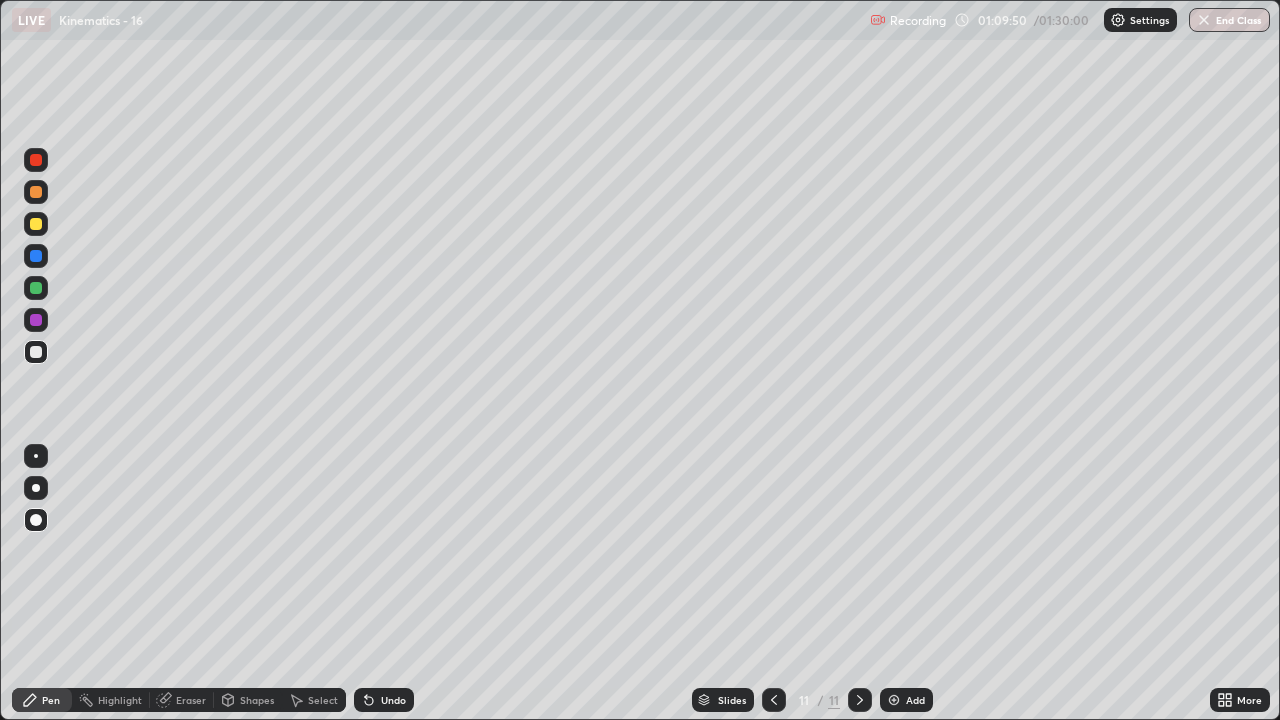 click at bounding box center [36, 256] 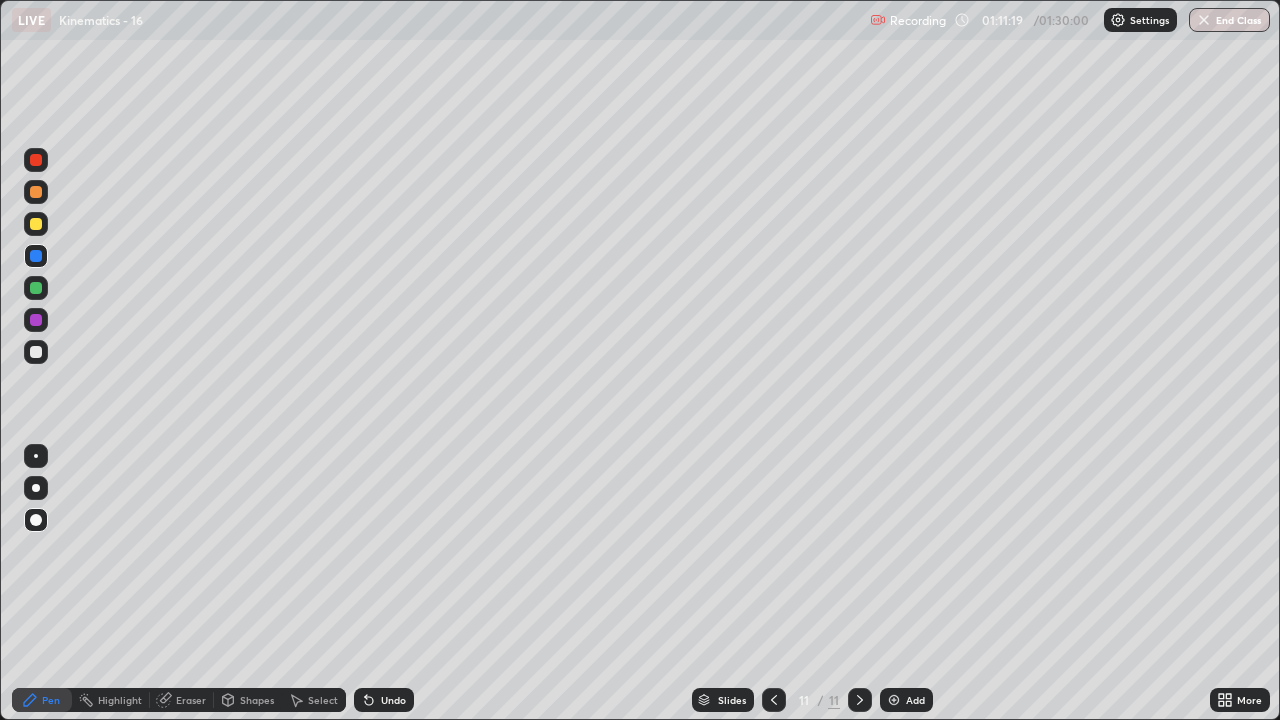 click at bounding box center (36, 192) 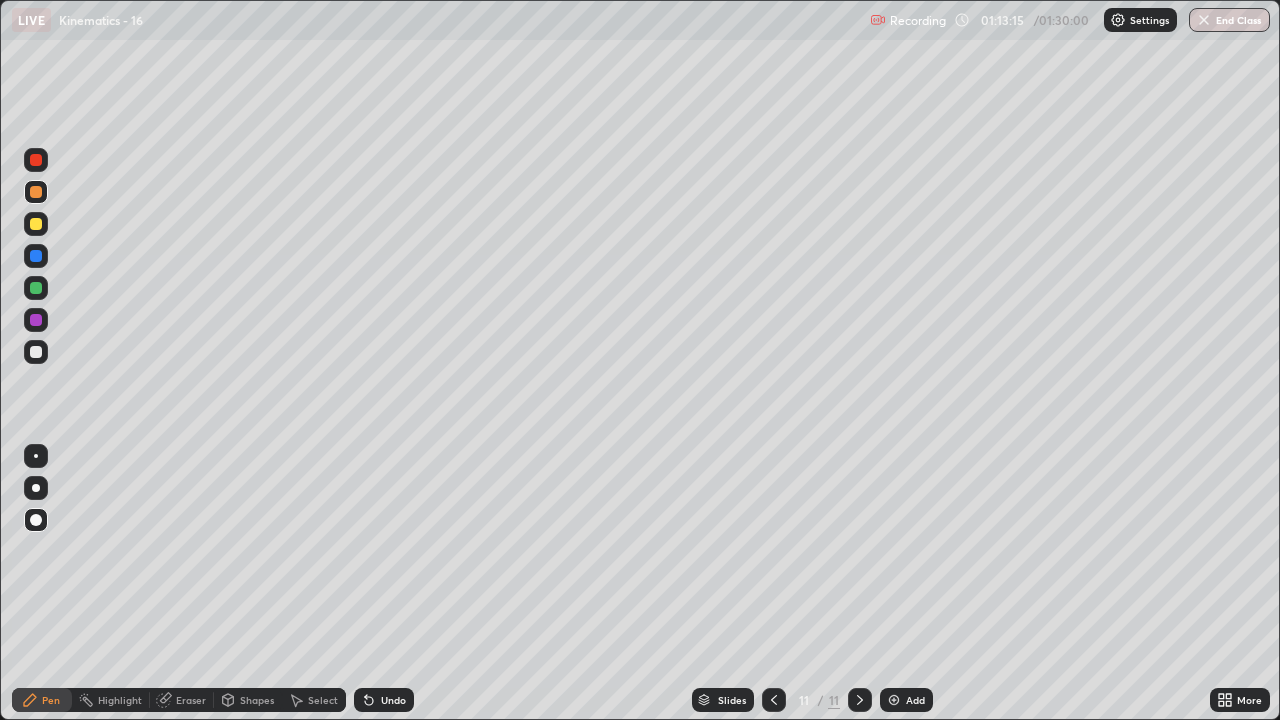 click at bounding box center [894, 700] 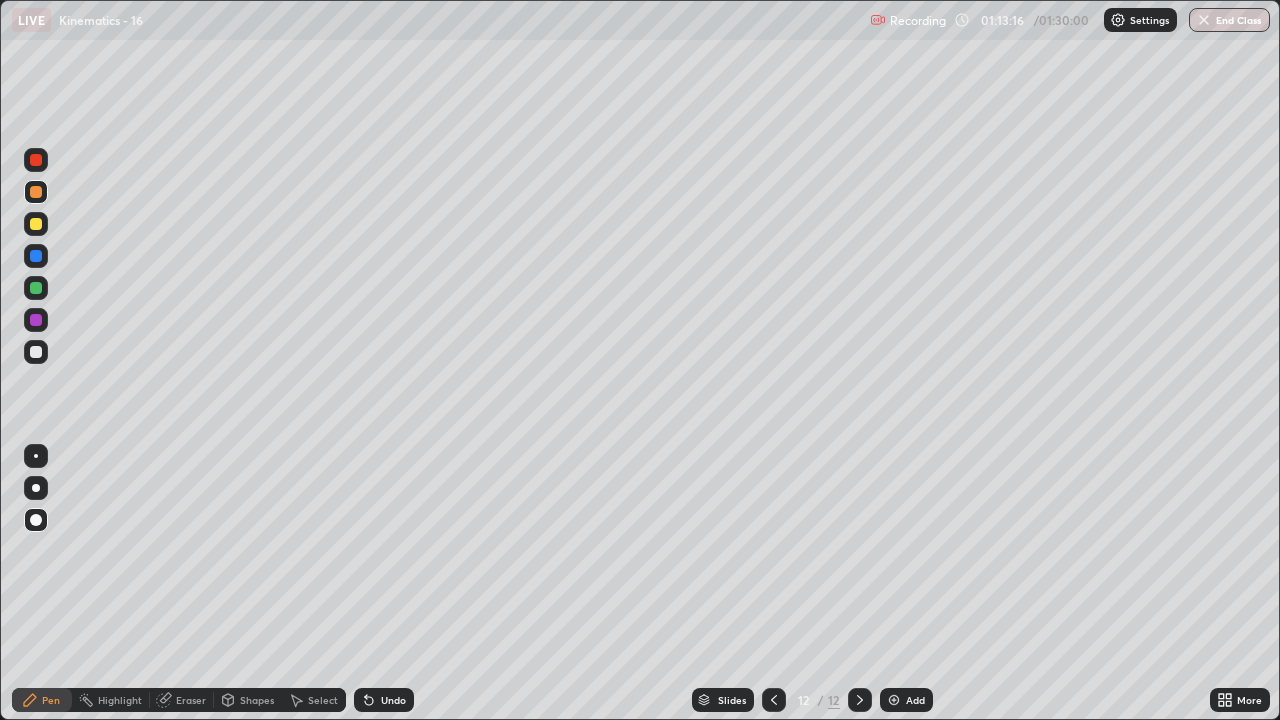 click on "Shapes" at bounding box center (248, 700) 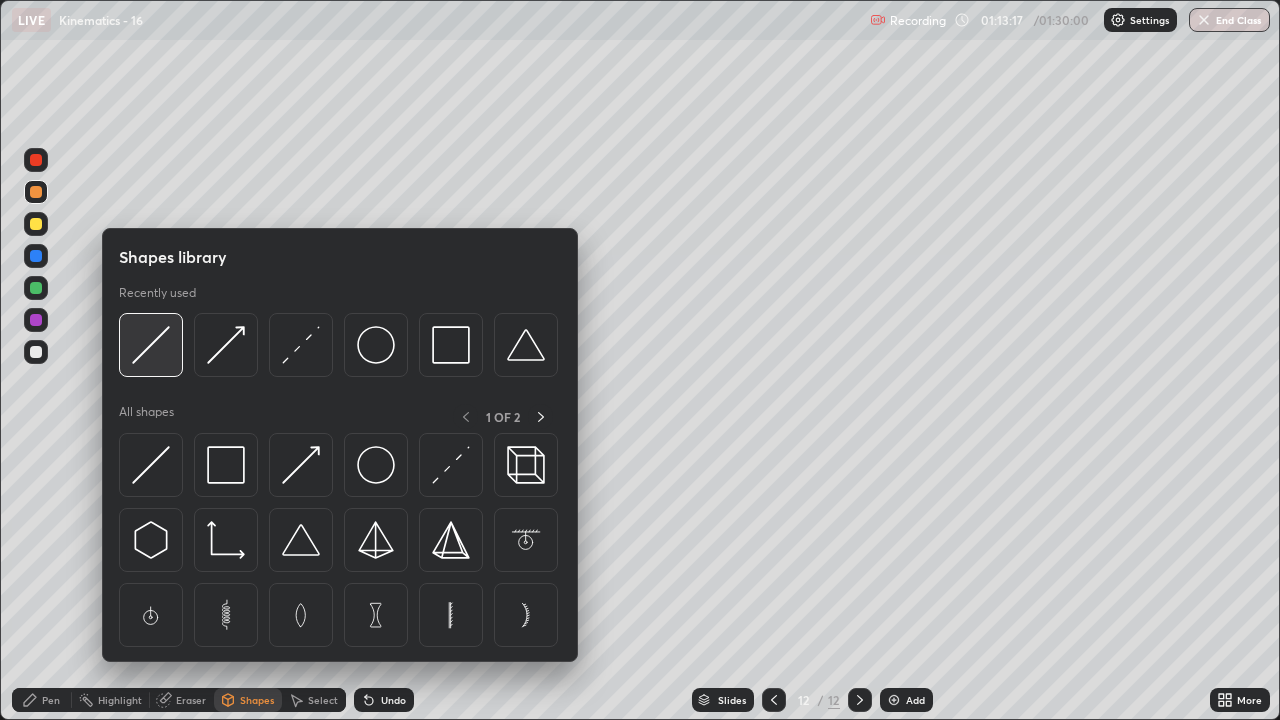 click at bounding box center [151, 345] 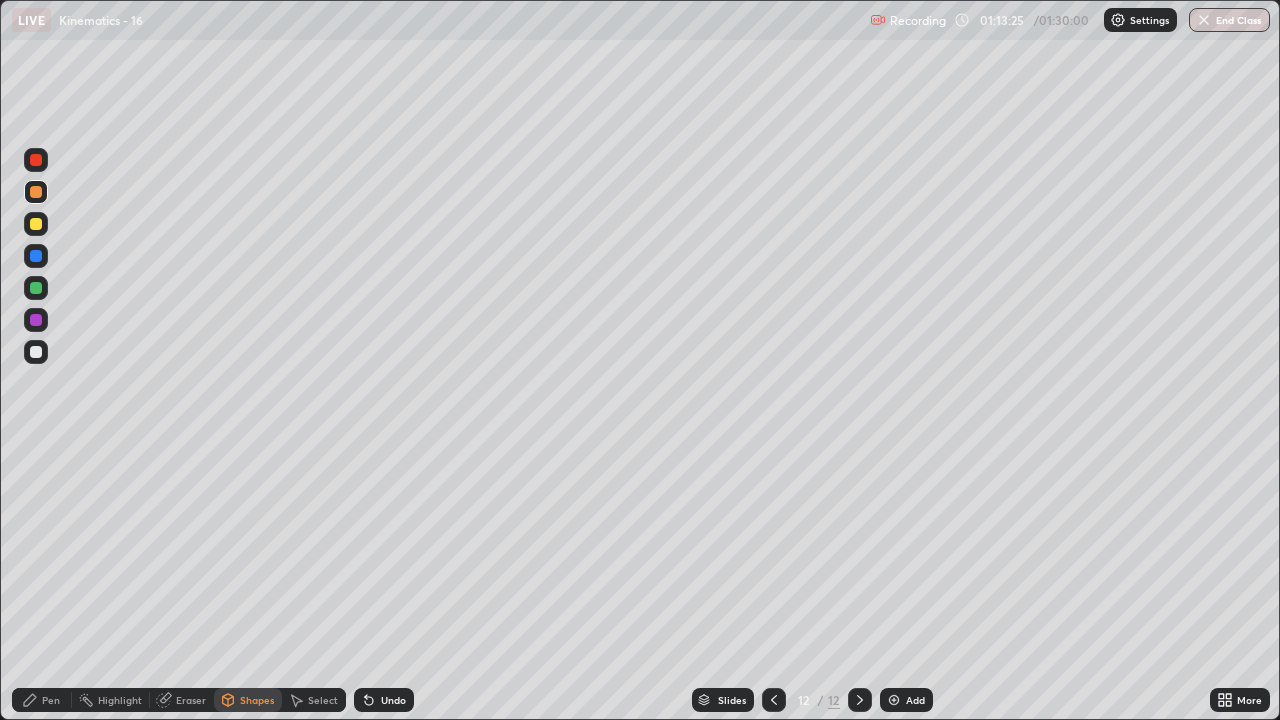click on "Pen" at bounding box center (42, 700) 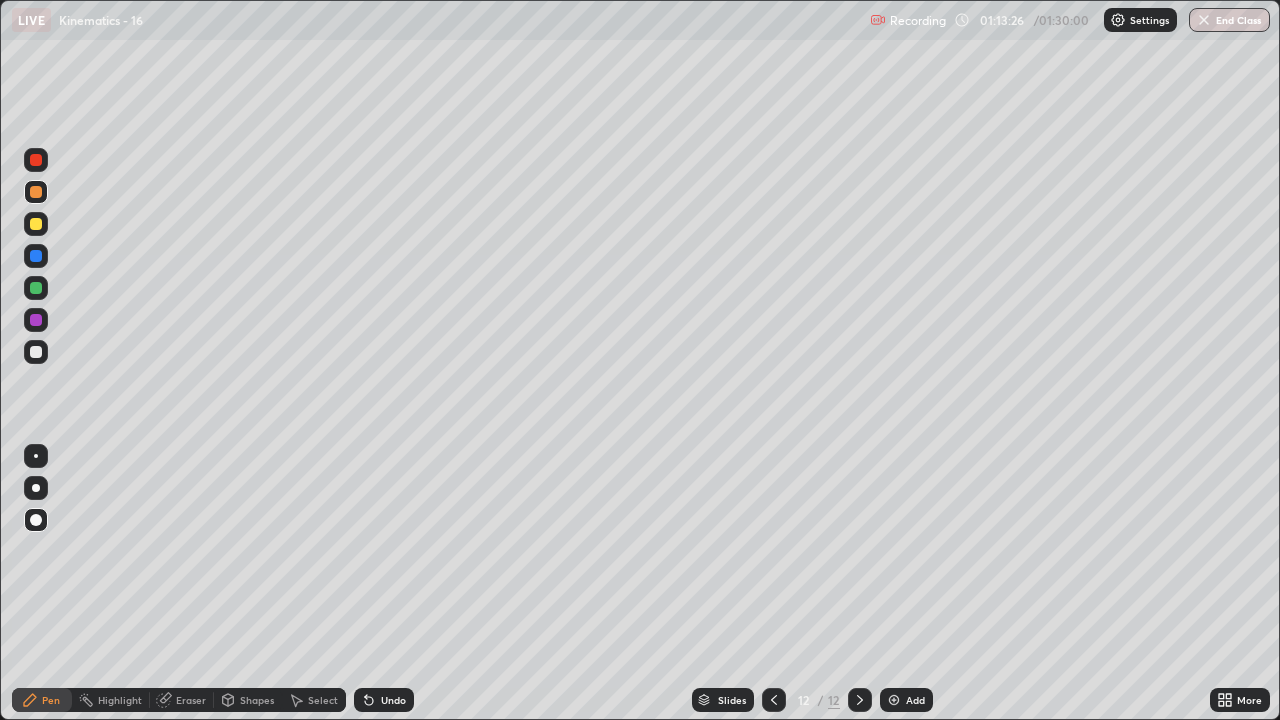 click at bounding box center [36, 224] 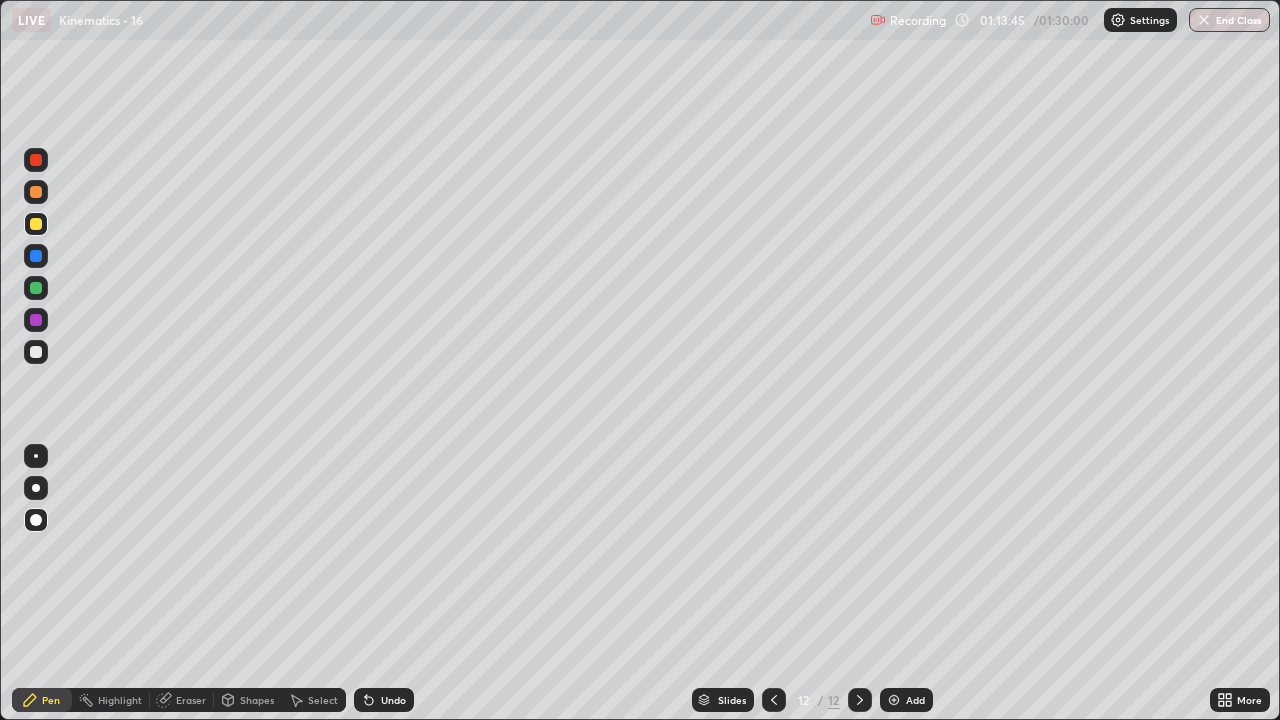 click at bounding box center (36, 192) 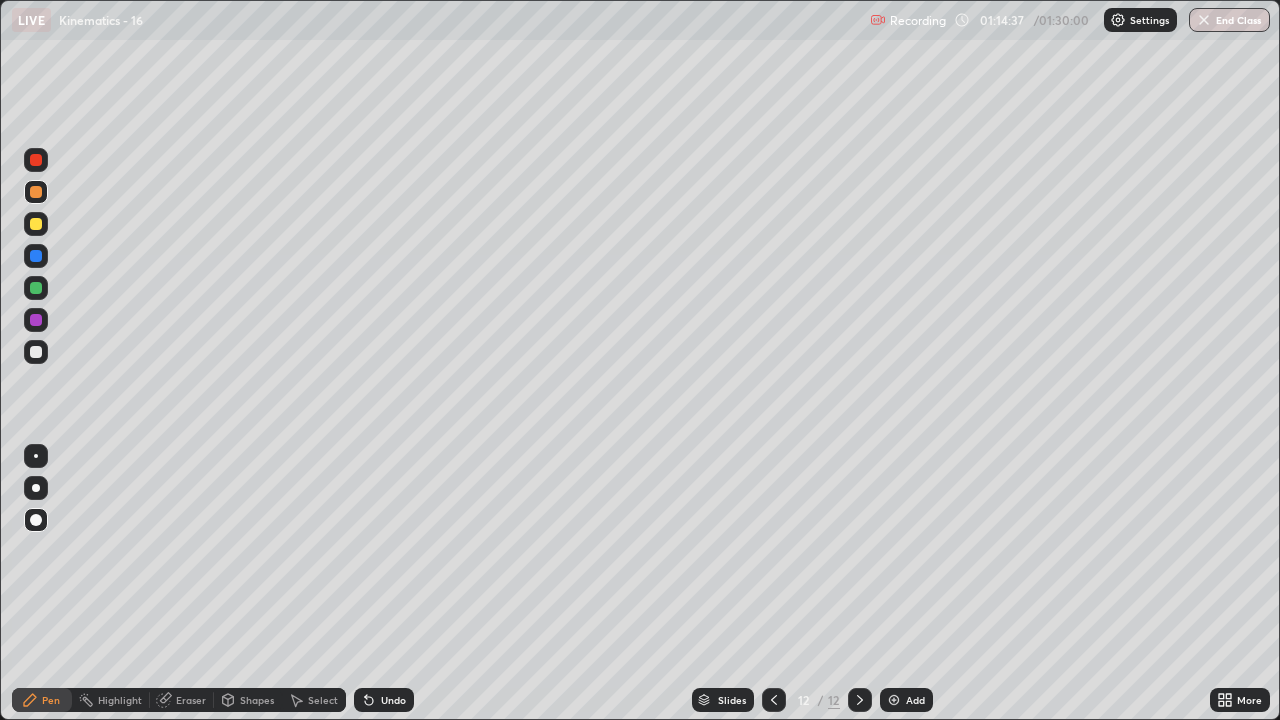 click at bounding box center (36, 352) 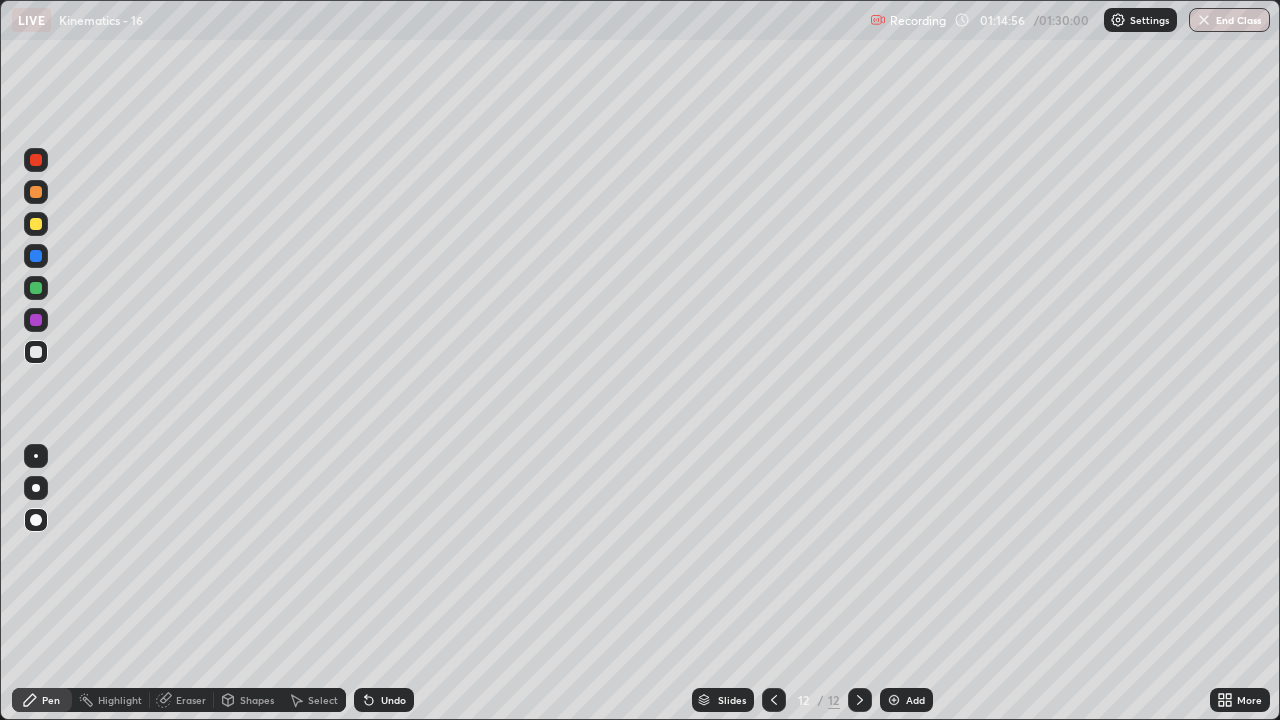 click at bounding box center [36, 288] 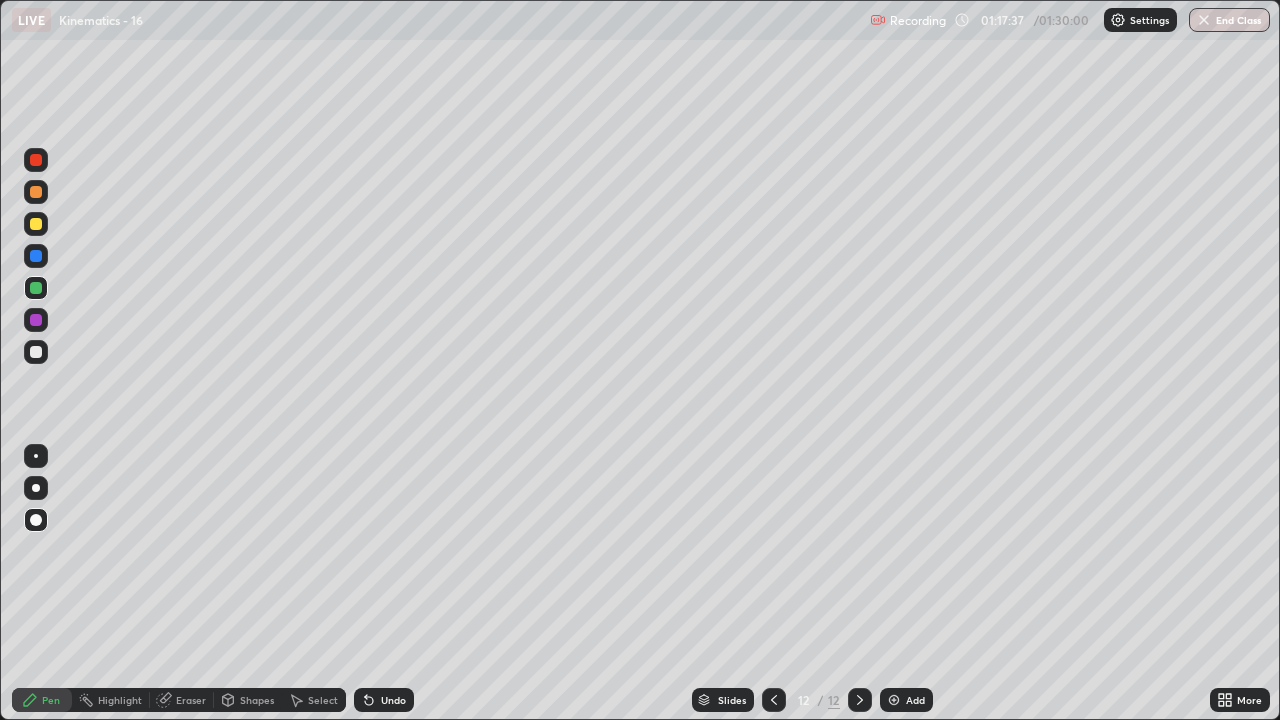 click at bounding box center (894, 700) 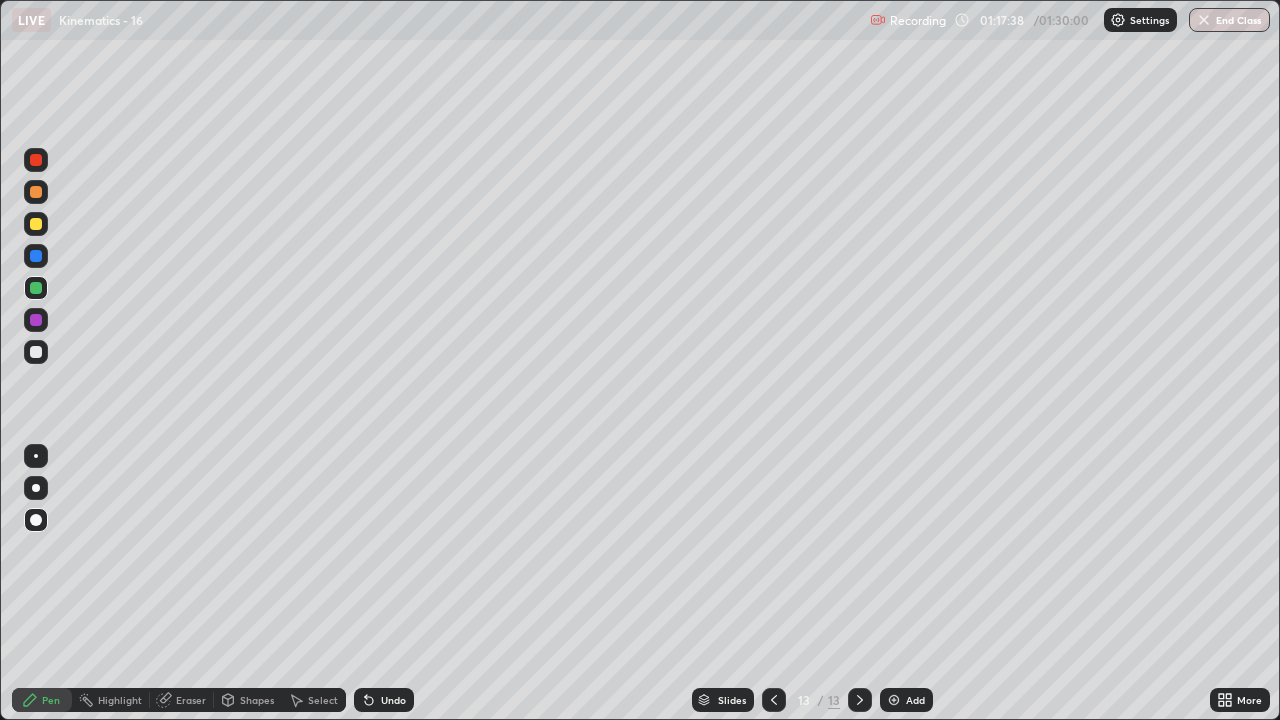 click at bounding box center (36, 224) 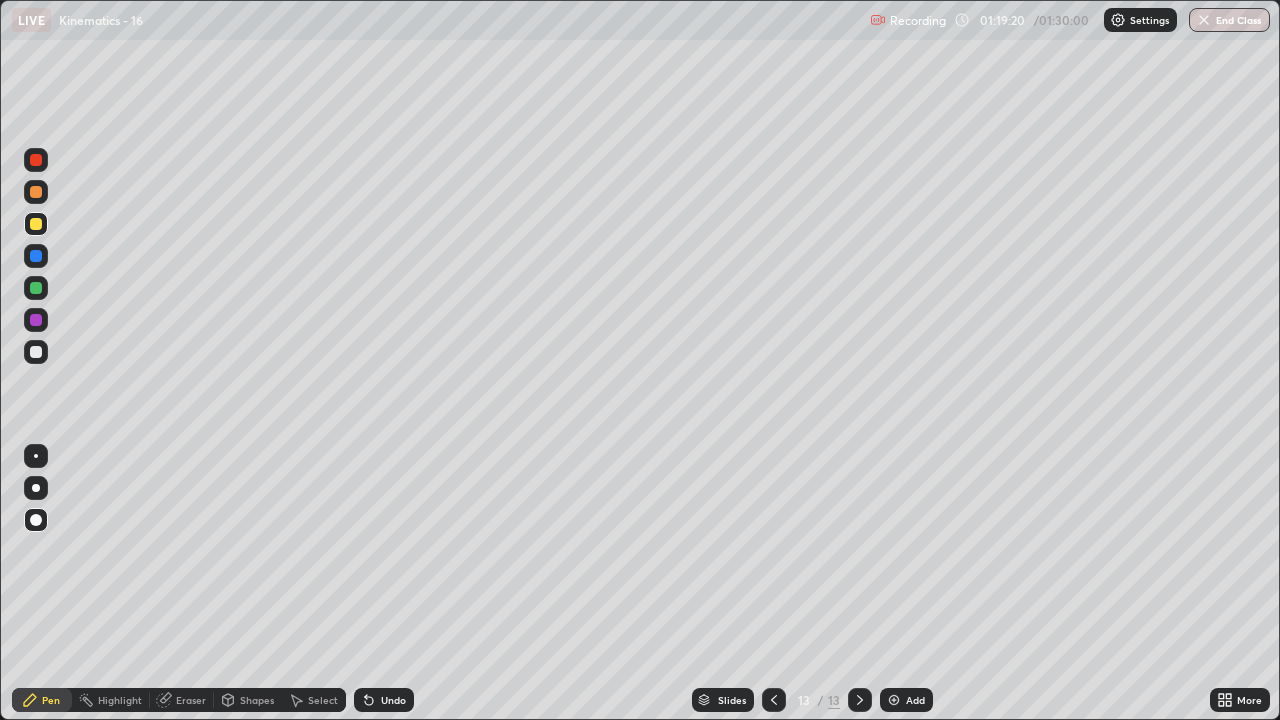 click at bounding box center [36, 192] 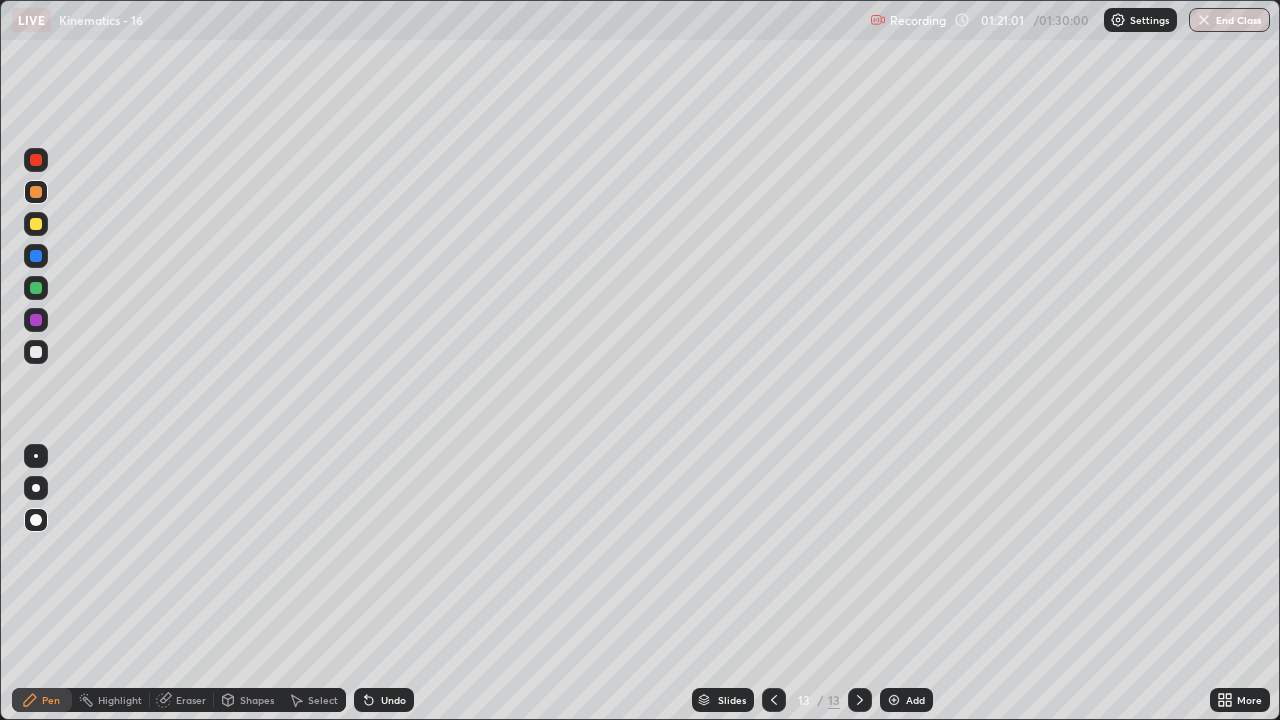 click on "Shapes" at bounding box center (257, 700) 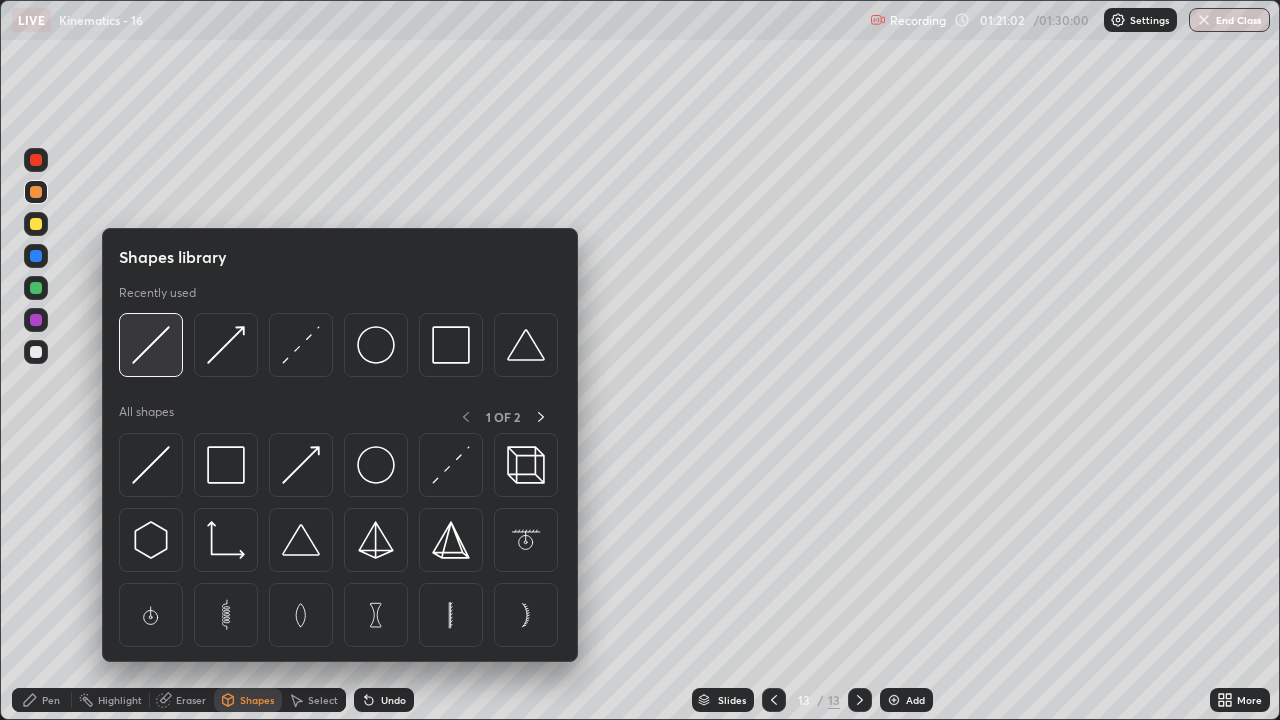 click at bounding box center (151, 345) 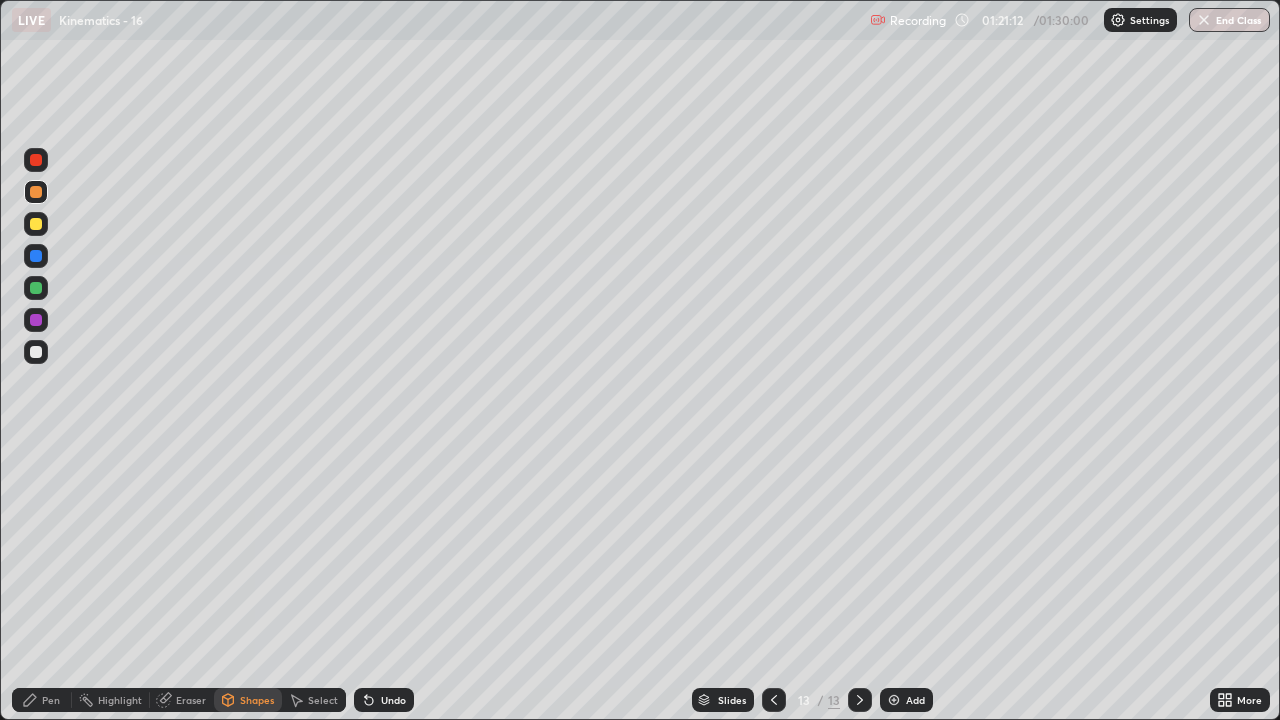 click on "Pen" at bounding box center (51, 700) 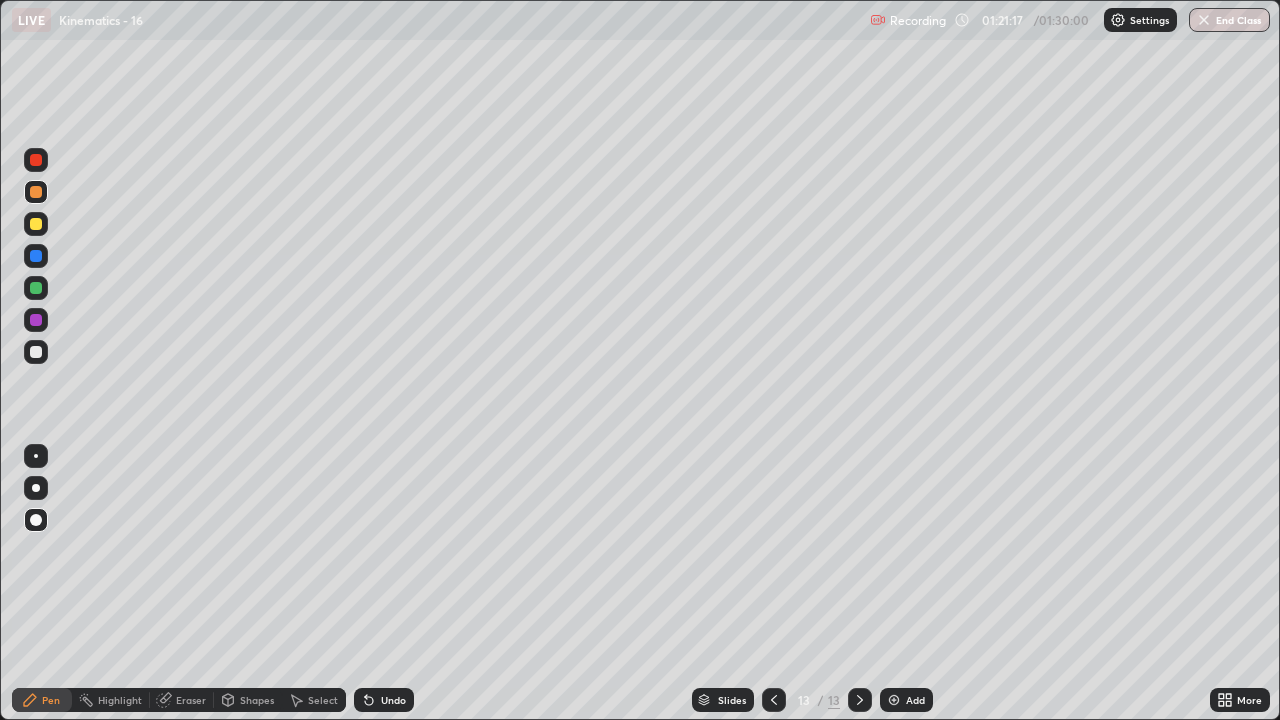 click on "Shapes" at bounding box center (257, 700) 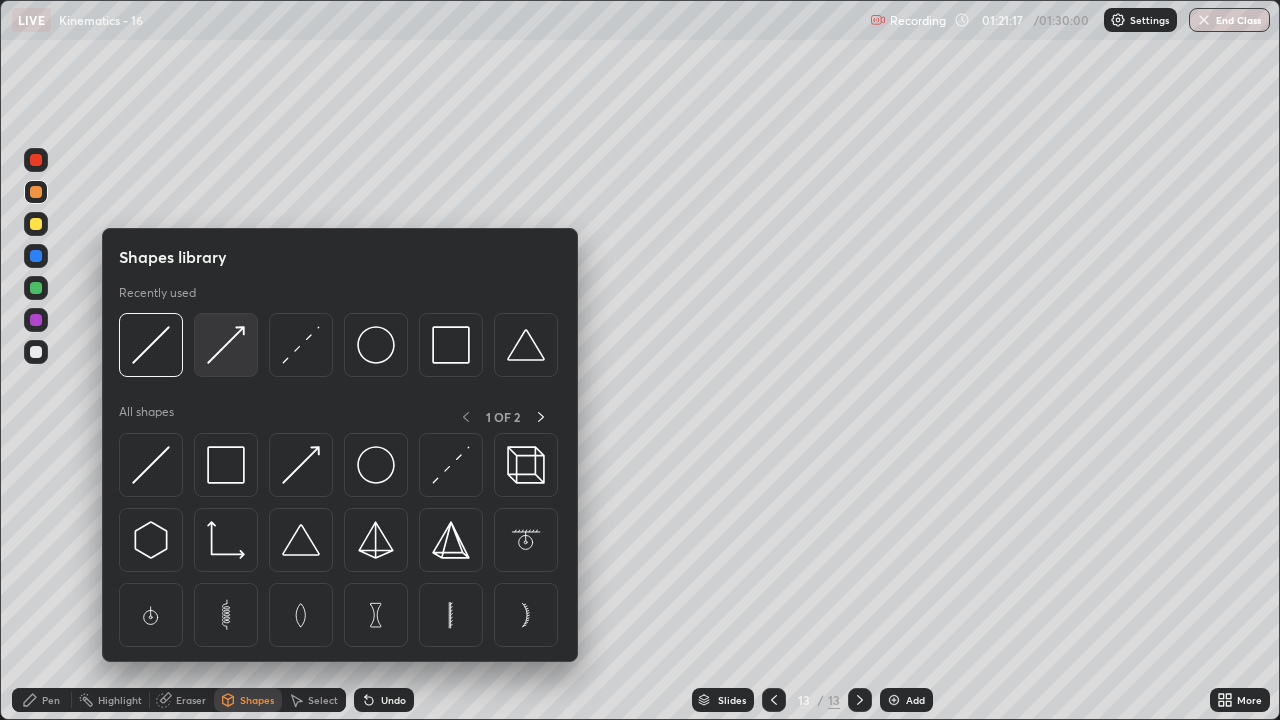 click at bounding box center [226, 345] 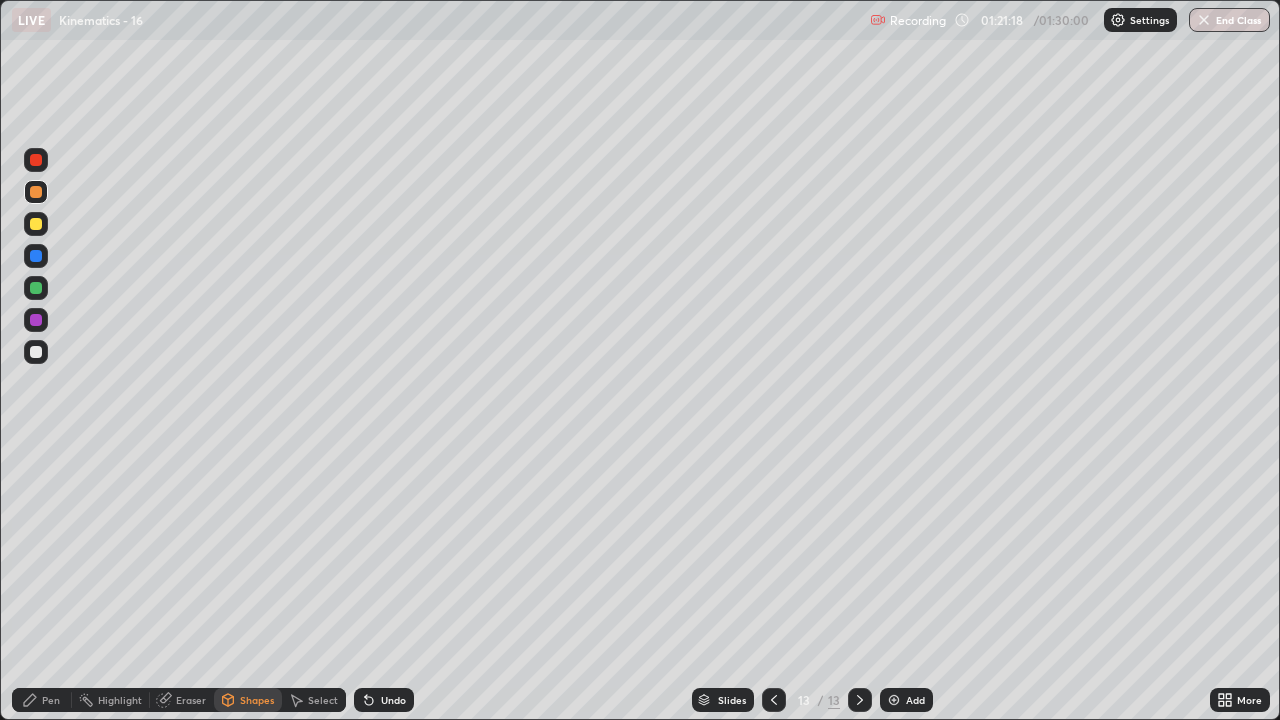 click at bounding box center [36, 352] 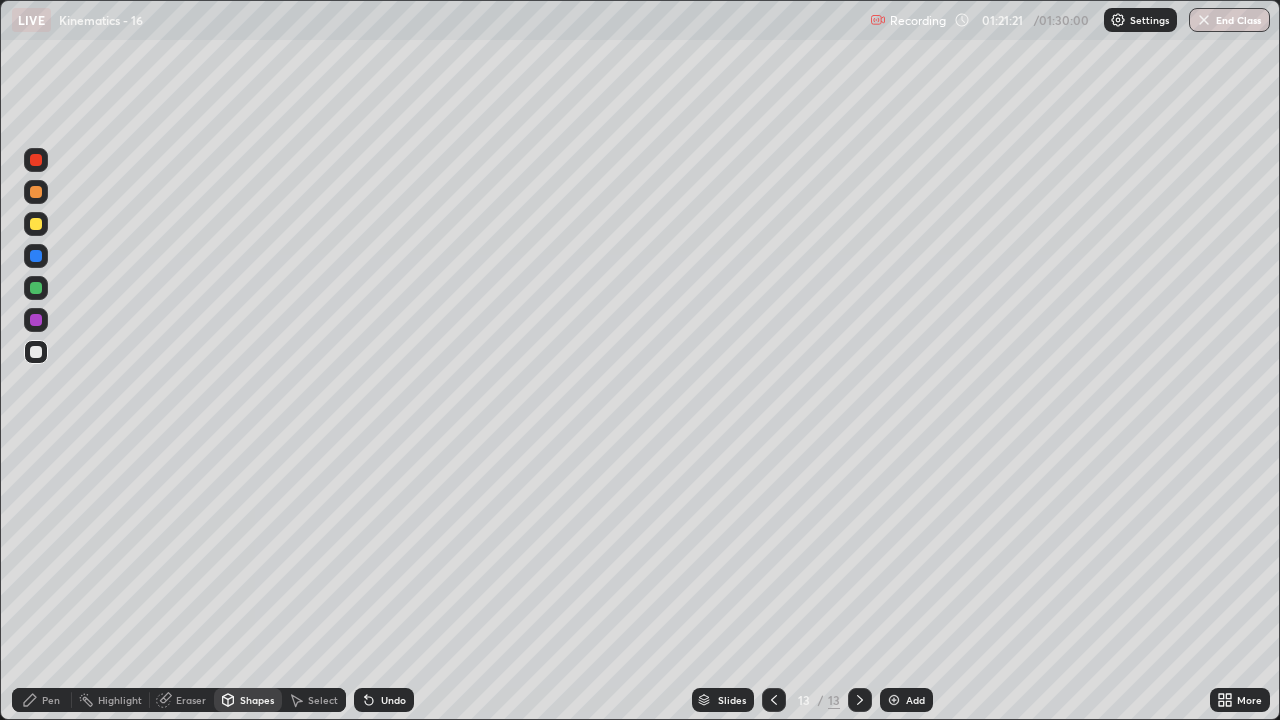click on "Pen" at bounding box center (51, 700) 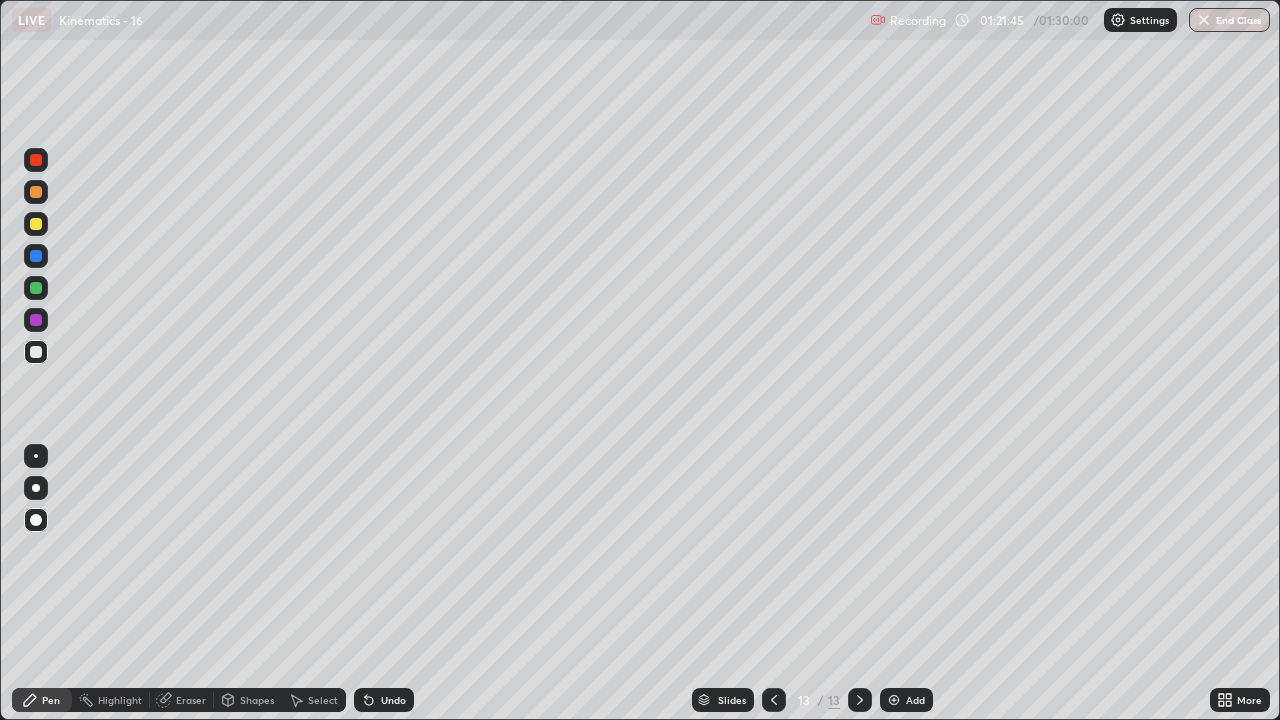 click at bounding box center [36, 288] 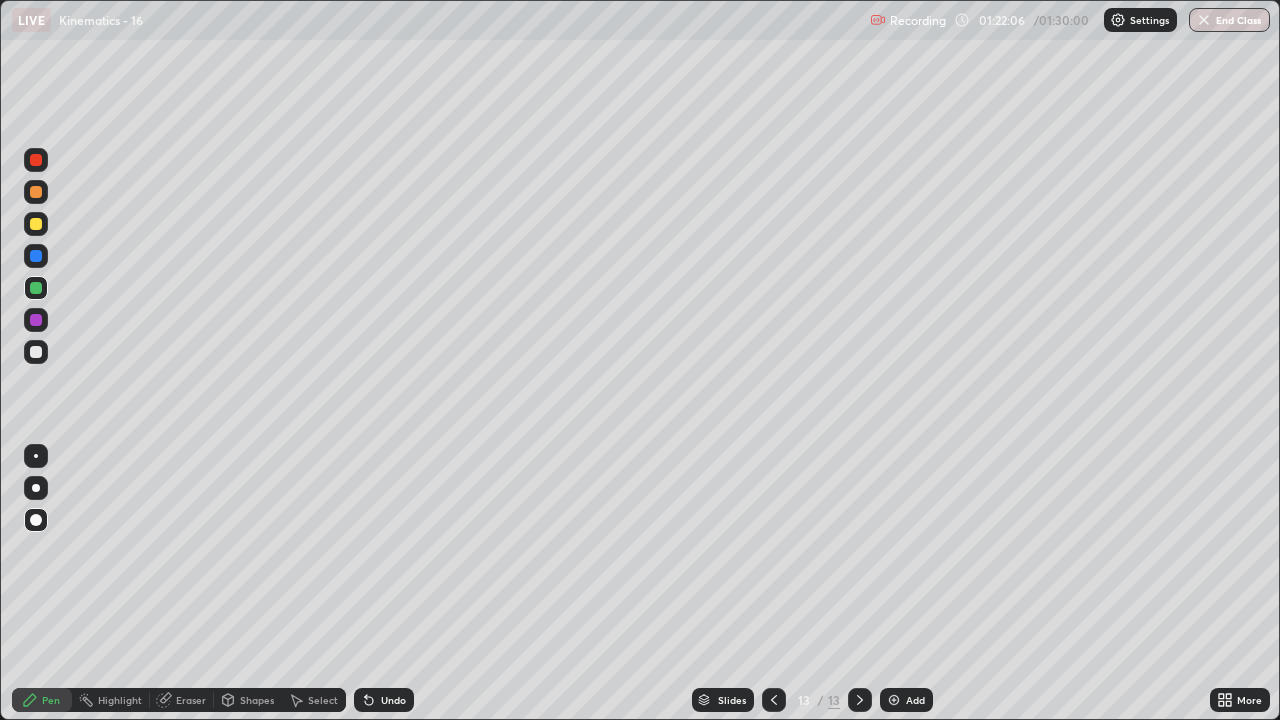 click at bounding box center [36, 224] 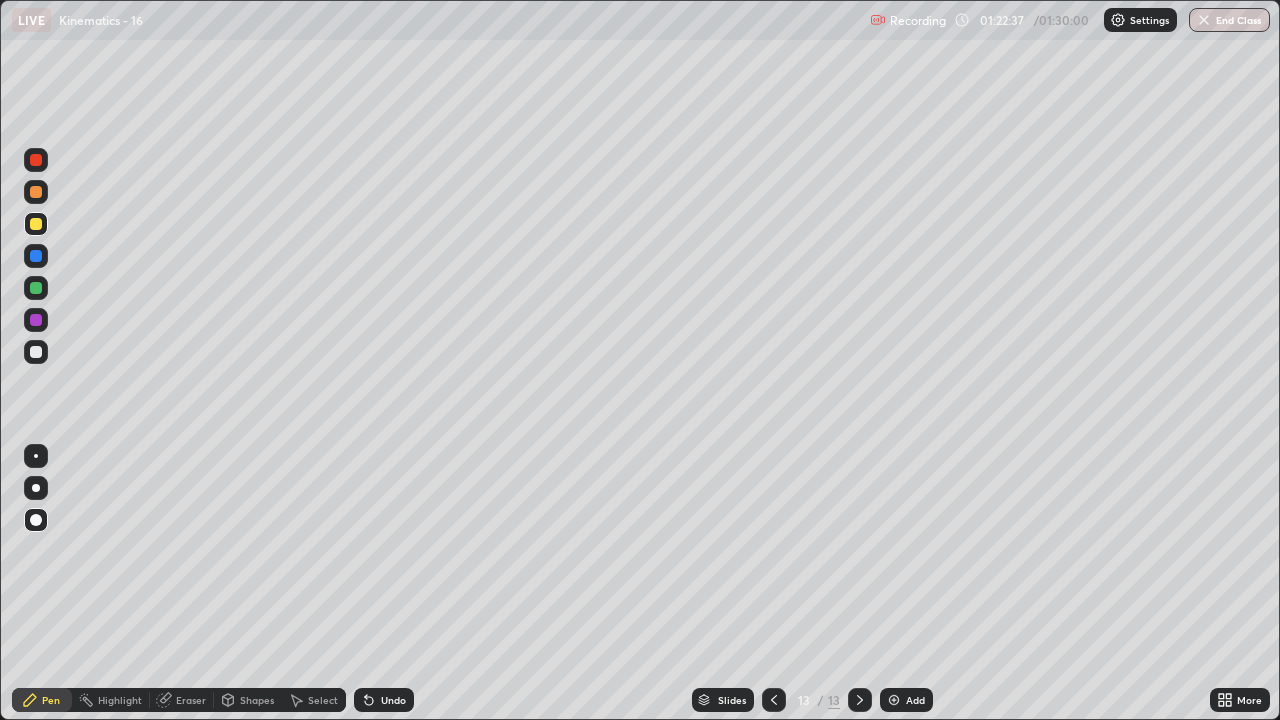 click at bounding box center [36, 288] 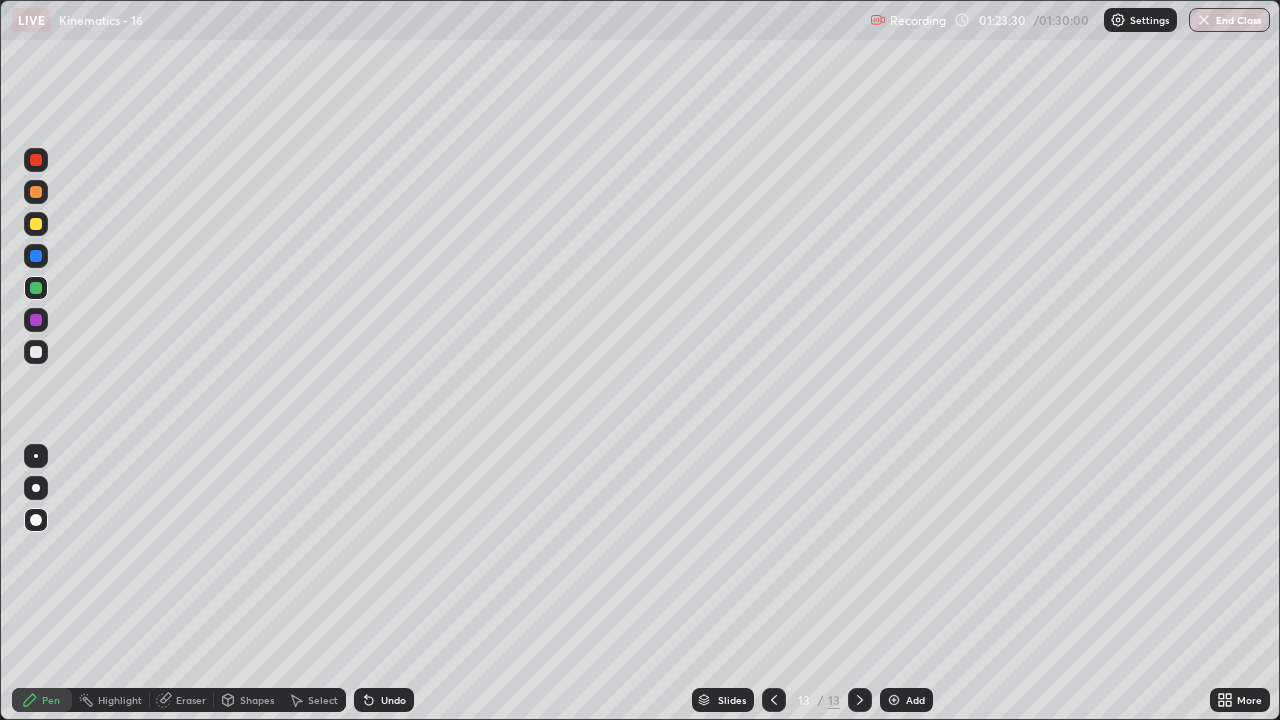 click at bounding box center (36, 192) 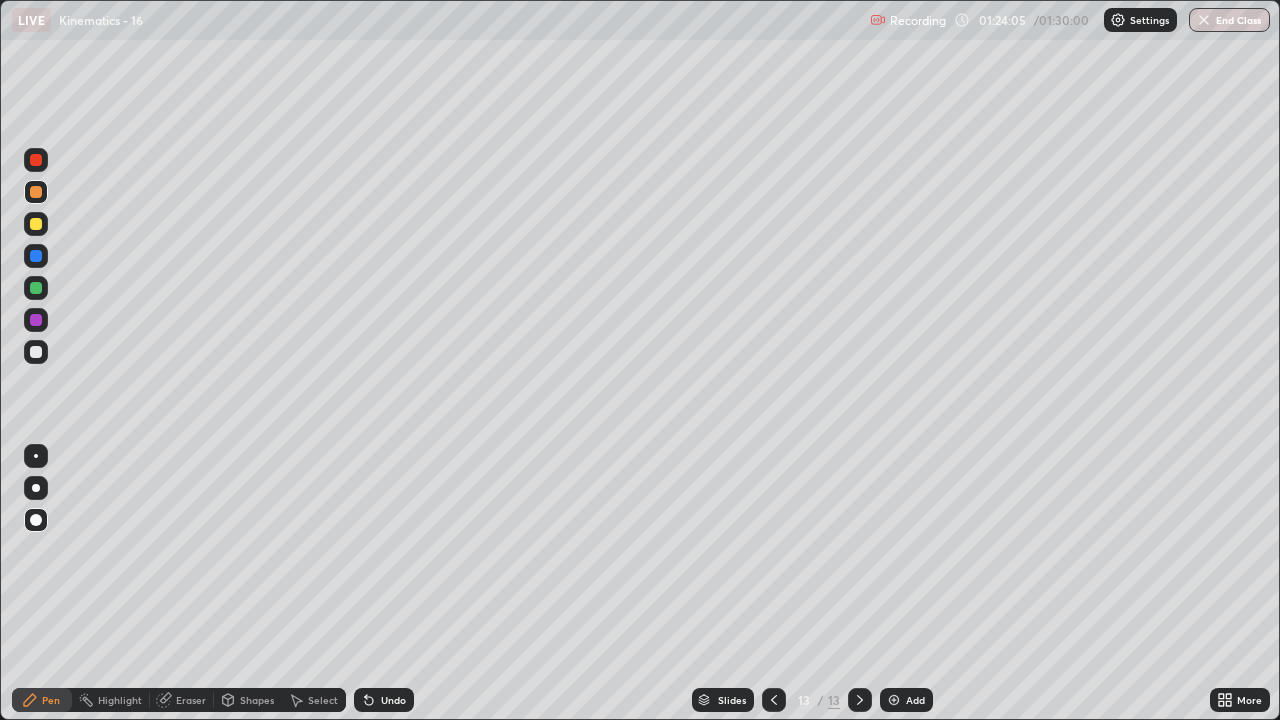 click at bounding box center (36, 352) 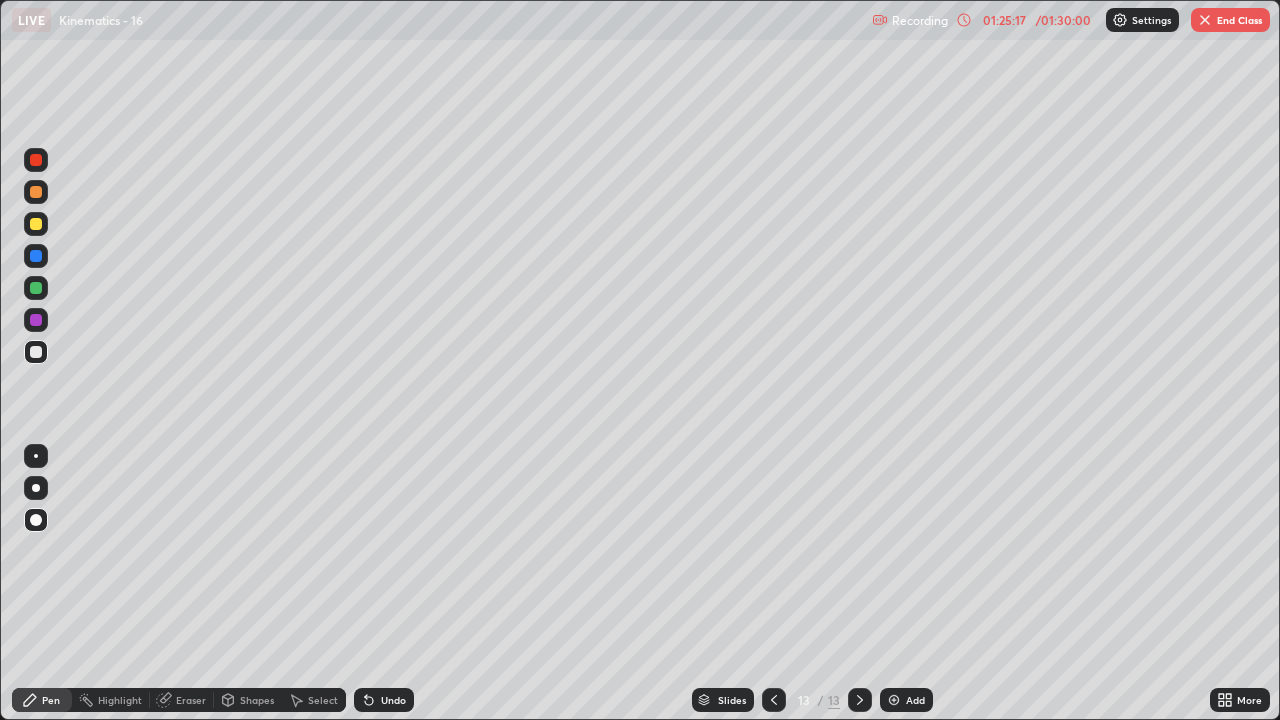 click on "Shapes" at bounding box center [257, 700] 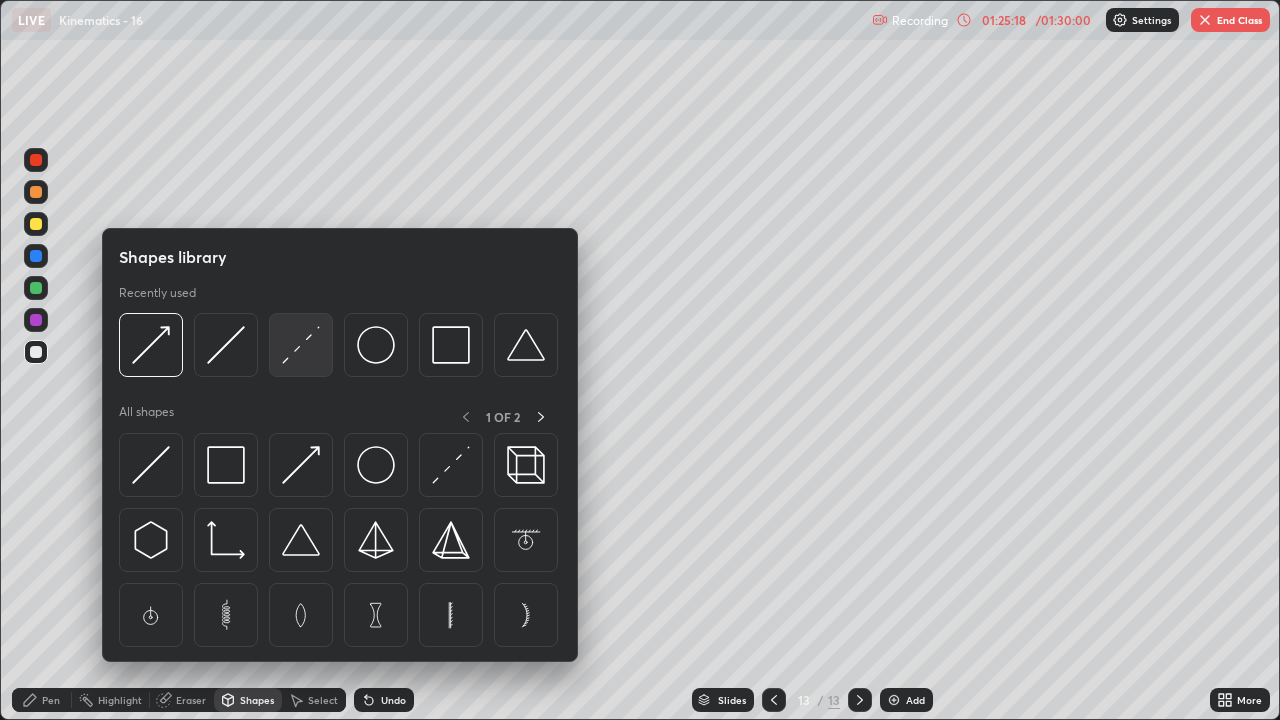 click at bounding box center (301, 345) 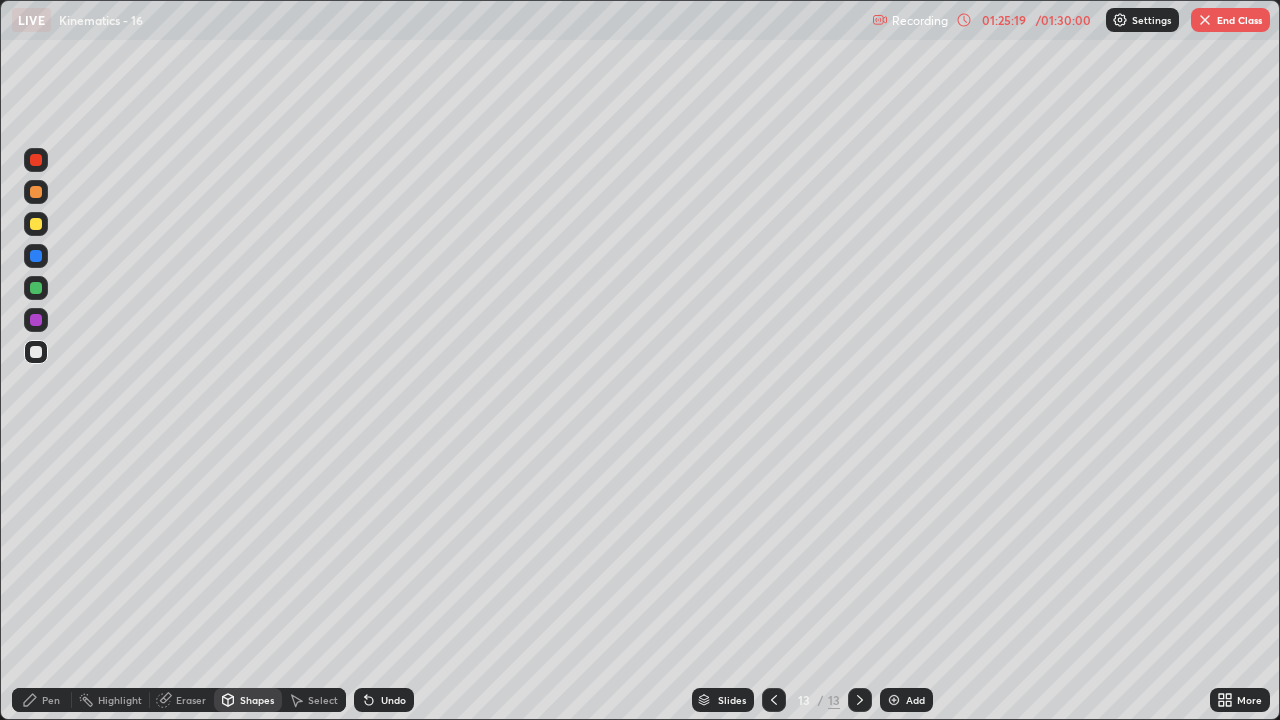 click at bounding box center [36, 288] 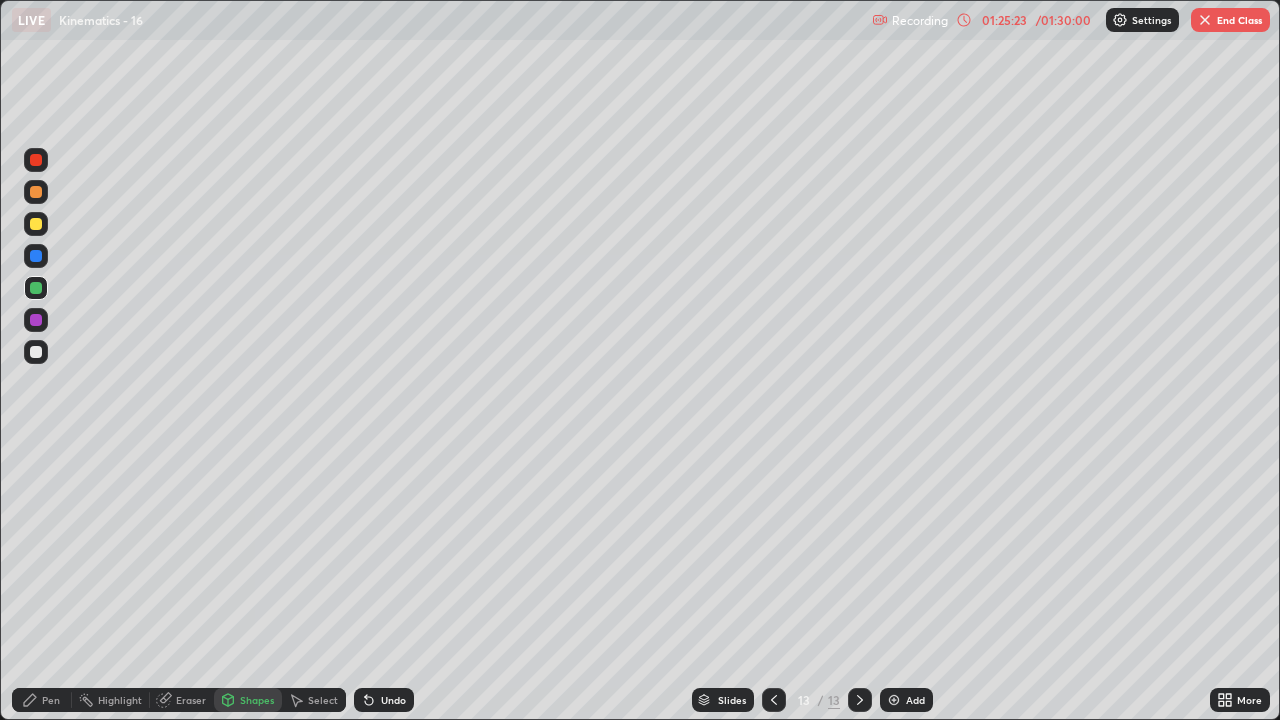 click on "Pen" at bounding box center [51, 700] 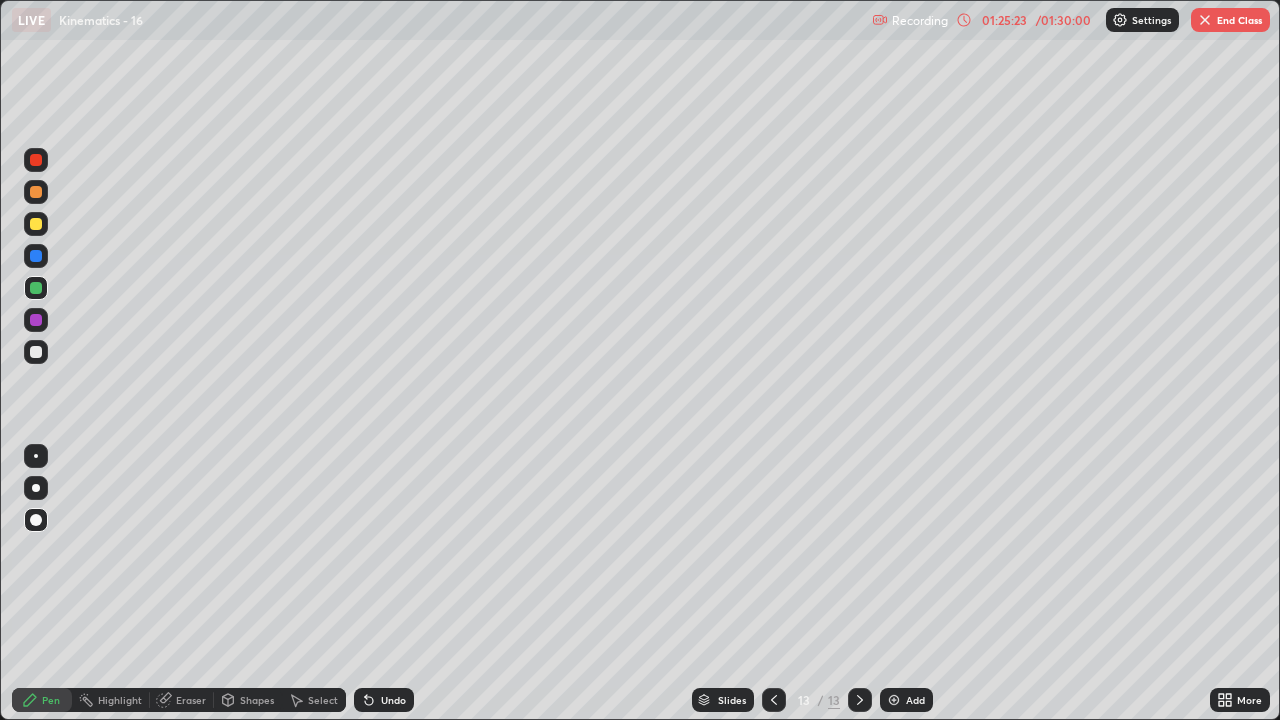 click on "Shapes" at bounding box center [248, 700] 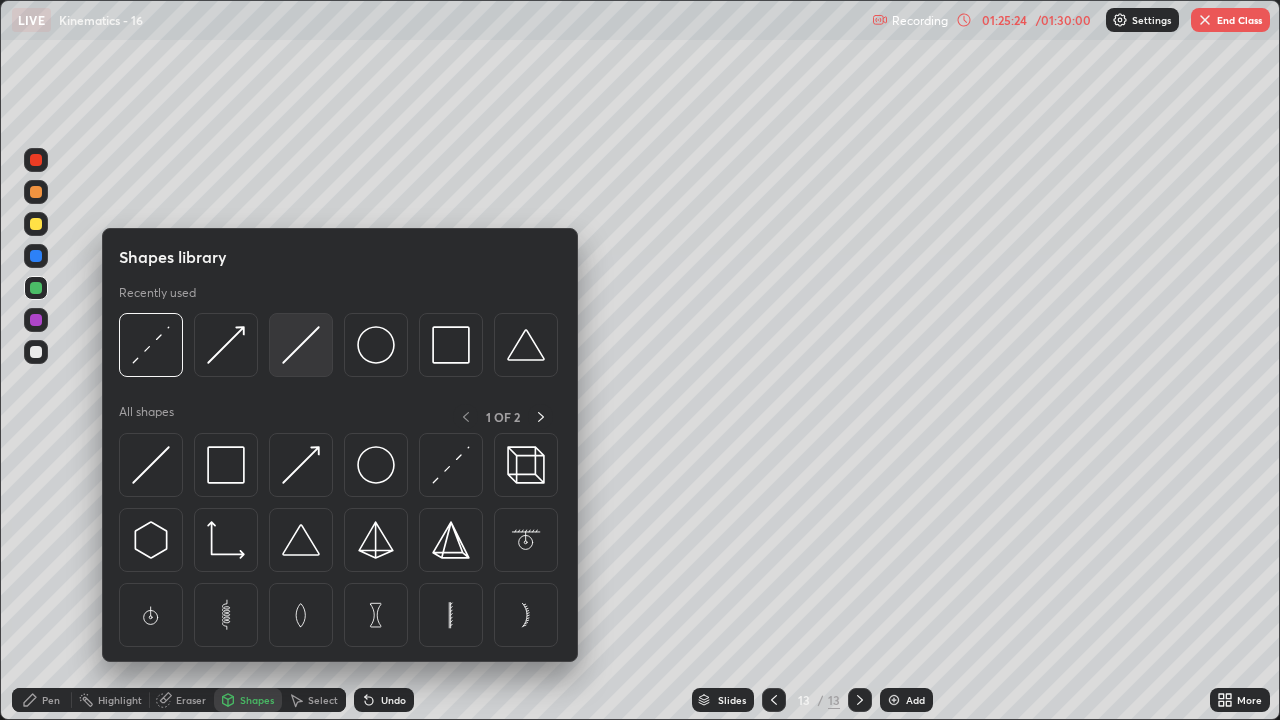 click at bounding box center [301, 345] 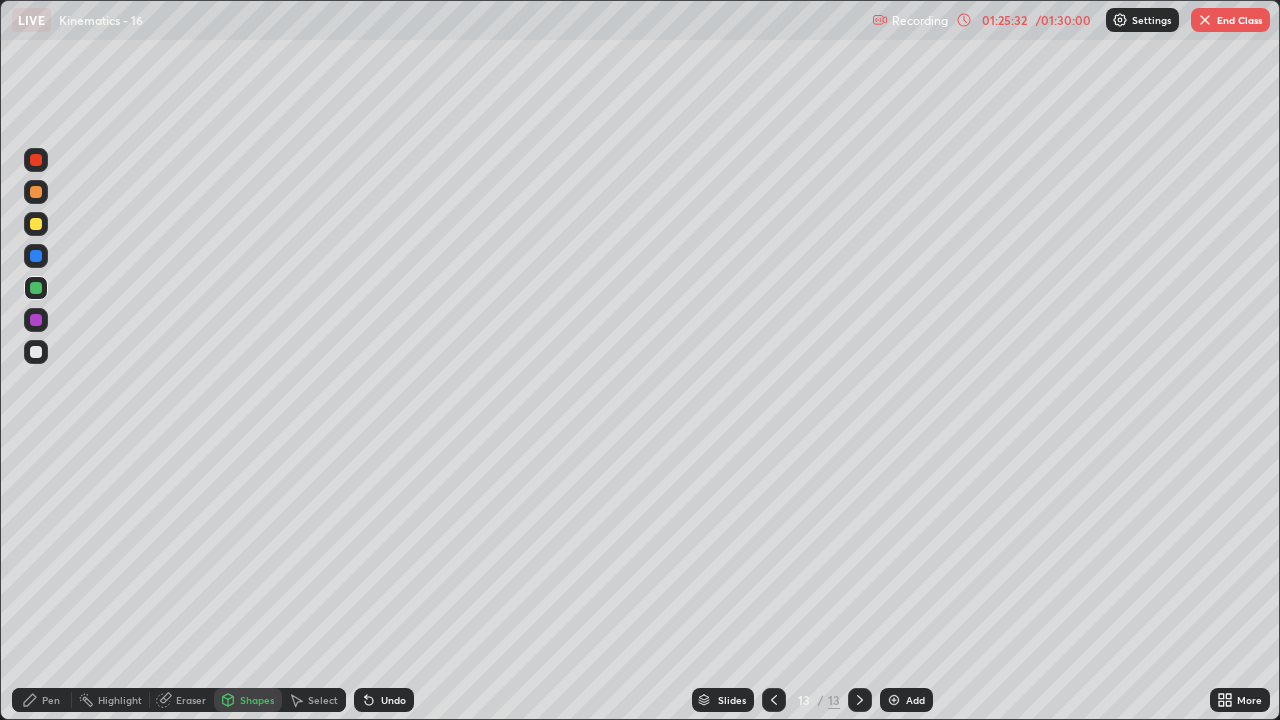 click on "Pen" at bounding box center [51, 700] 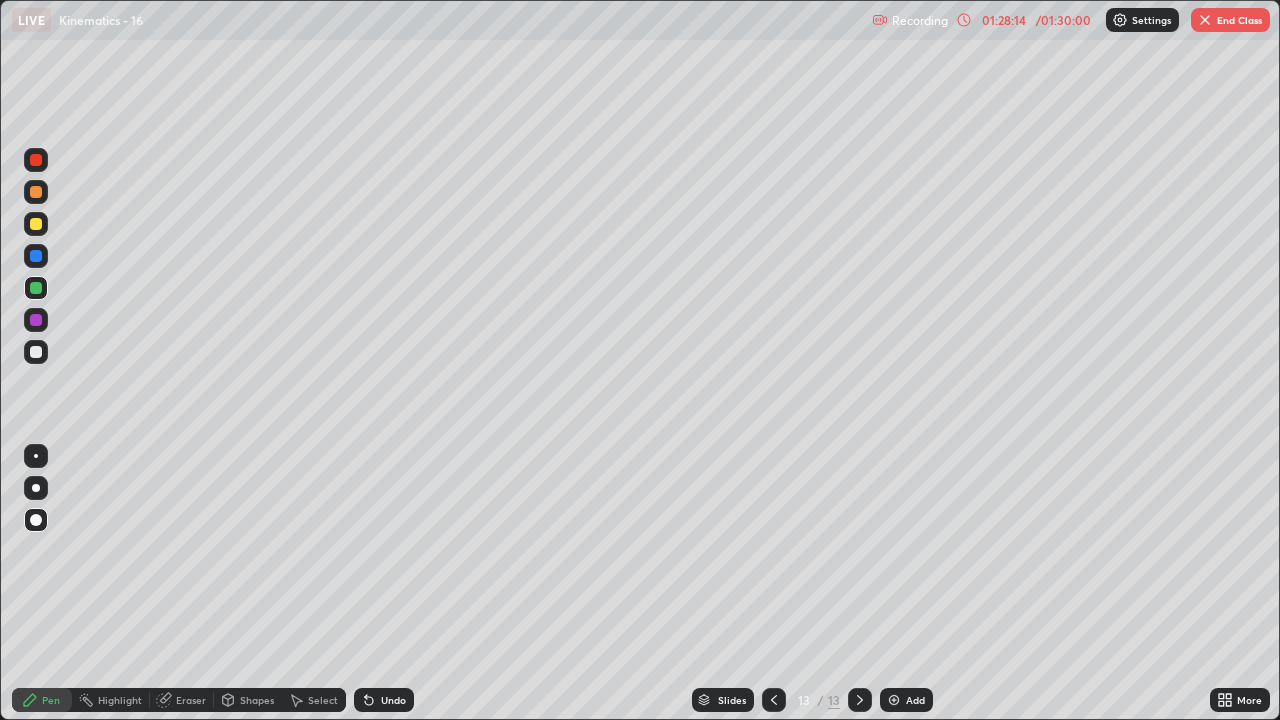 click on "Add" at bounding box center [906, 700] 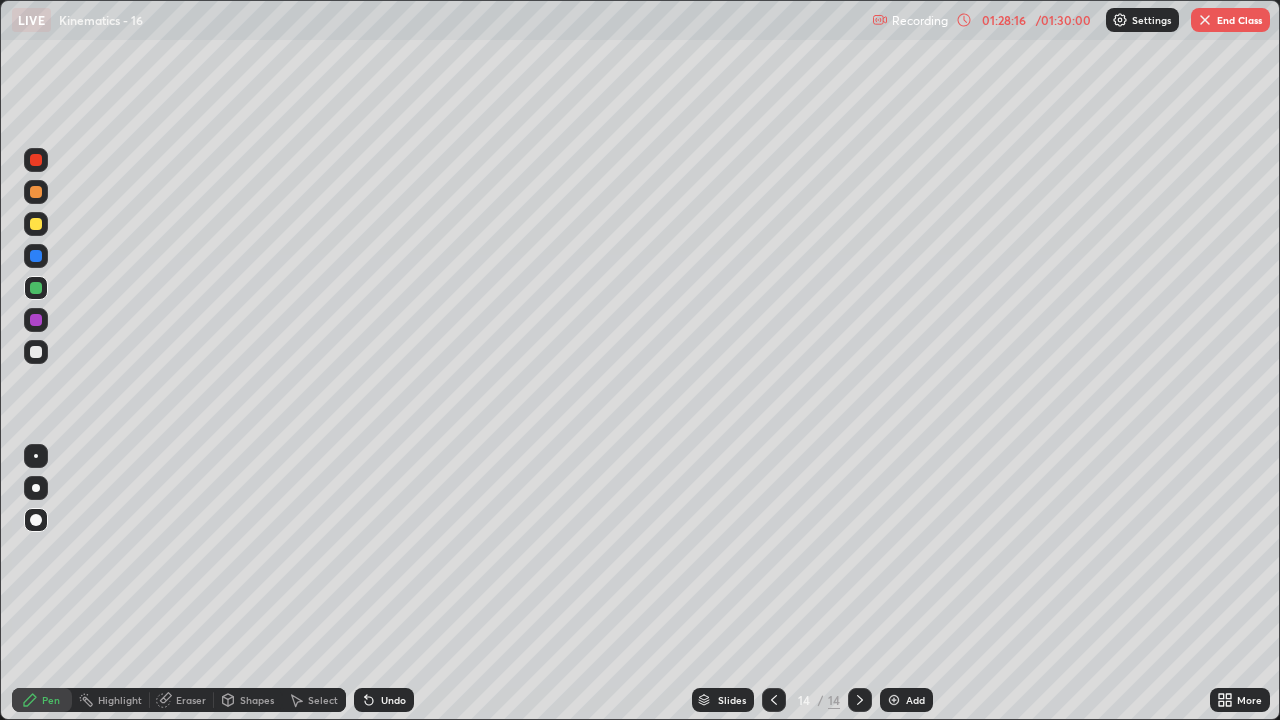 click at bounding box center (36, 224) 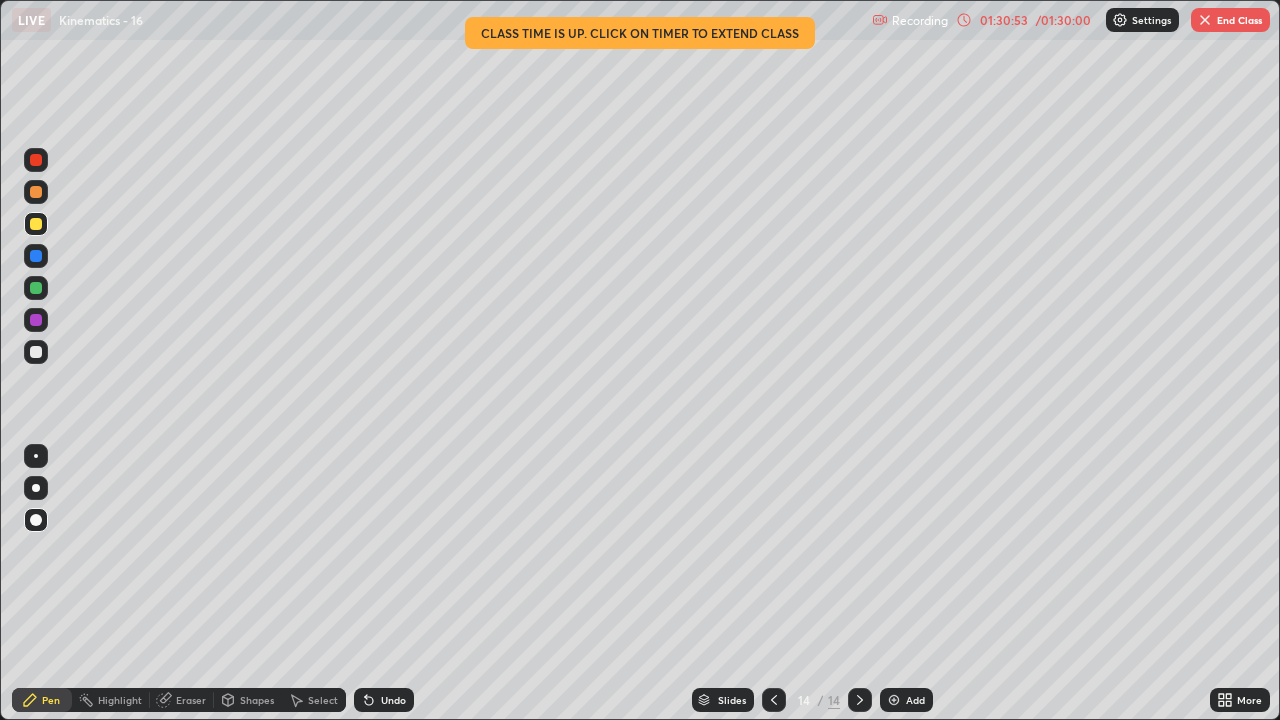 click on "End Class" at bounding box center [1230, 20] 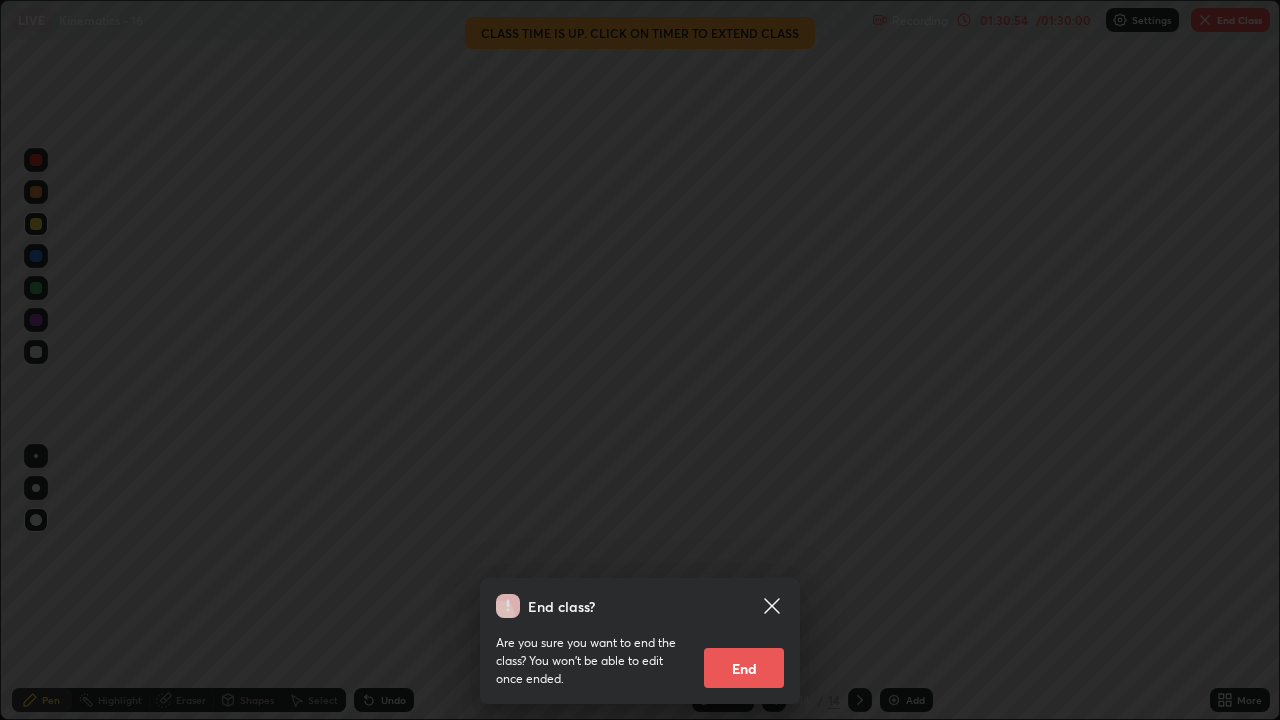 click on "End" at bounding box center [744, 668] 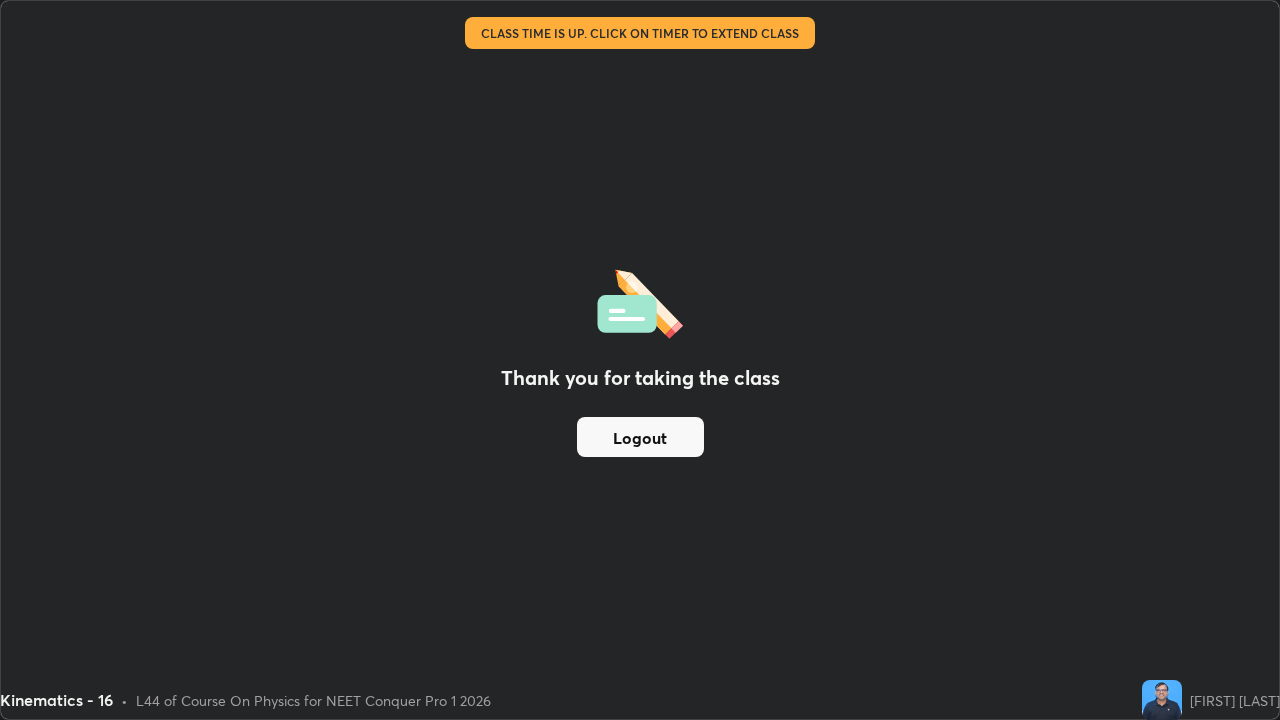 click on "Logout" at bounding box center (640, 437) 